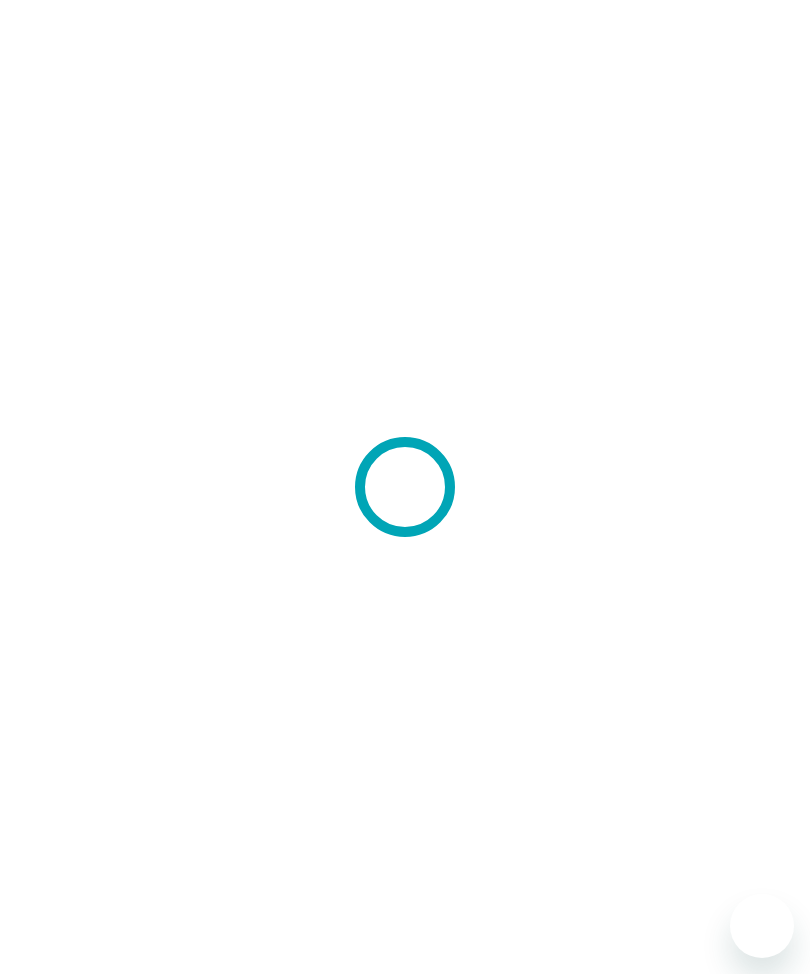 scroll, scrollTop: 0, scrollLeft: 0, axis: both 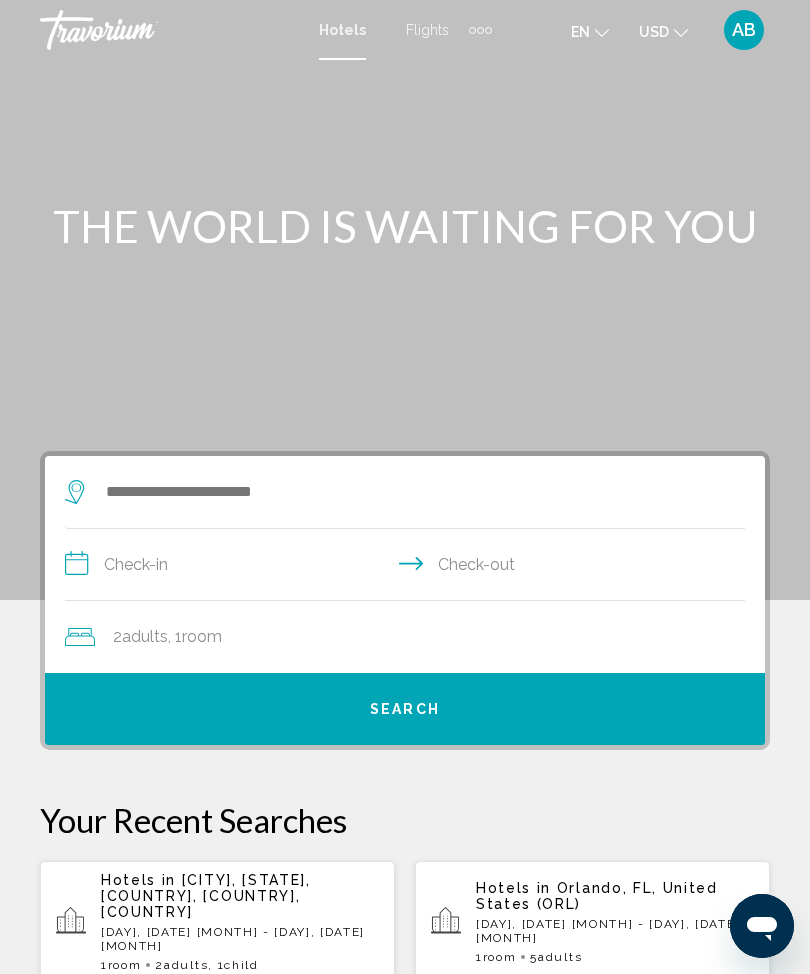 click at bounding box center (488, 30) 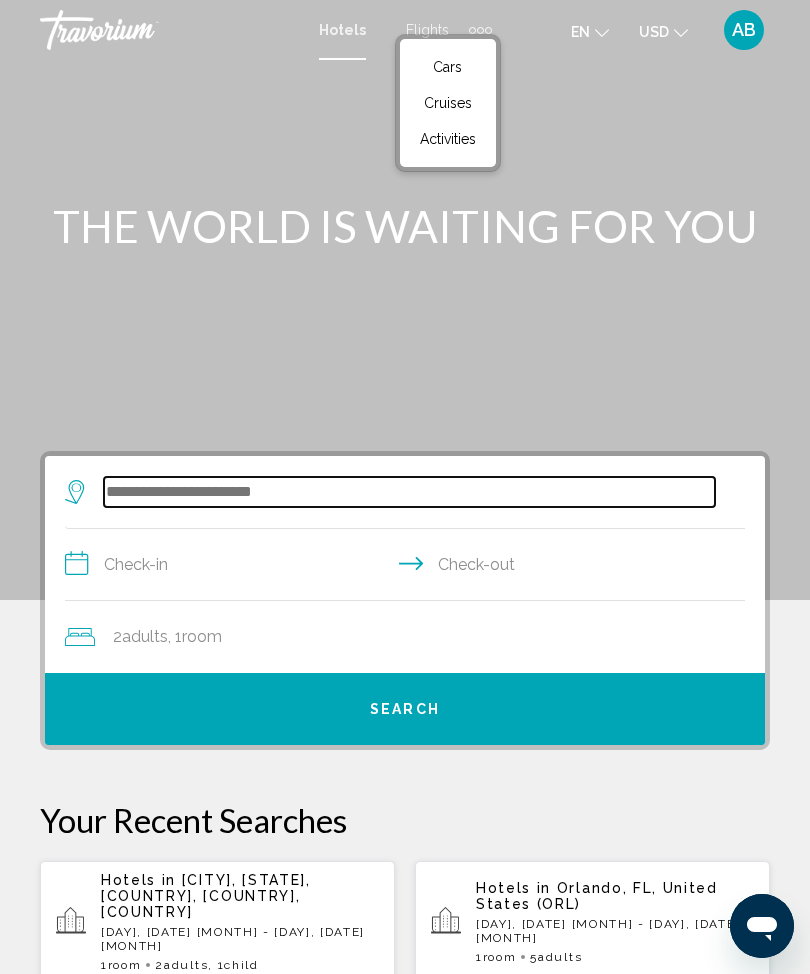 click at bounding box center [409, 492] 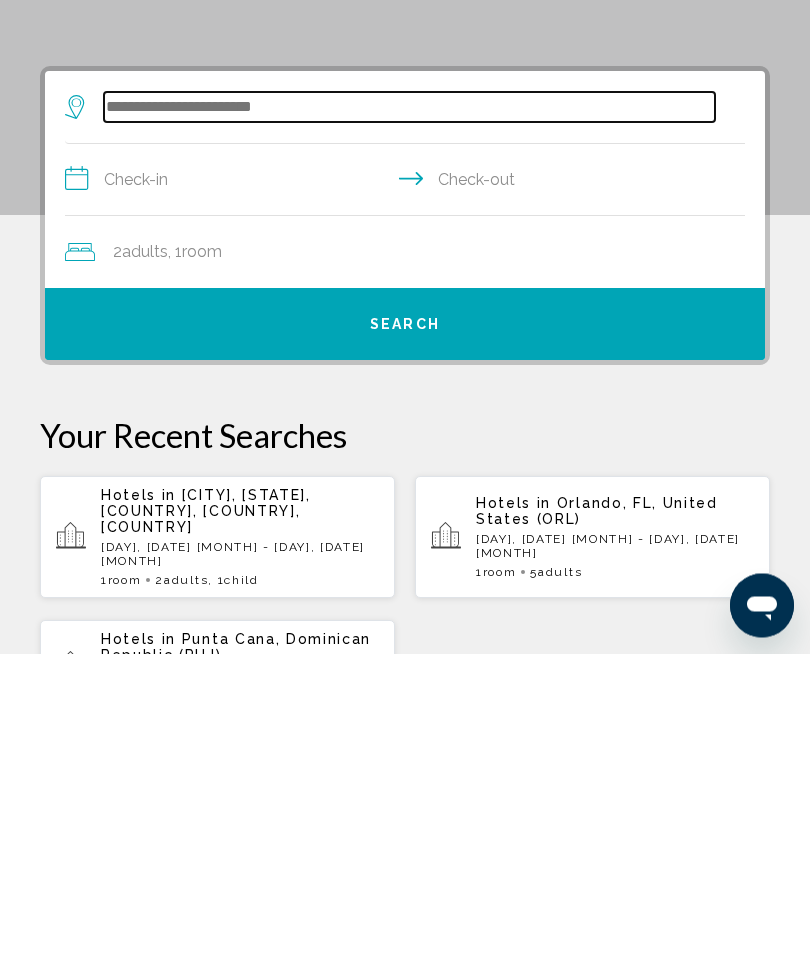 scroll, scrollTop: 65, scrollLeft: 0, axis: vertical 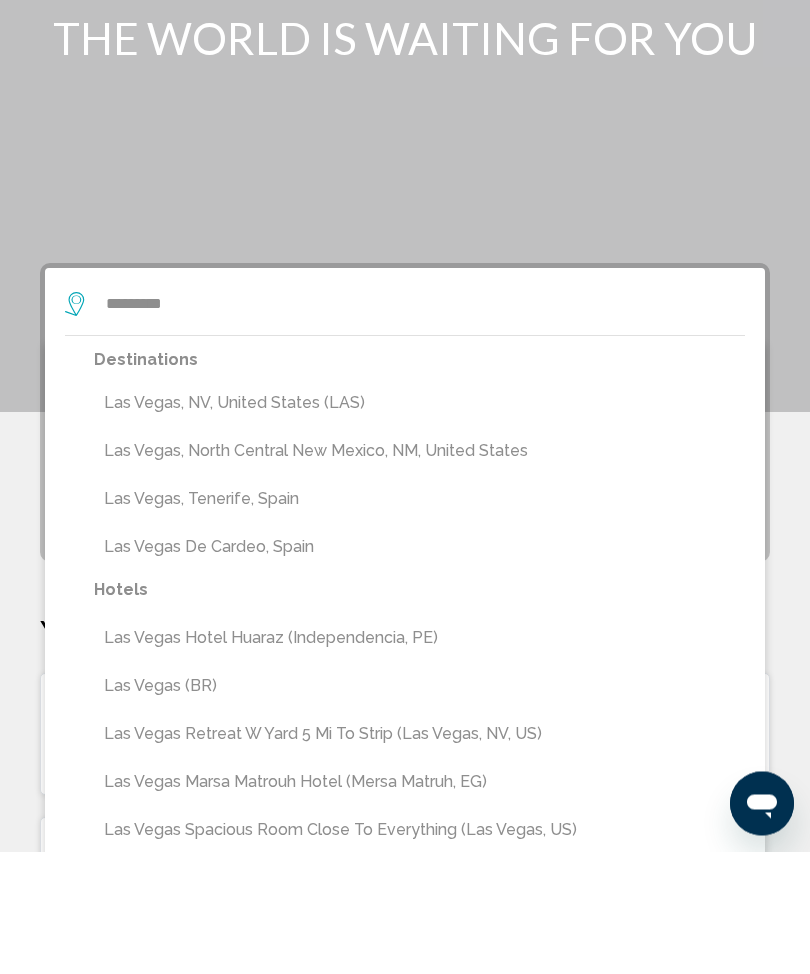 click on "Las Vegas, NV, United States (LAS)" at bounding box center [419, 526] 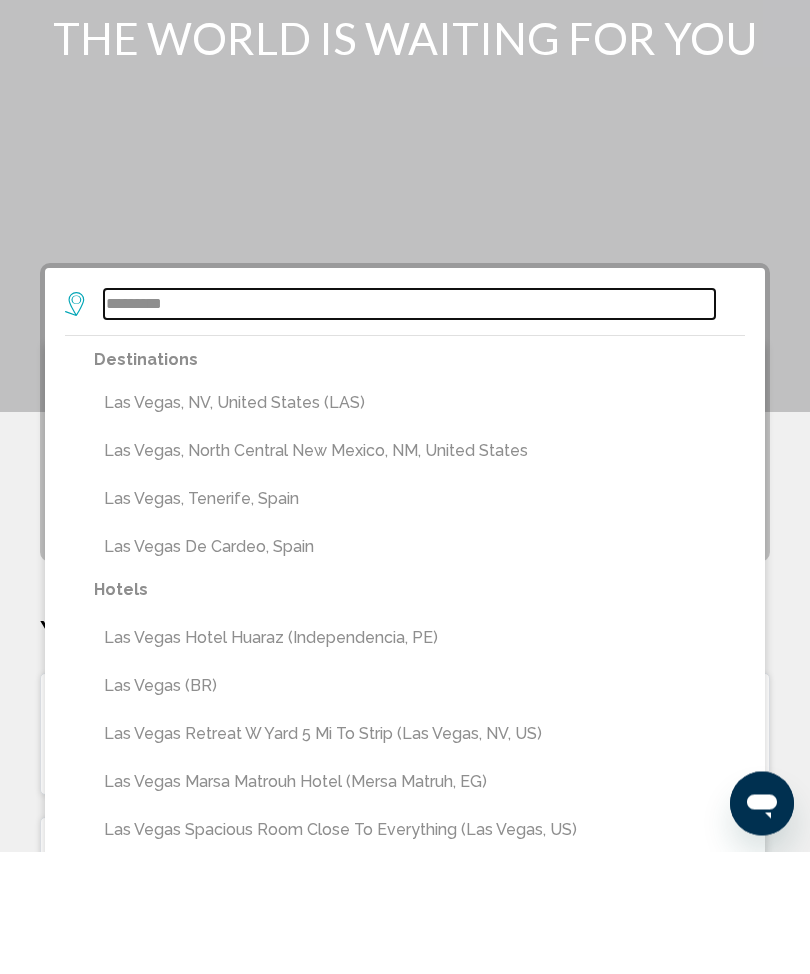type on "**********" 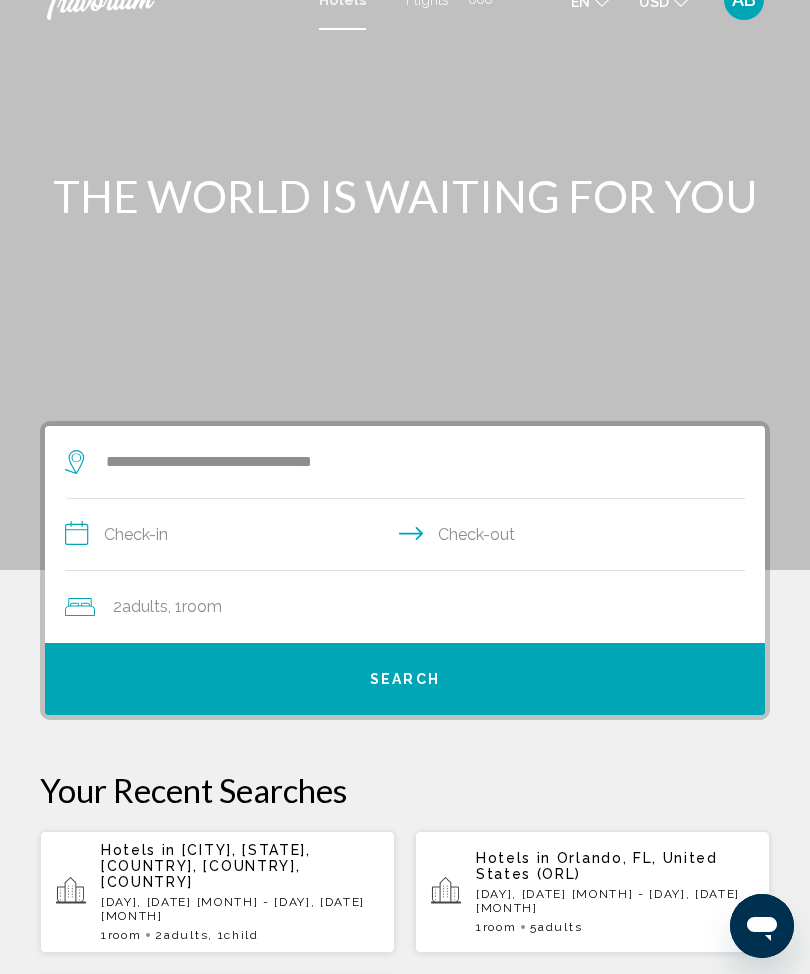 click on "**********" at bounding box center (409, 537) 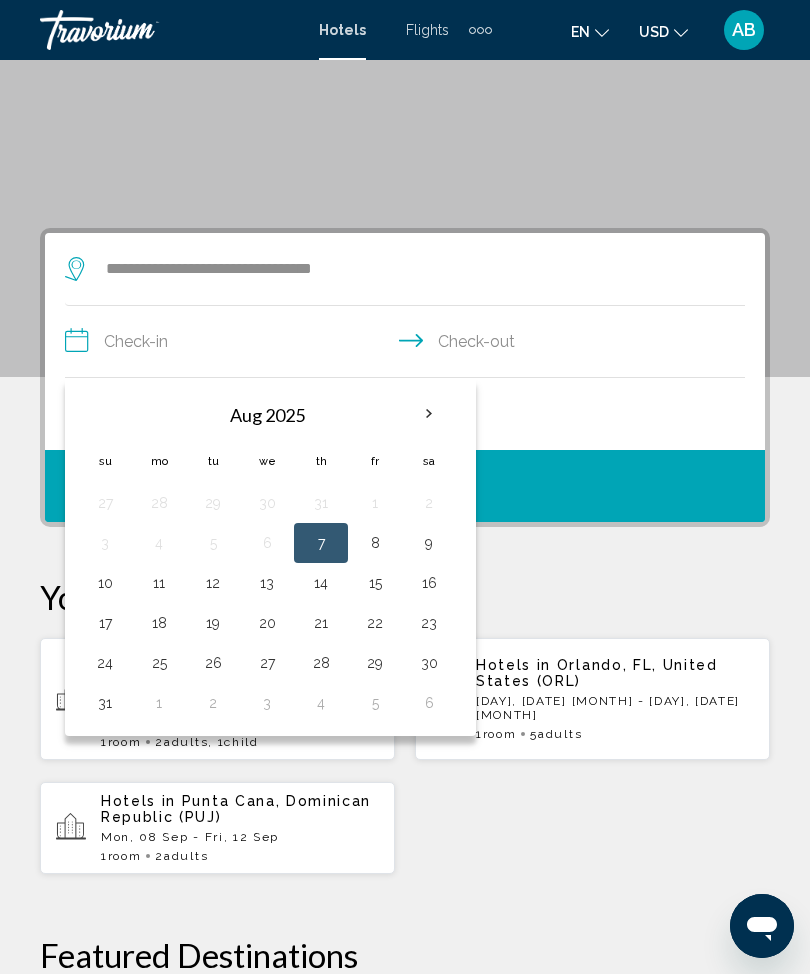 scroll, scrollTop: 222, scrollLeft: 0, axis: vertical 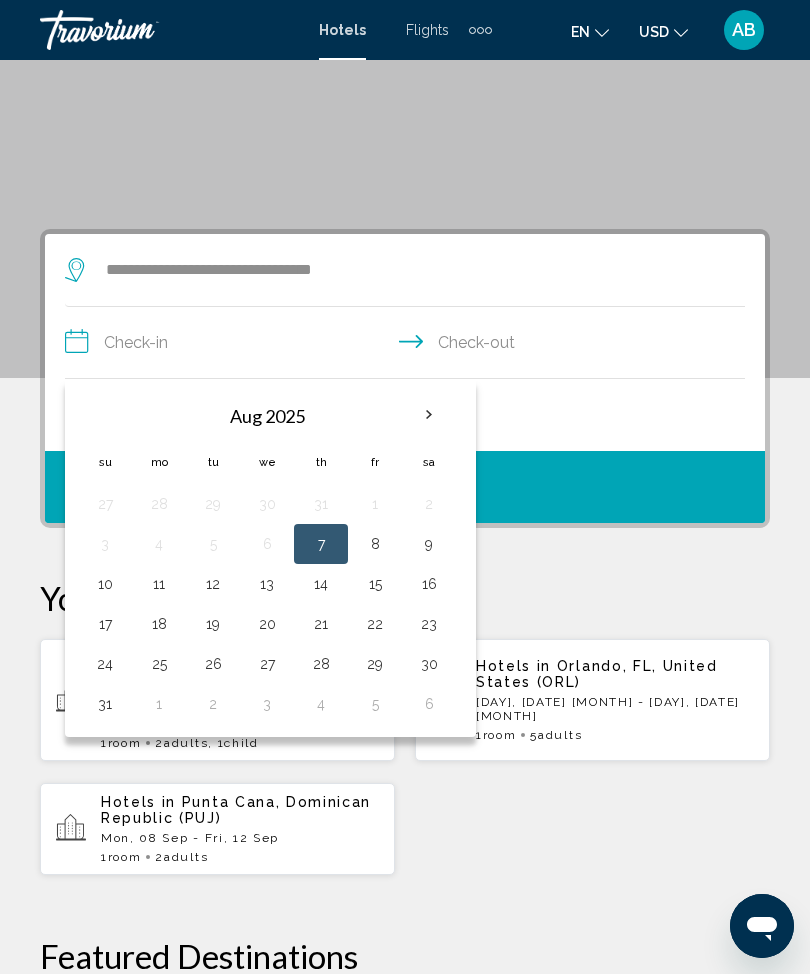 click on "29" at bounding box center [375, 664] 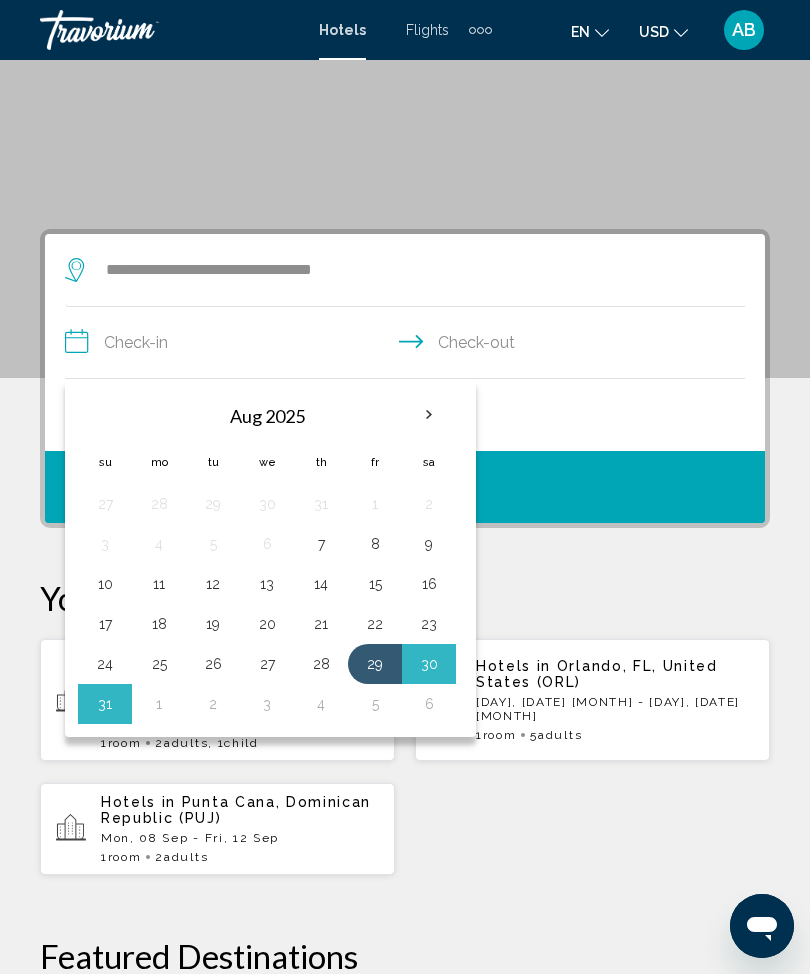 click on "1" at bounding box center [159, 704] 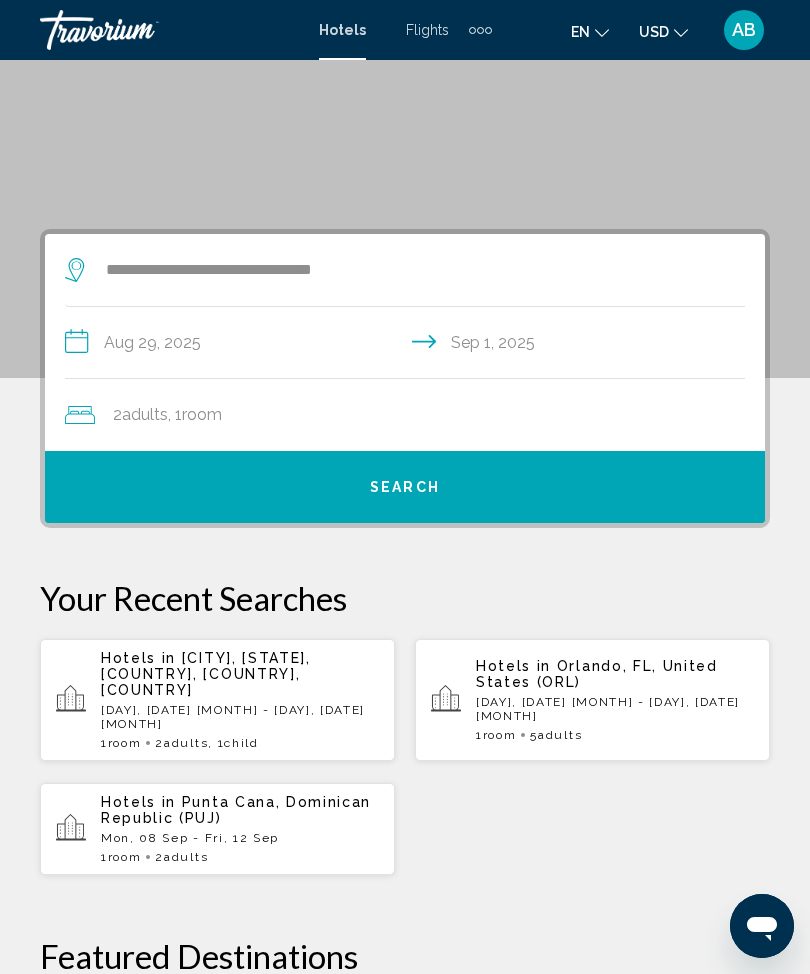 click on "2  Adult Adults , 1  Room rooms" 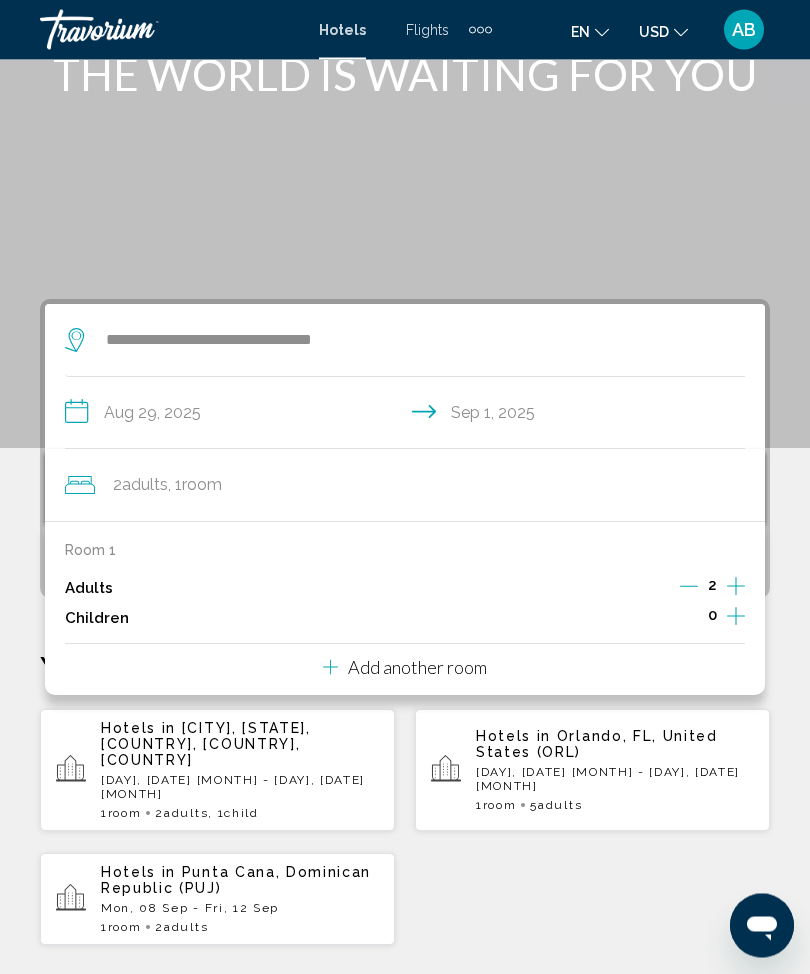 scroll, scrollTop: 150, scrollLeft: 0, axis: vertical 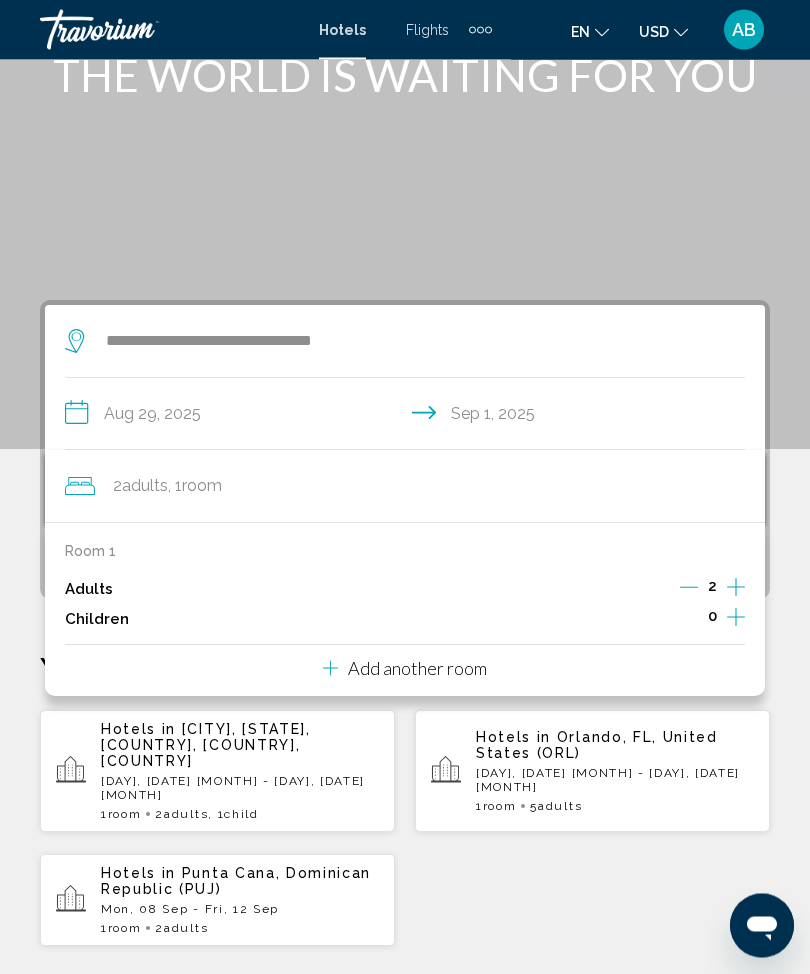 click on "Add another room" at bounding box center (417, 669) 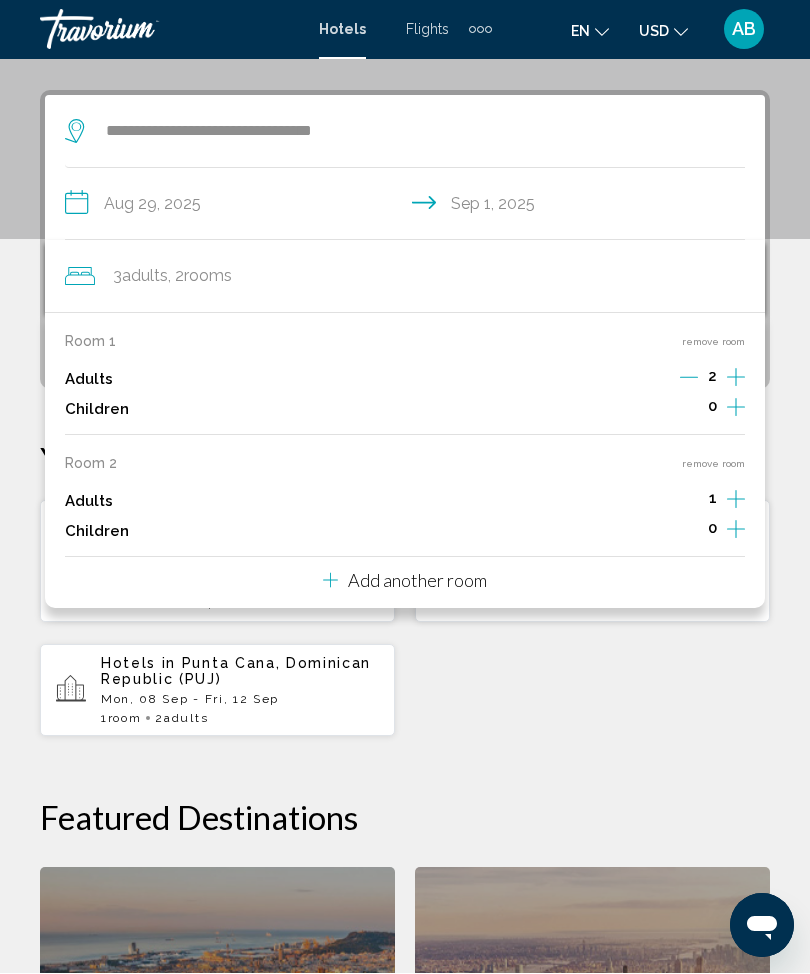 scroll, scrollTop: 386, scrollLeft: 0, axis: vertical 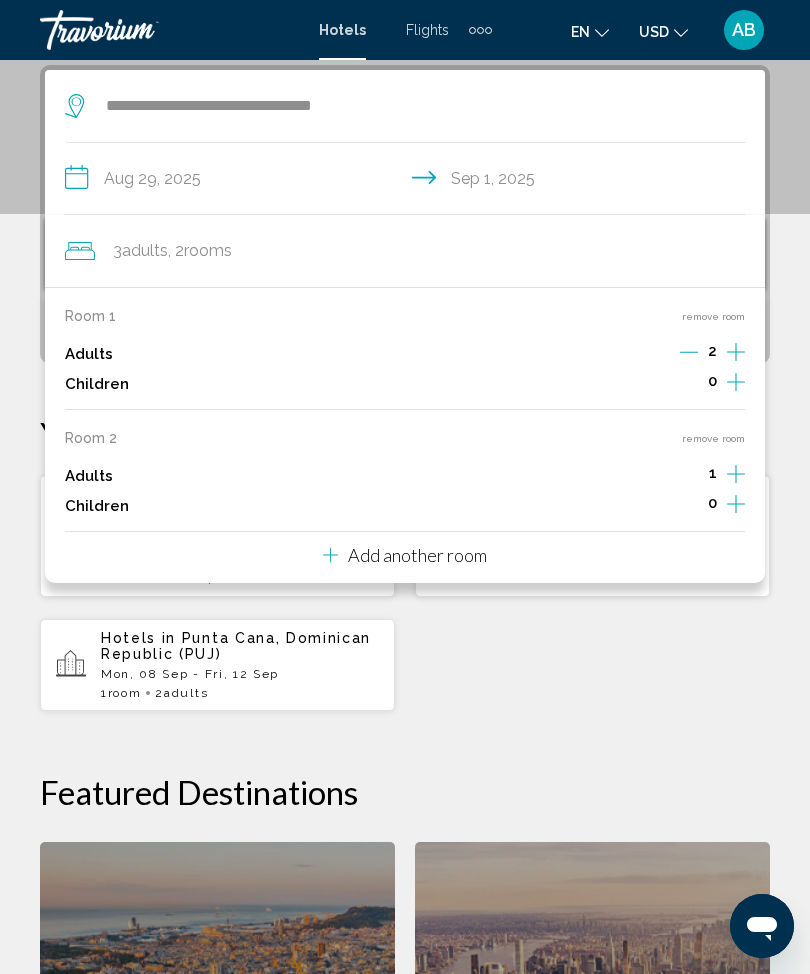 click on "Add another room" at bounding box center (405, 552) 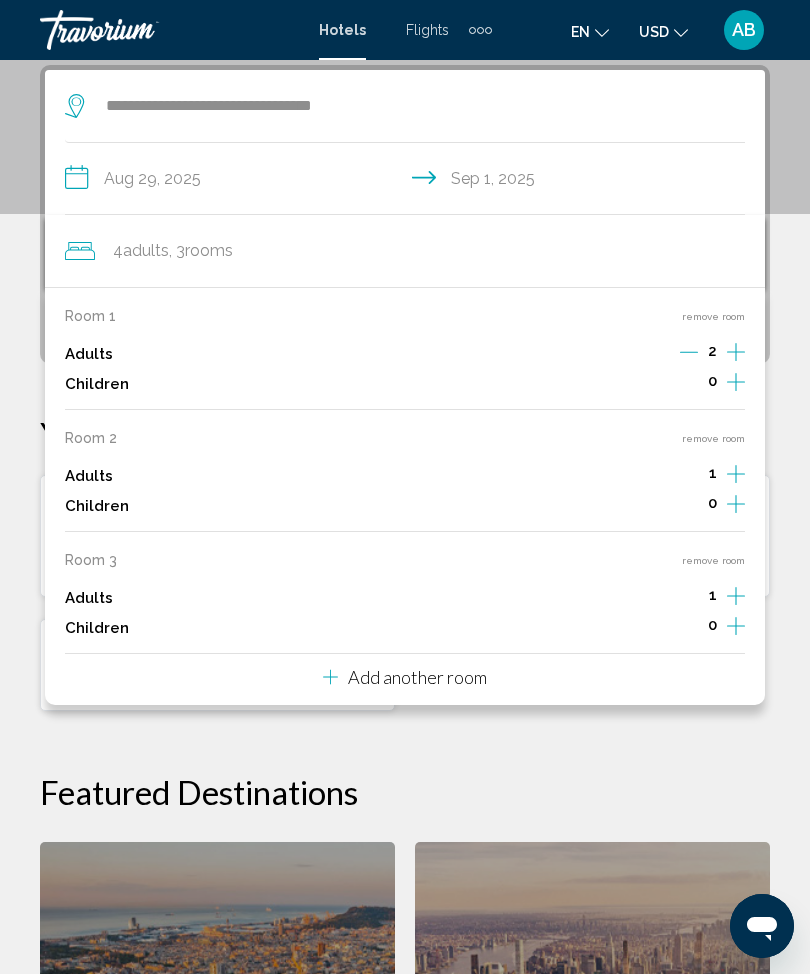 click on "Add another room" at bounding box center (417, 677) 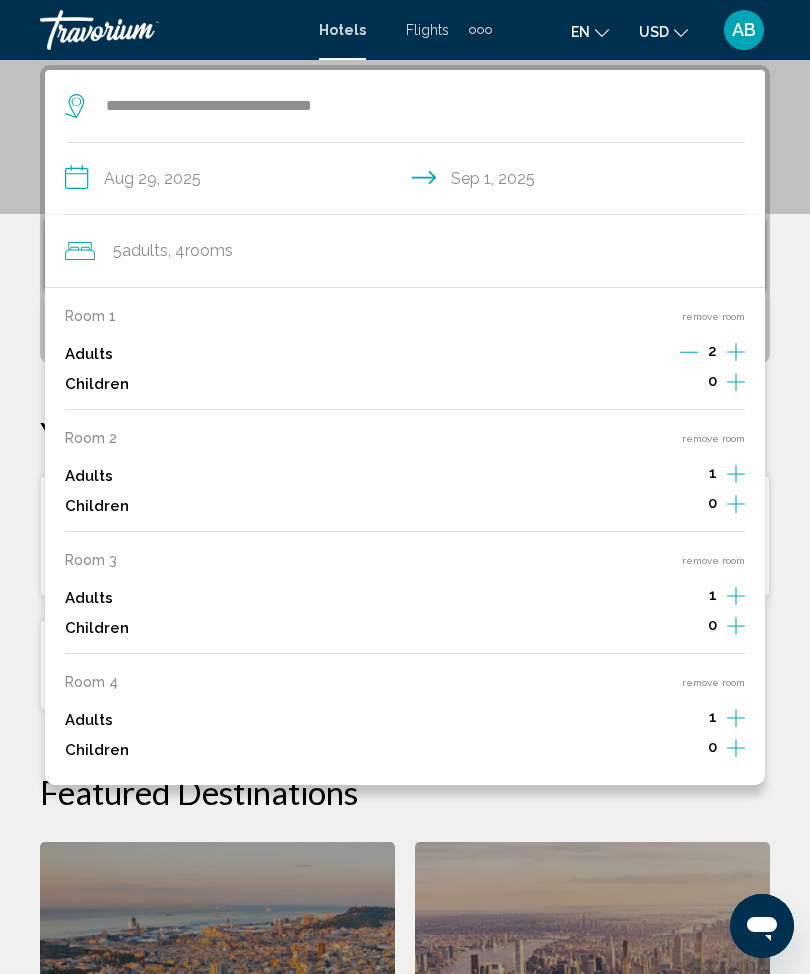 click on "remove room" at bounding box center [713, 682] 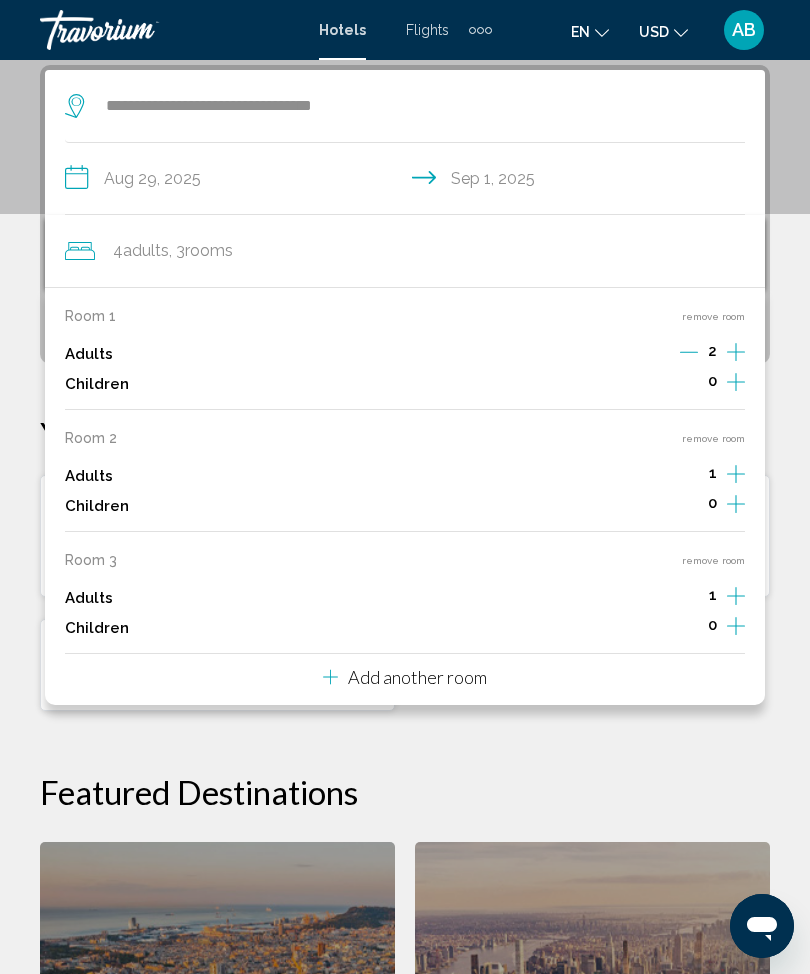click on "Room 1  remove room  Adults
2
Children
0
Room 2  remove room  Adults
1
Children
0
Room 3  remove room  Adults
1
Children
0
Add another room" at bounding box center [405, 496] 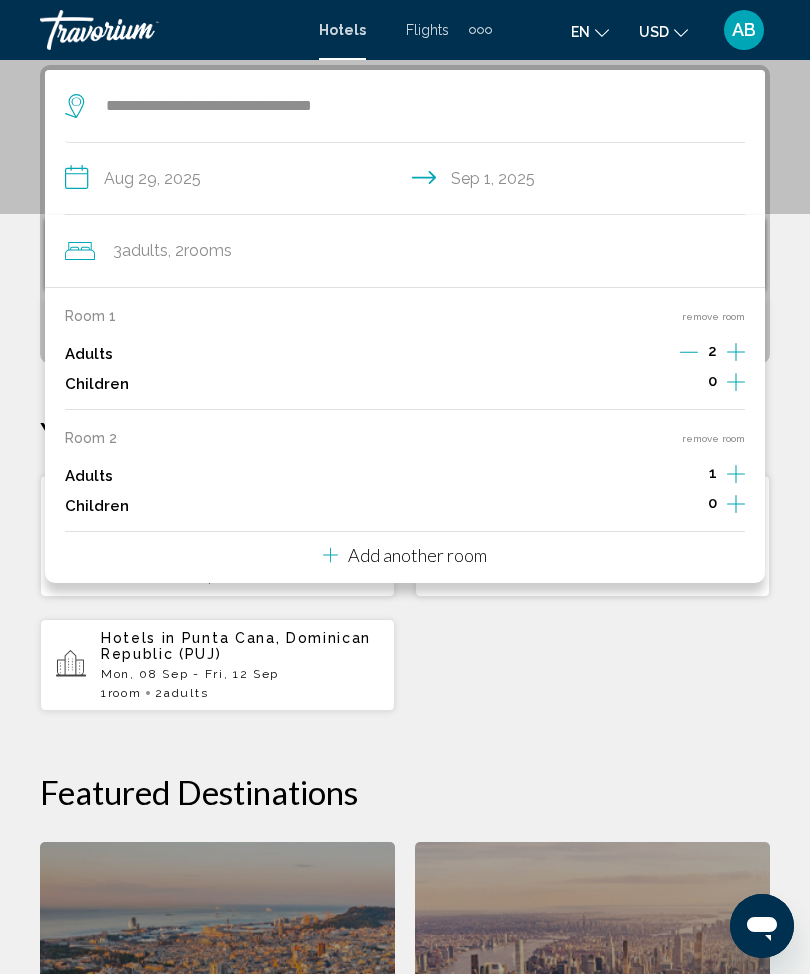 click on "remove room" at bounding box center (713, 438) 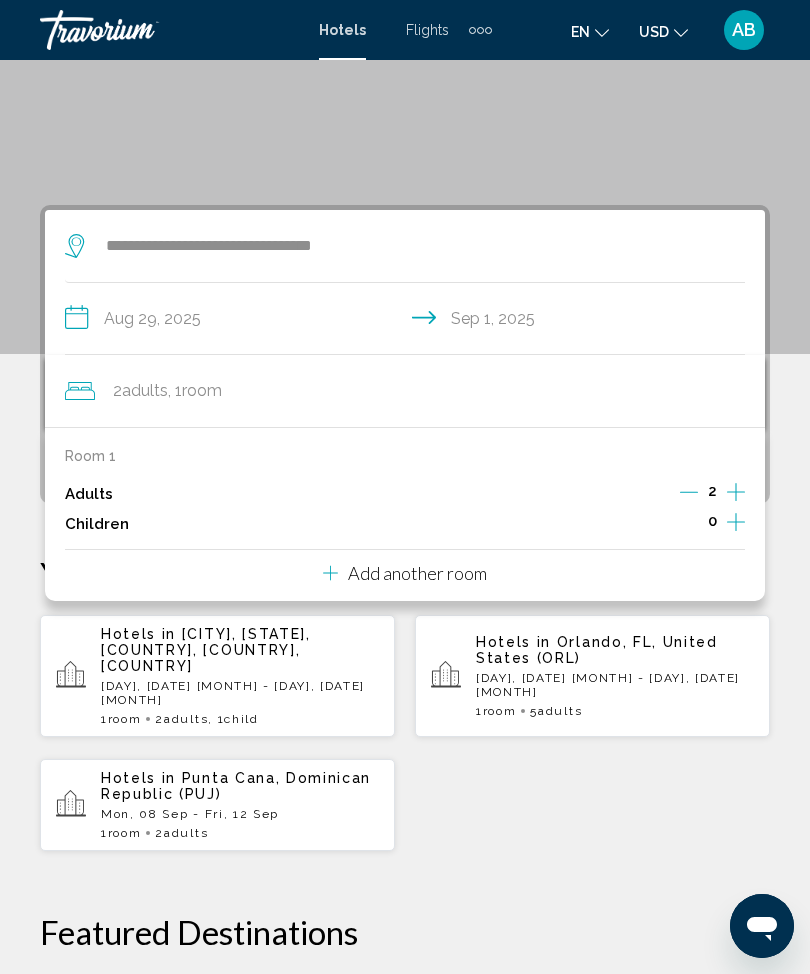 scroll, scrollTop: 215, scrollLeft: 0, axis: vertical 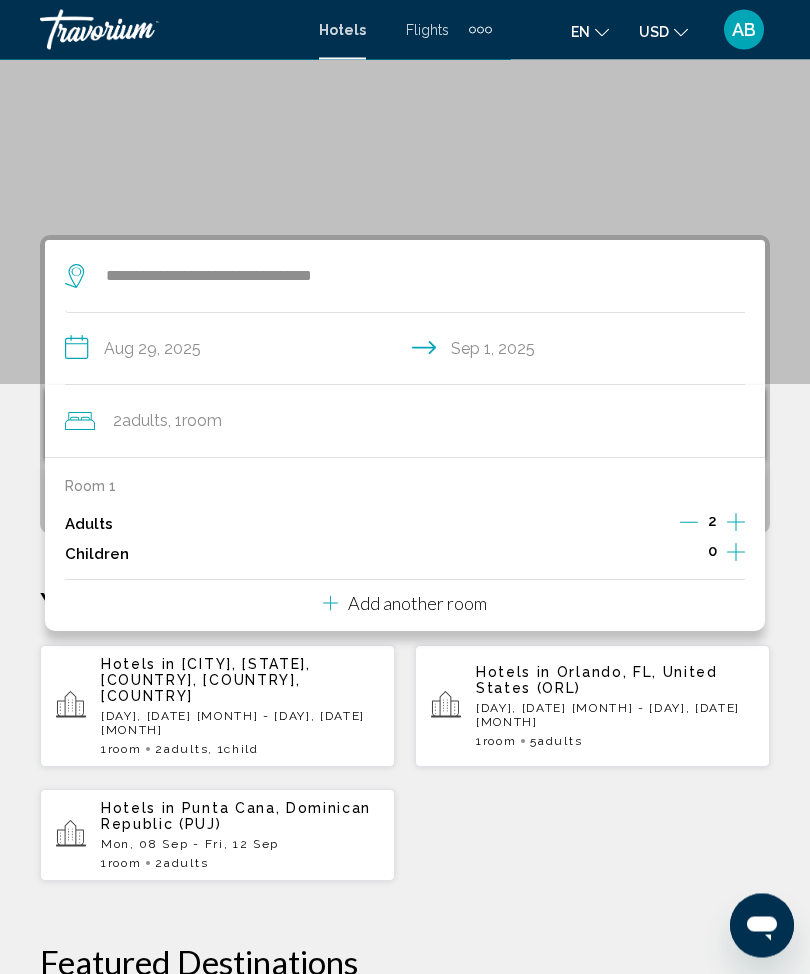 click on "**********" at bounding box center [405, 868] 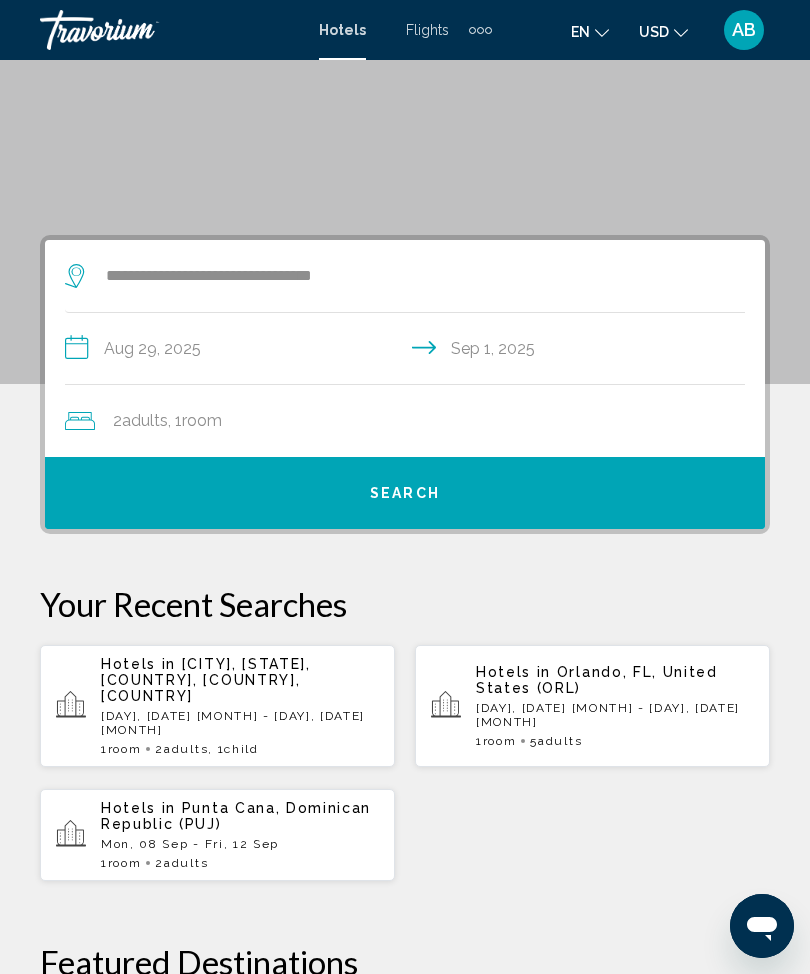 click on "Search" at bounding box center [405, 493] 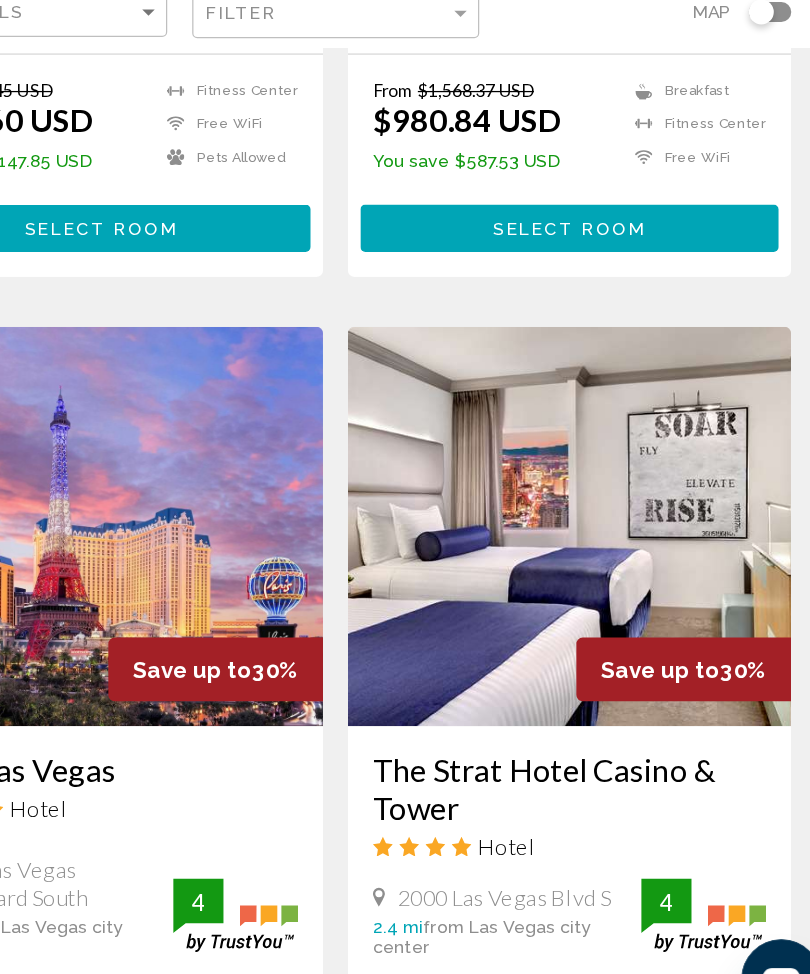 scroll, scrollTop: 1401, scrollLeft: 0, axis: vertical 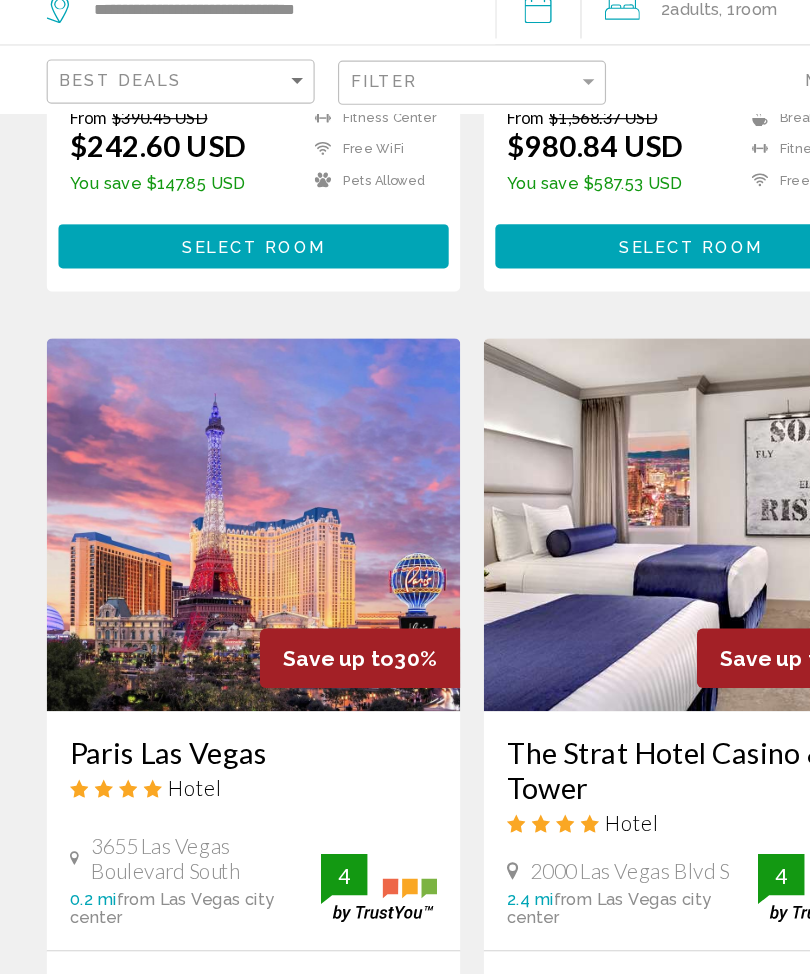 click at bounding box center [217, 532] 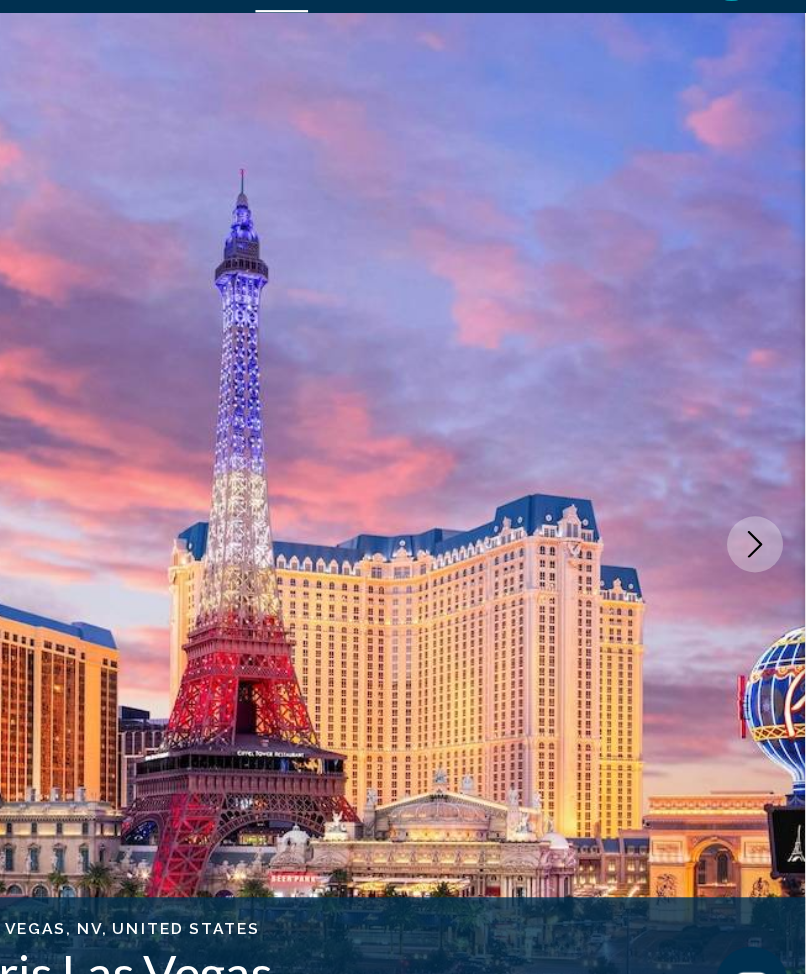 scroll, scrollTop: 0, scrollLeft: 0, axis: both 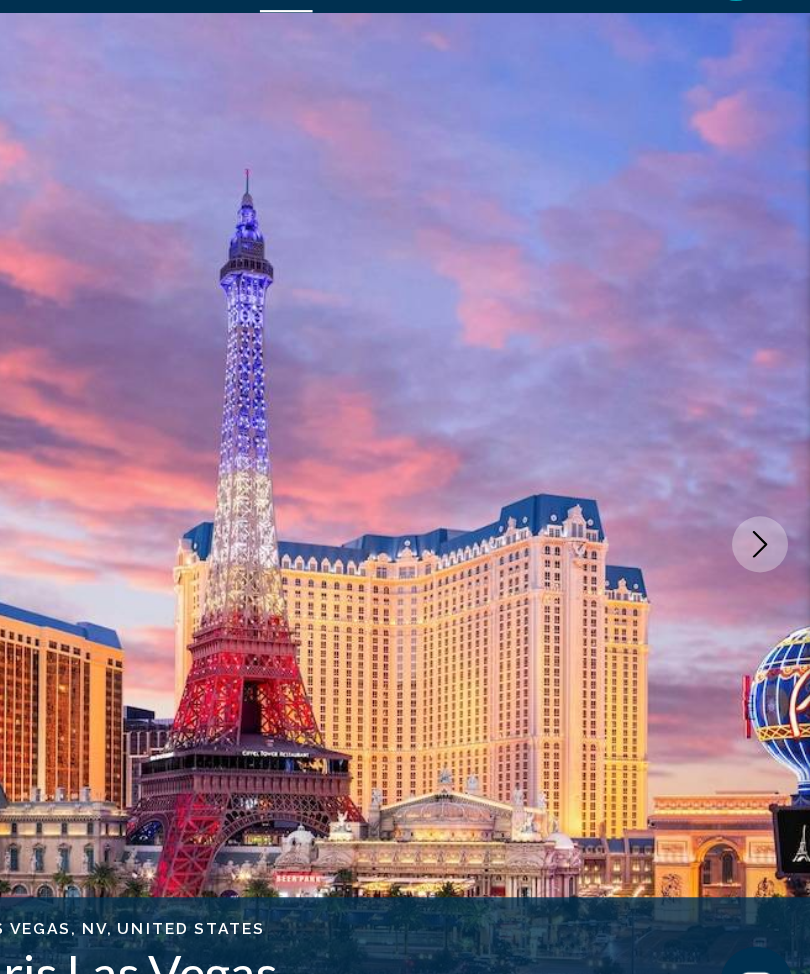 click at bounding box center [765, 535] 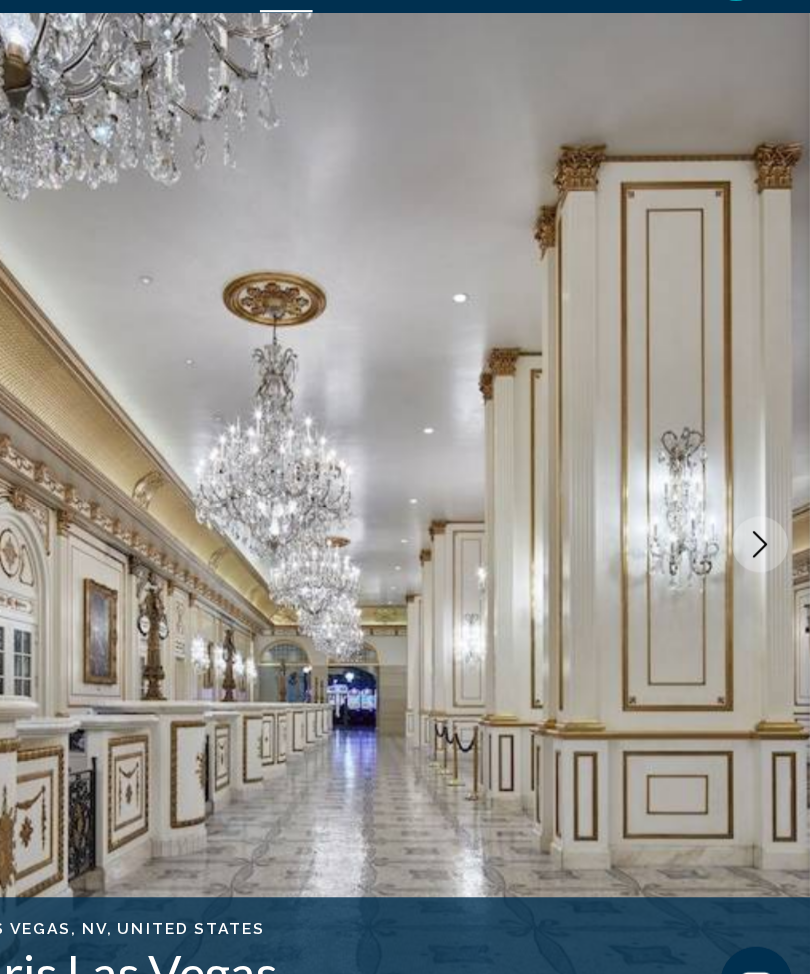 click 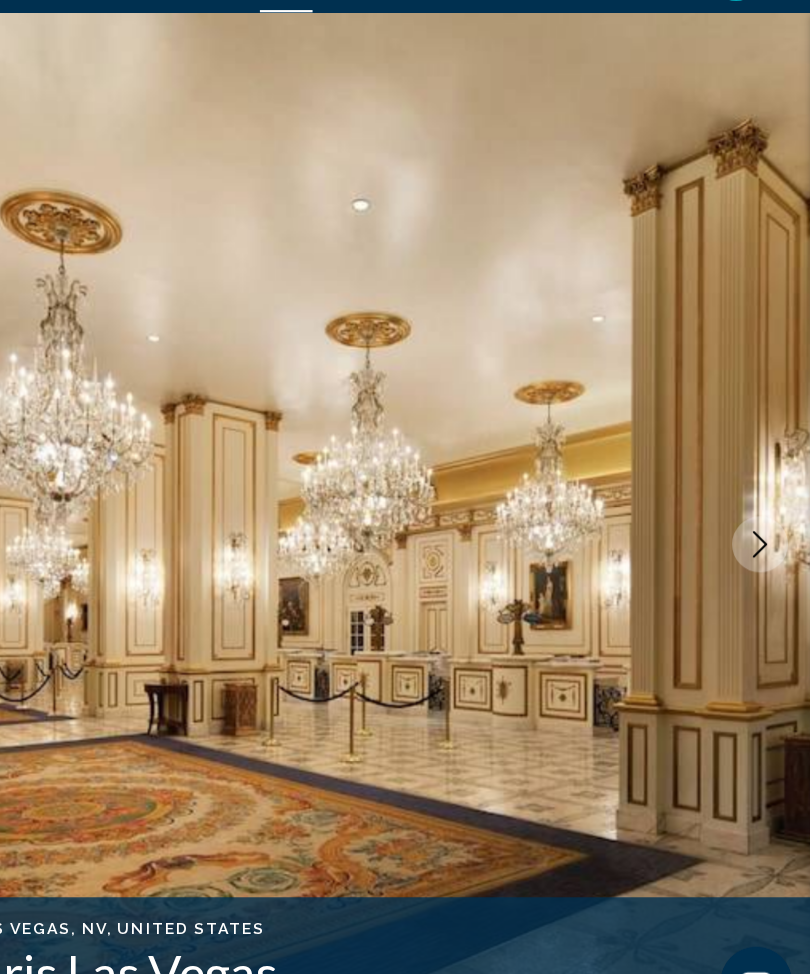 click at bounding box center [765, 535] 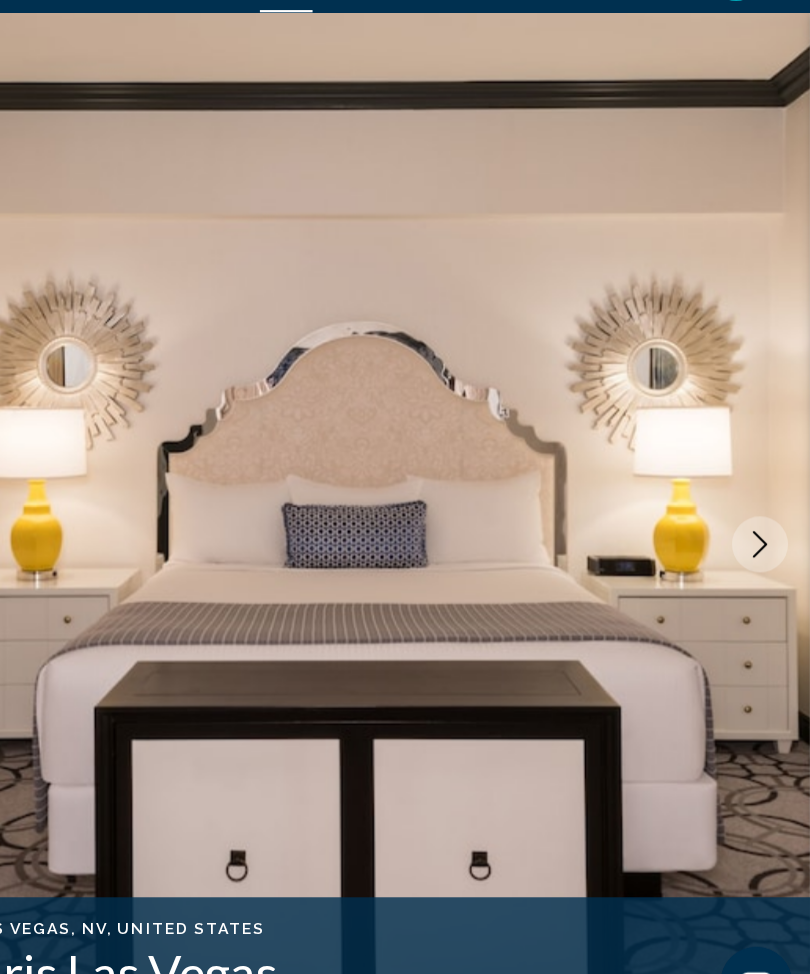 click 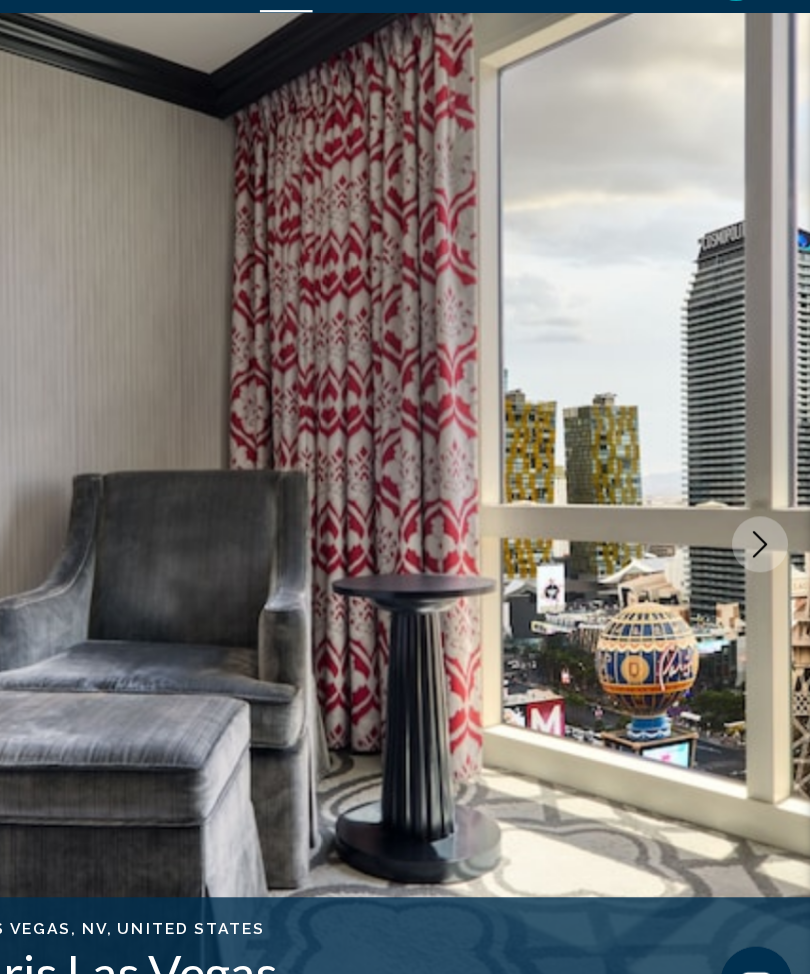 click 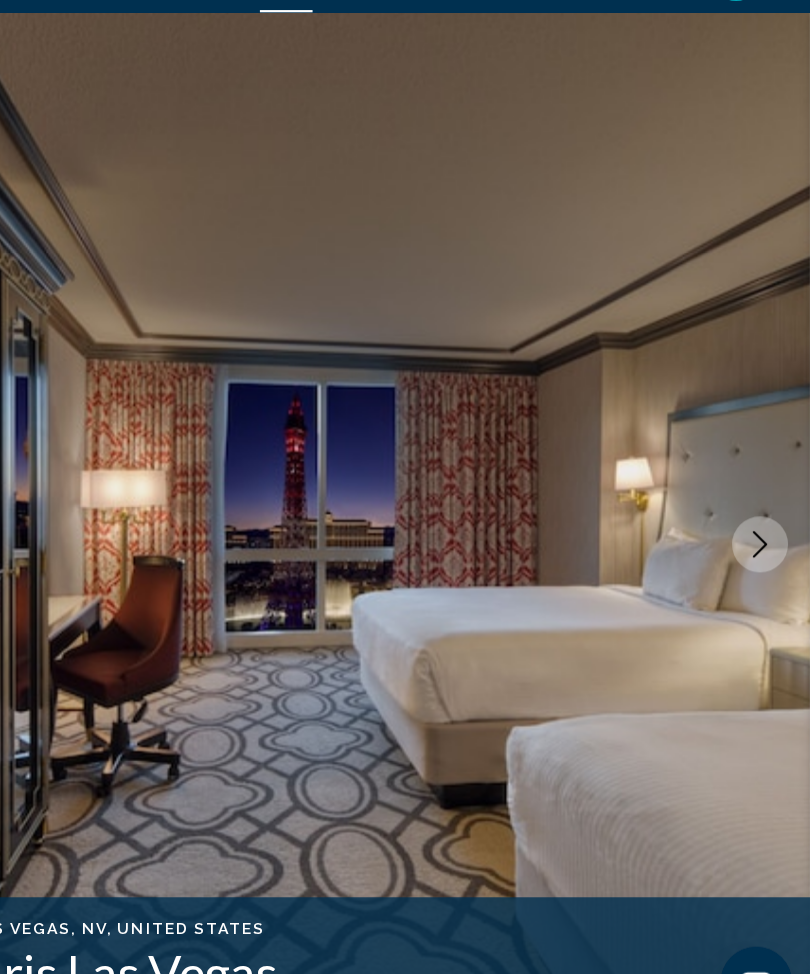 click 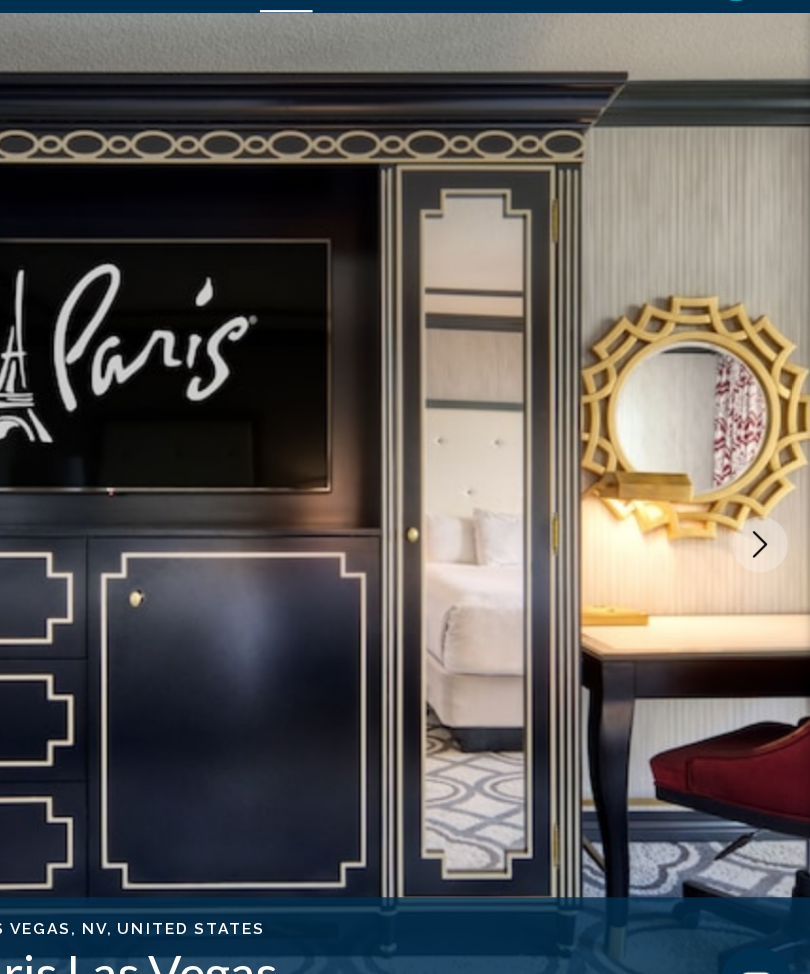 click 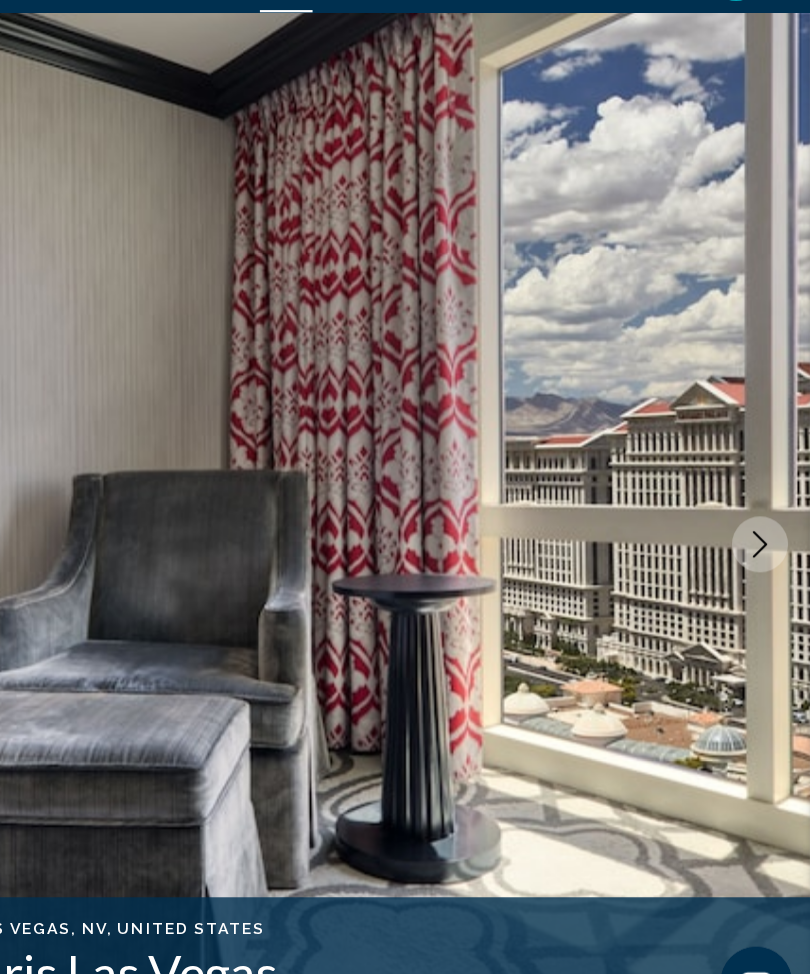 click 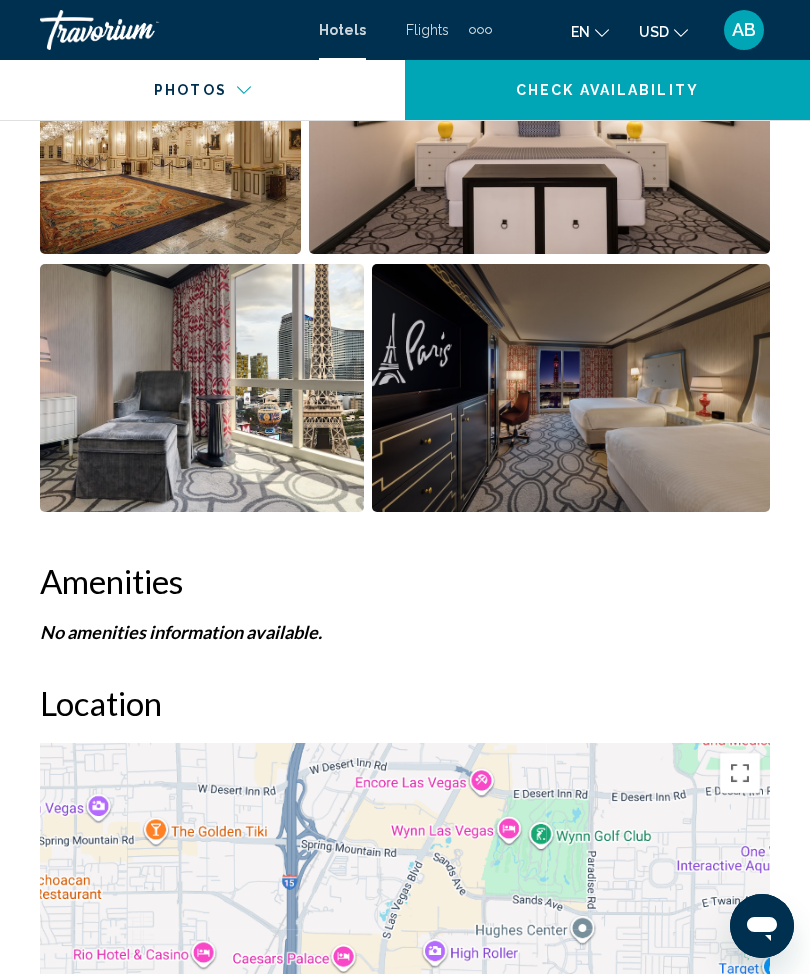scroll, scrollTop: 1702, scrollLeft: 0, axis: vertical 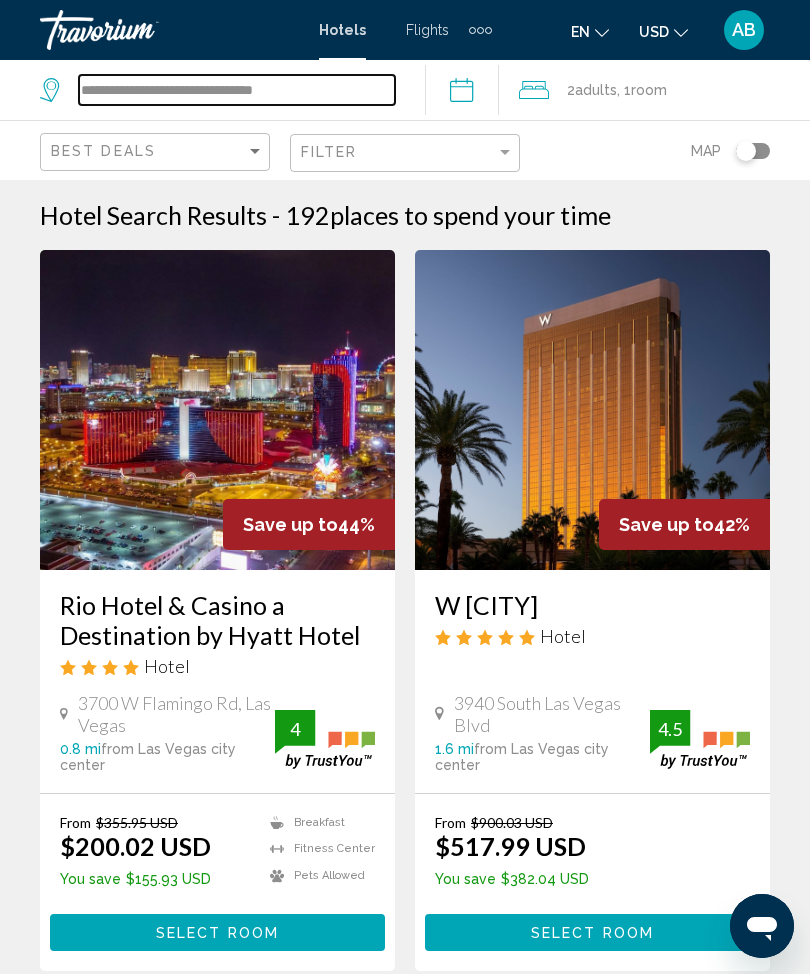 click on "**********" at bounding box center (237, 90) 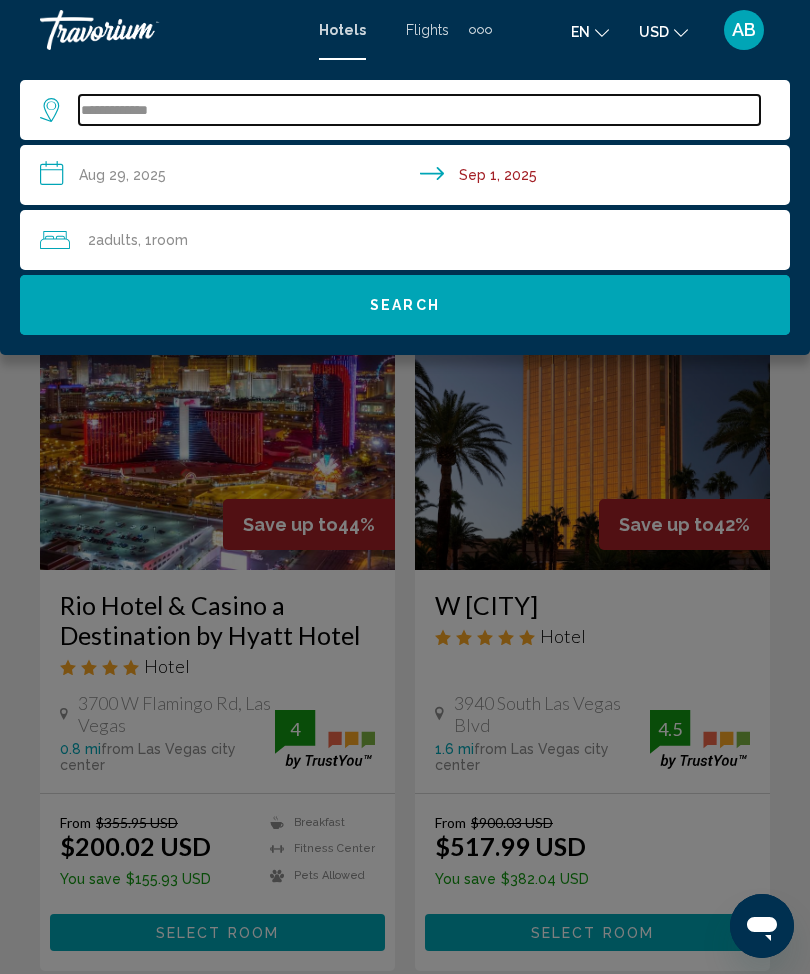 type on "***" 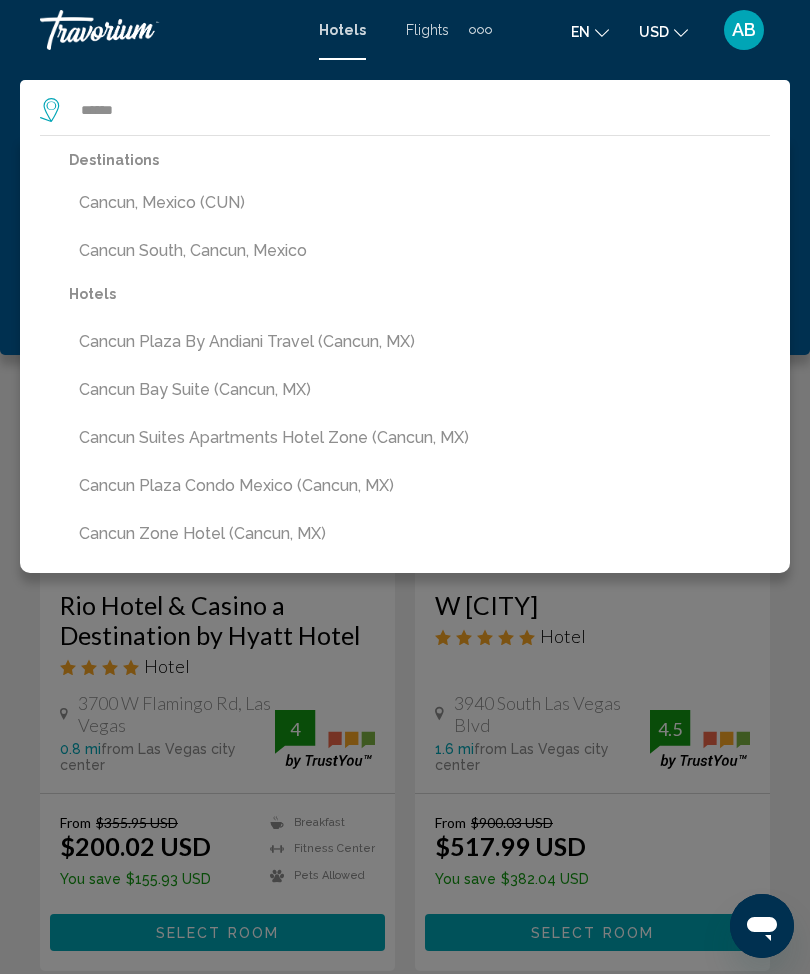 click on "Cancun, Mexico (CUN)" at bounding box center [419, 203] 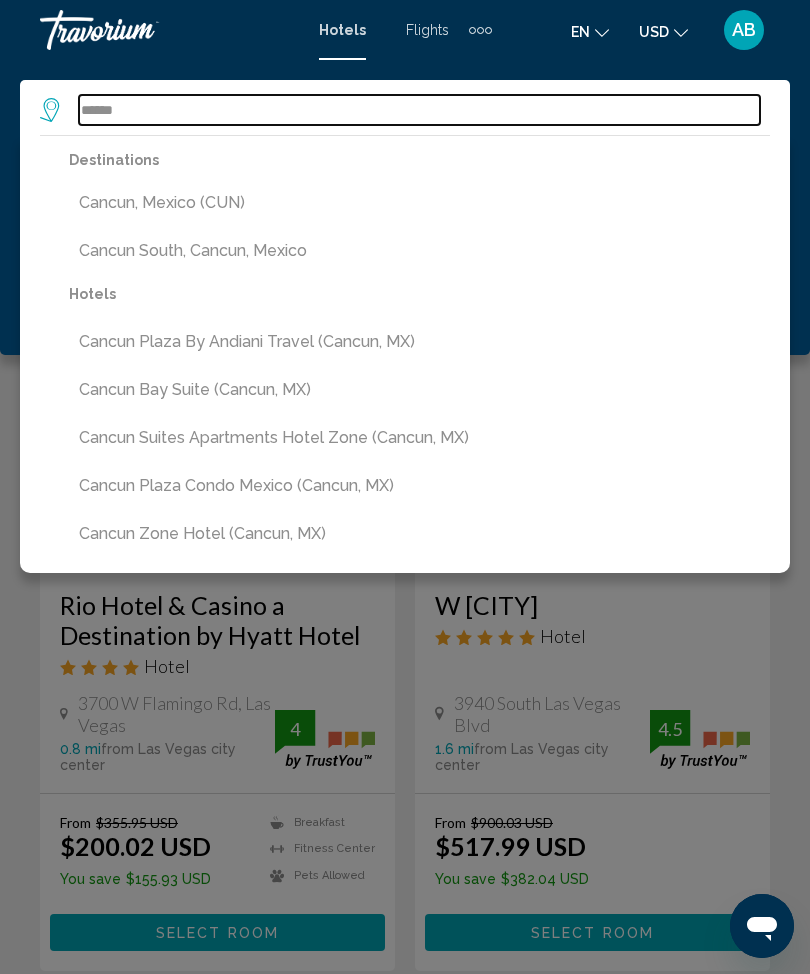 type on "**********" 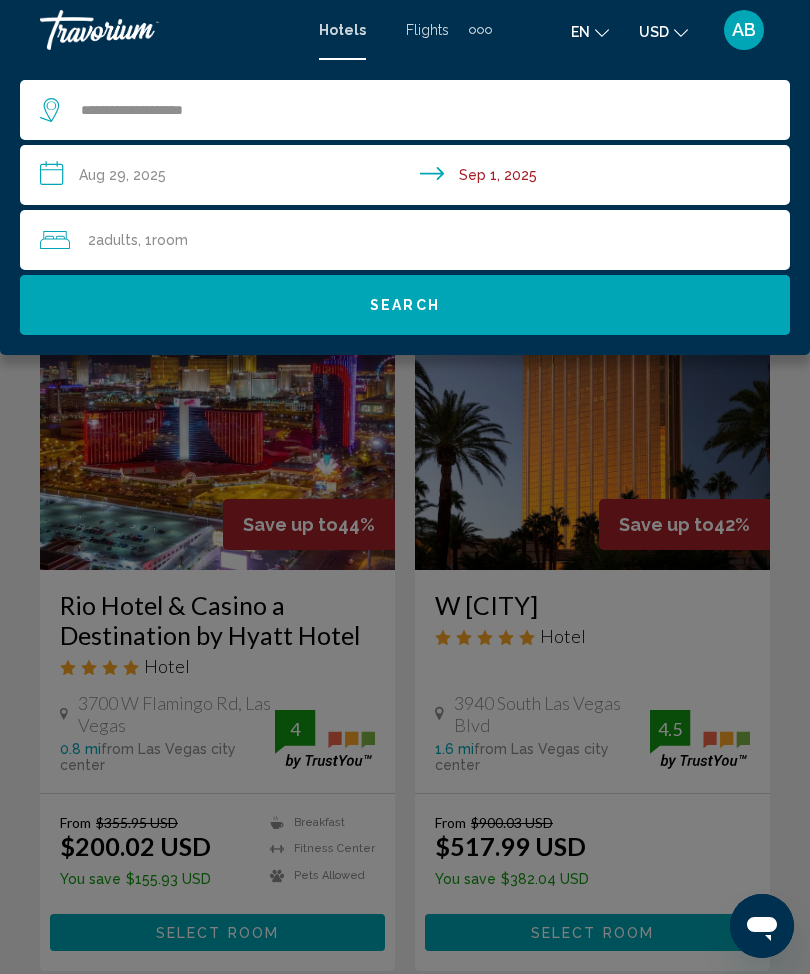 click on "Search" 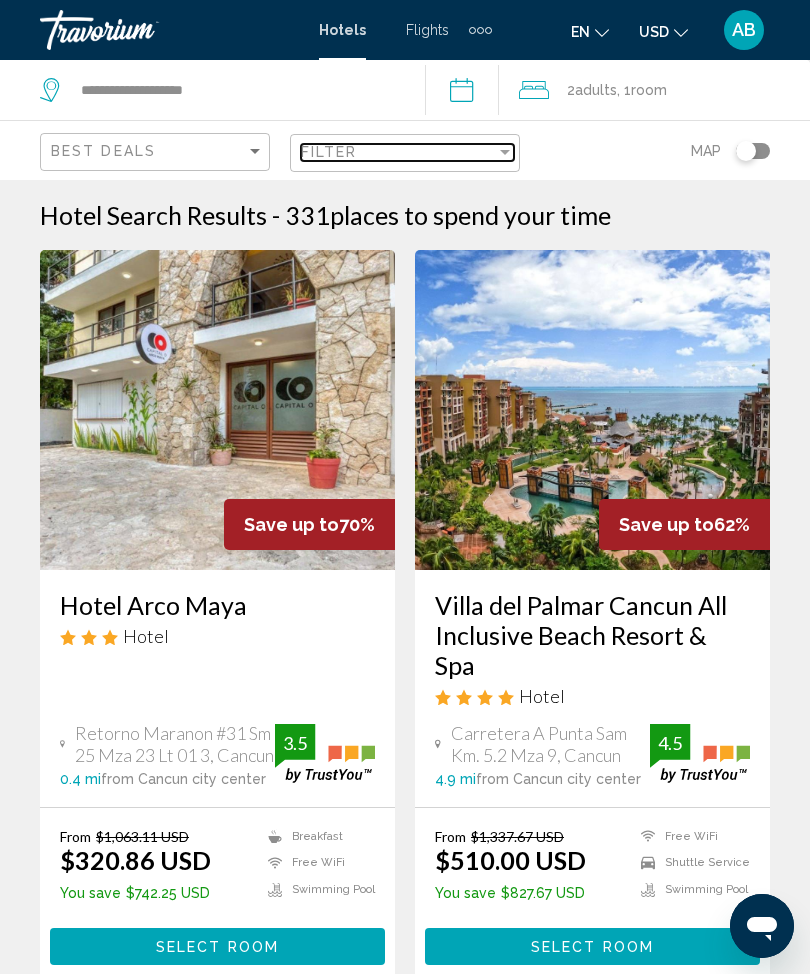 click at bounding box center (505, 152) 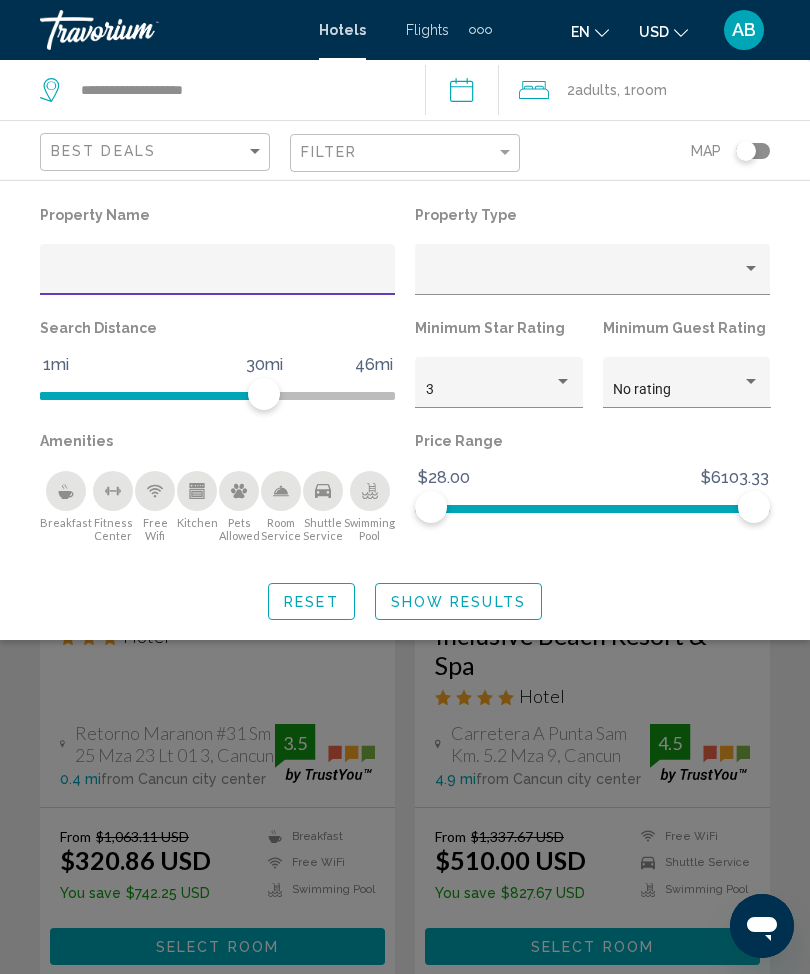 click at bounding box center [218, 277] 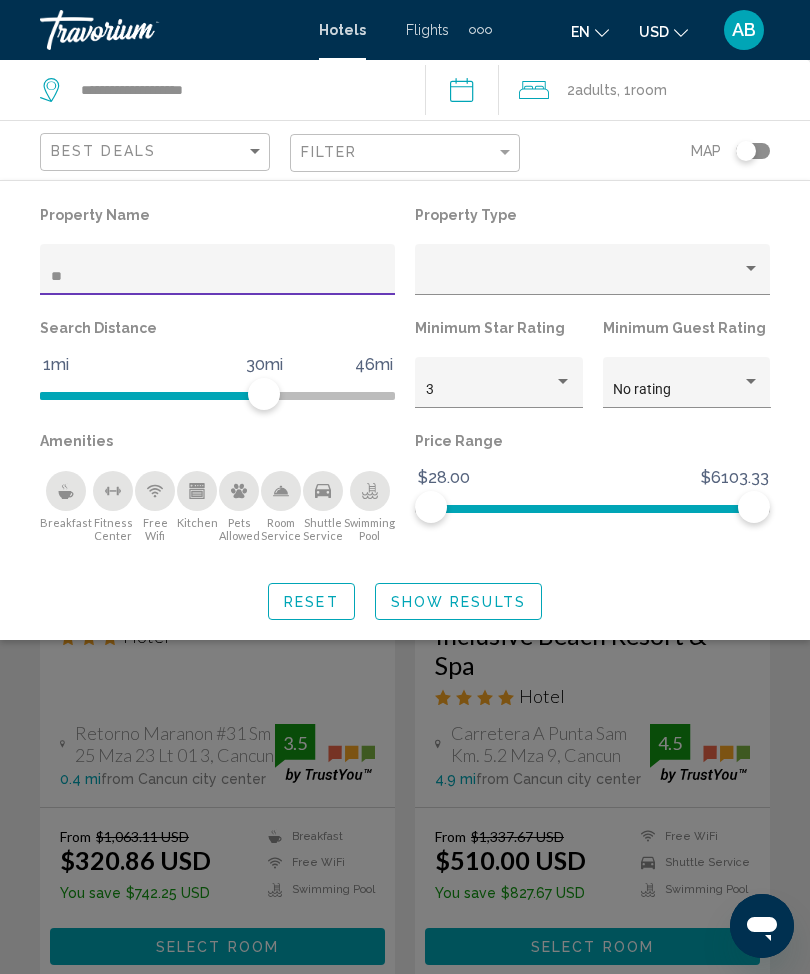 type on "***" 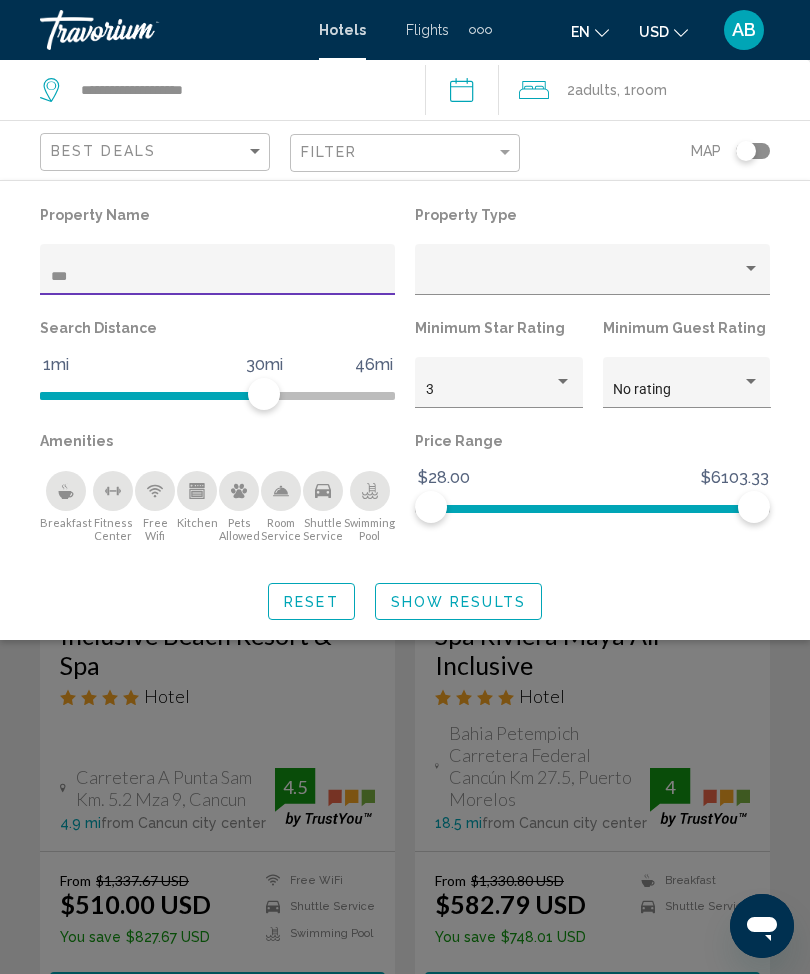 click on "Show Results" 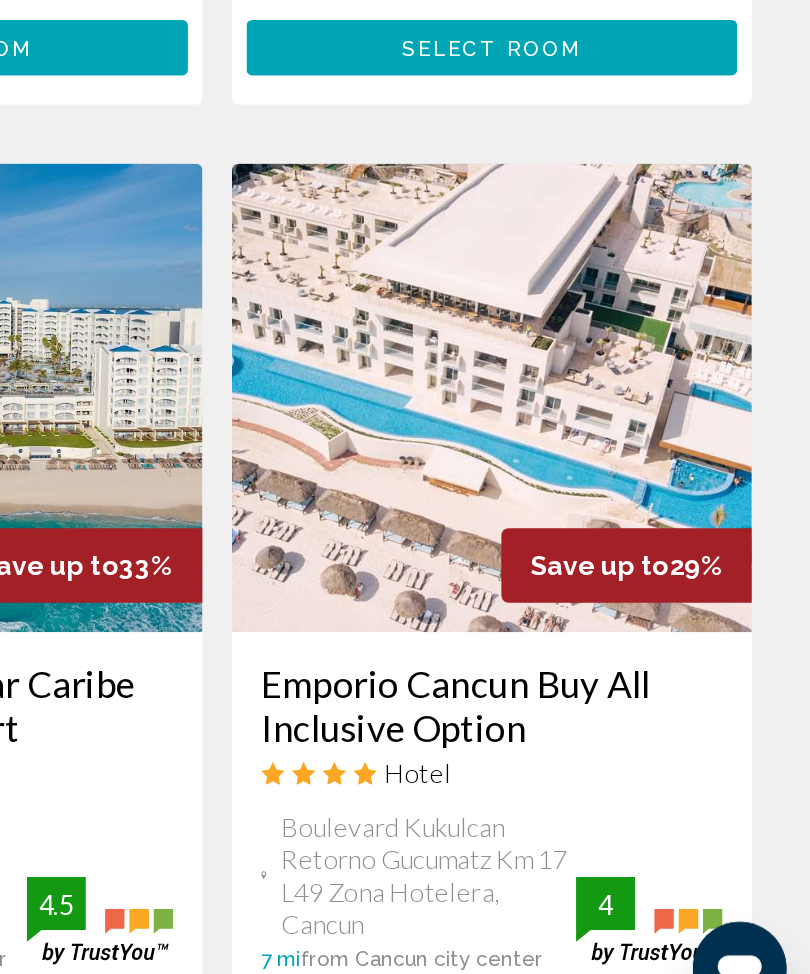 scroll, scrollTop: 3823, scrollLeft: 0, axis: vertical 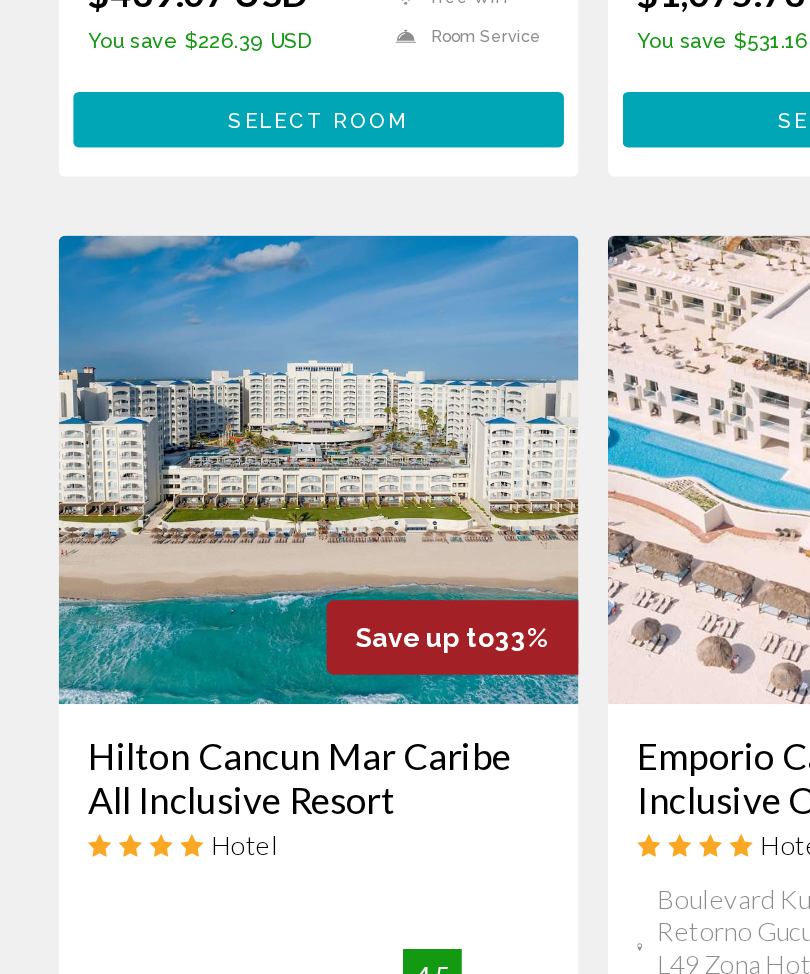 click at bounding box center [217, 536] 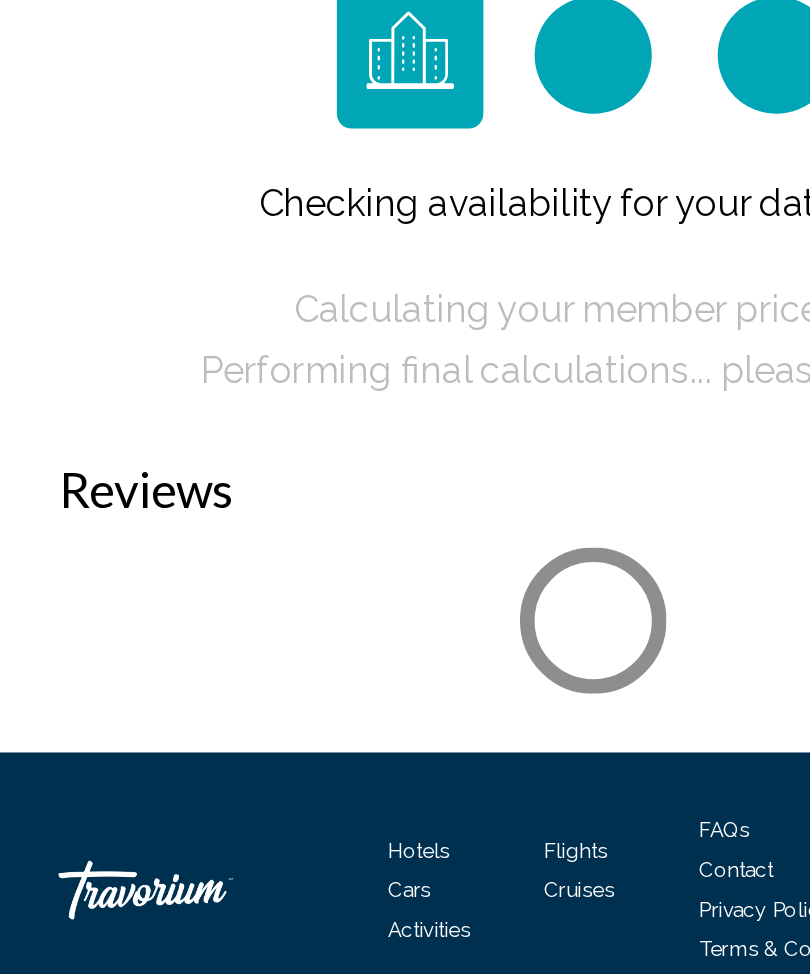 scroll, scrollTop: 0, scrollLeft: 0, axis: both 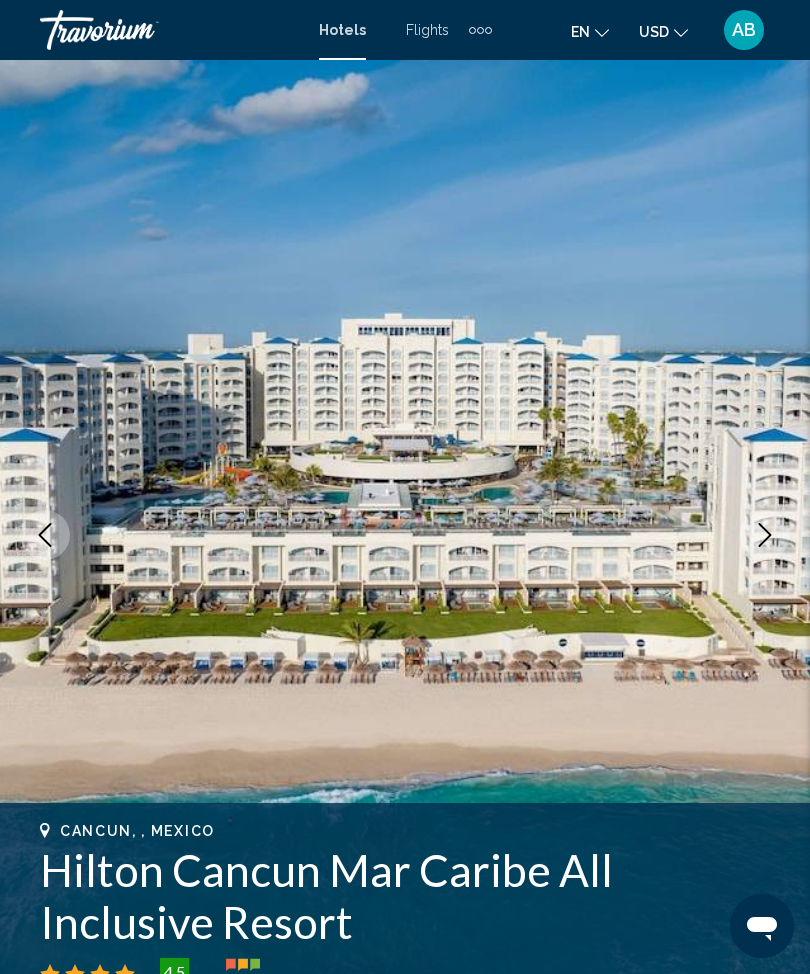 click at bounding box center (765, 535) 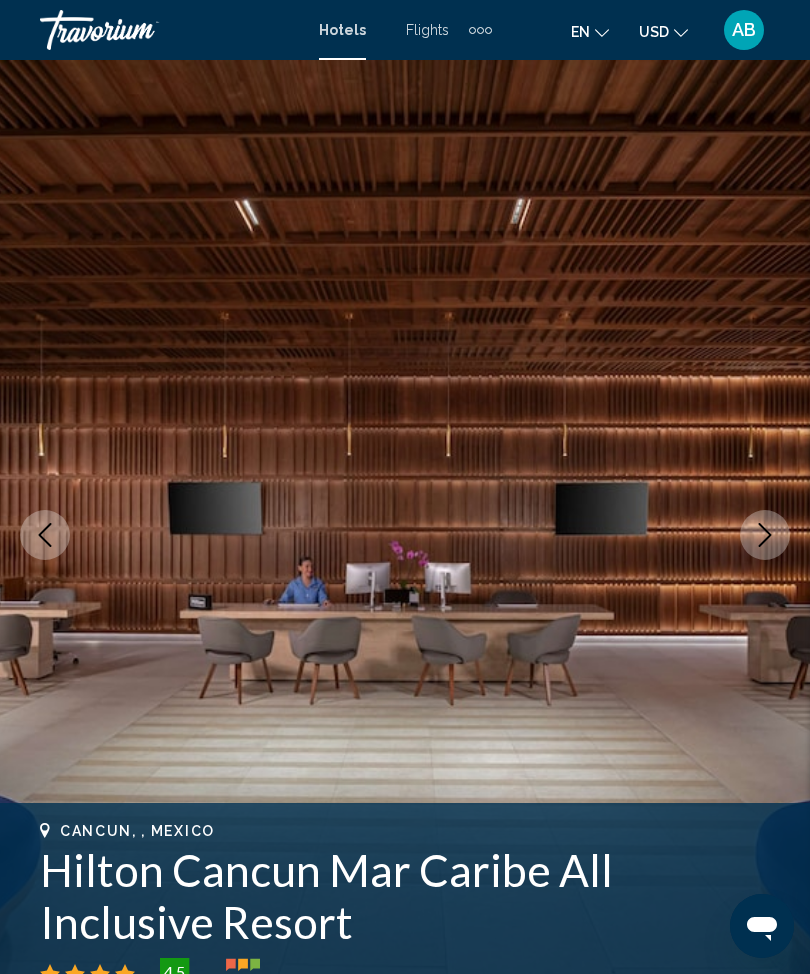 click 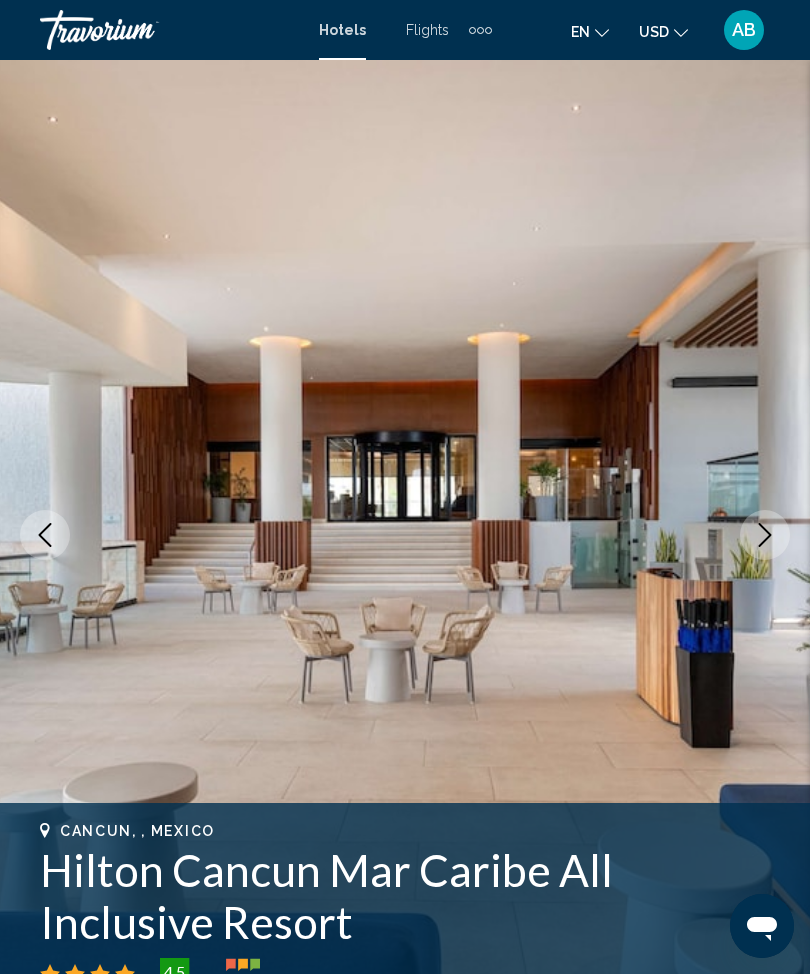 click at bounding box center (765, 535) 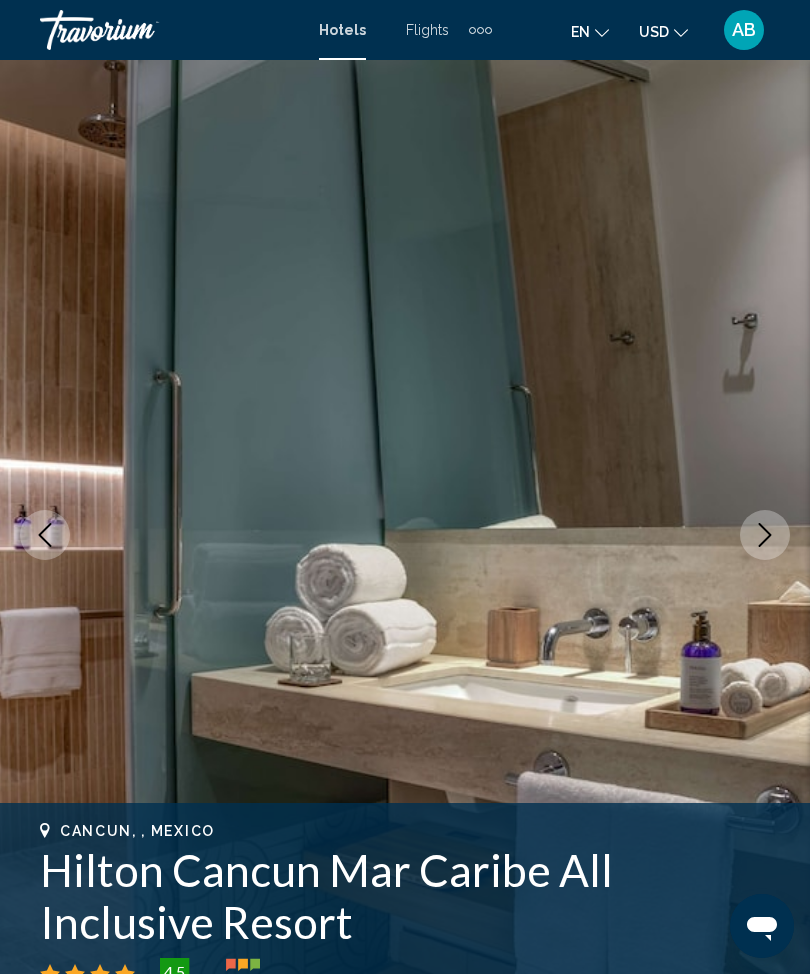 click 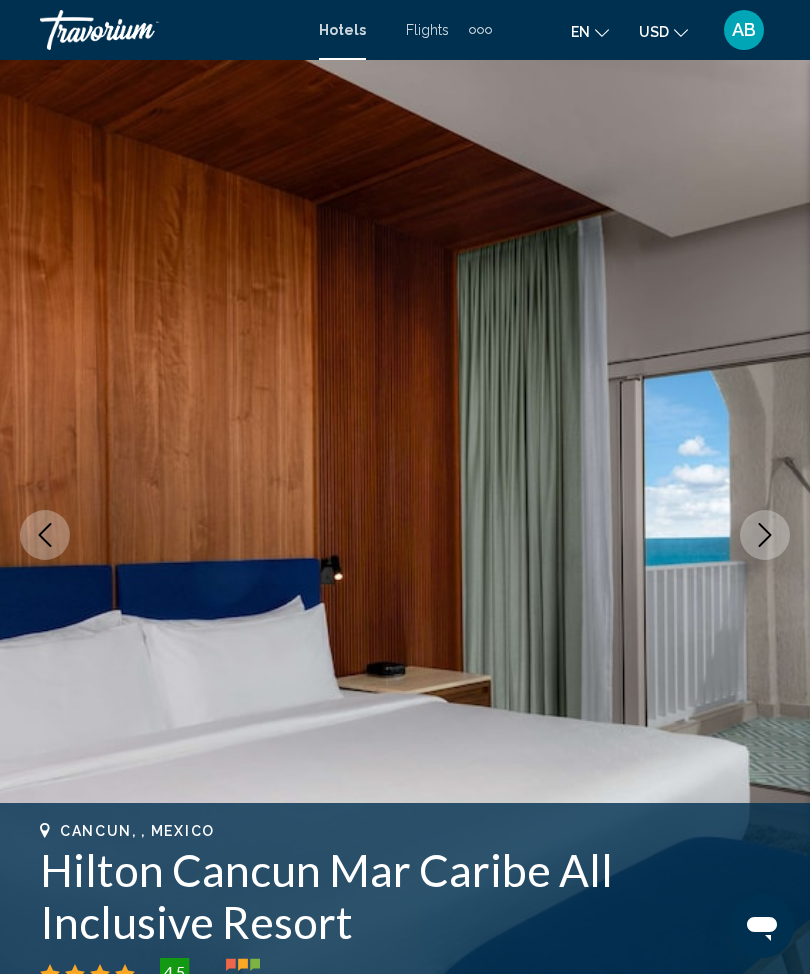 click at bounding box center [765, 535] 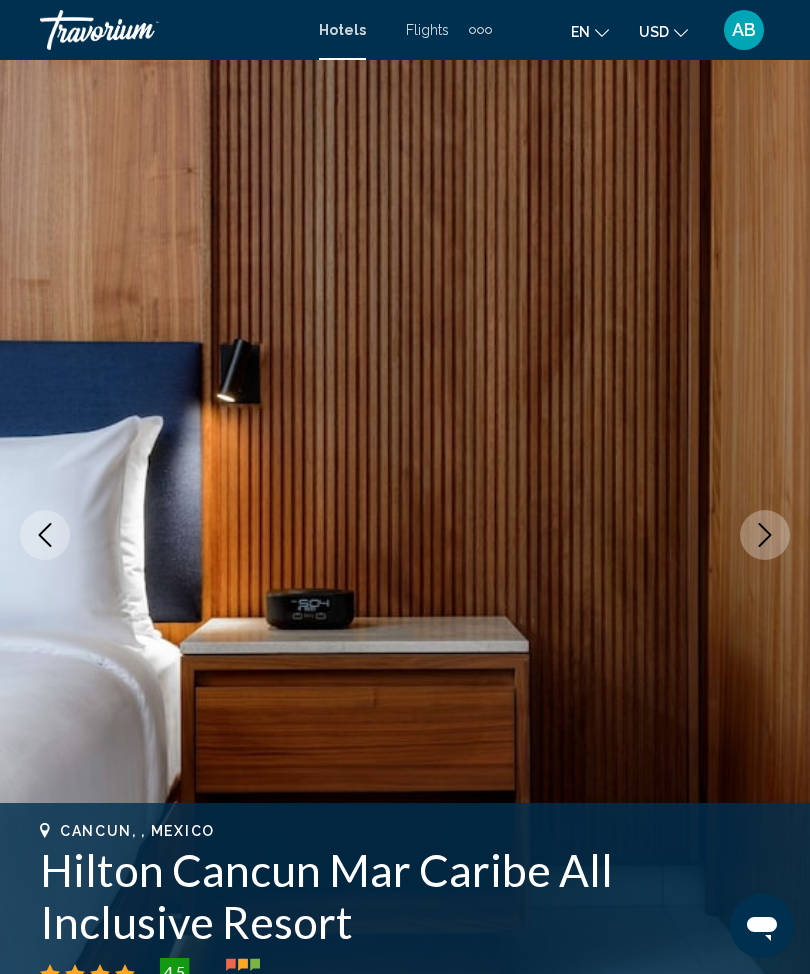 click 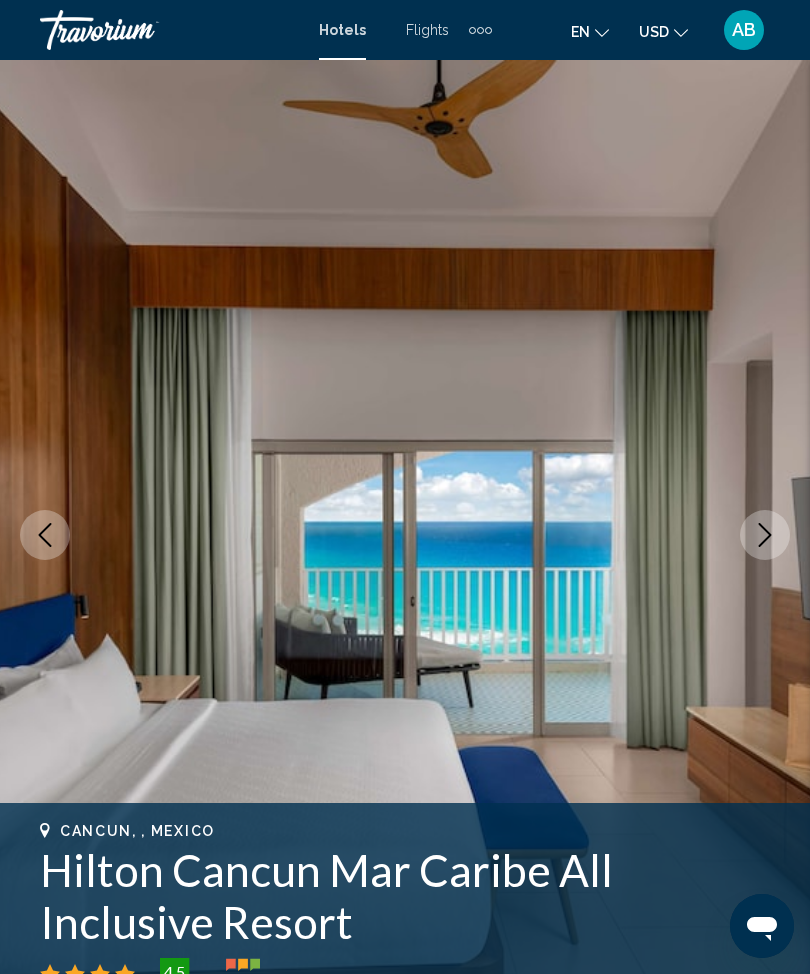 click at bounding box center [765, 535] 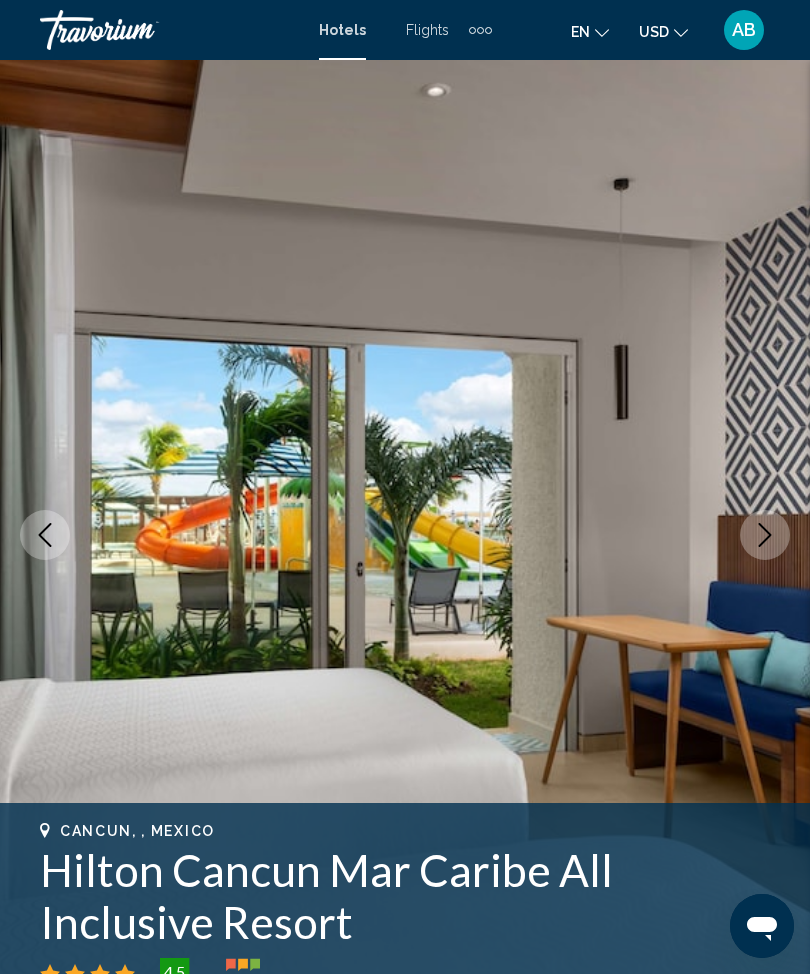 click 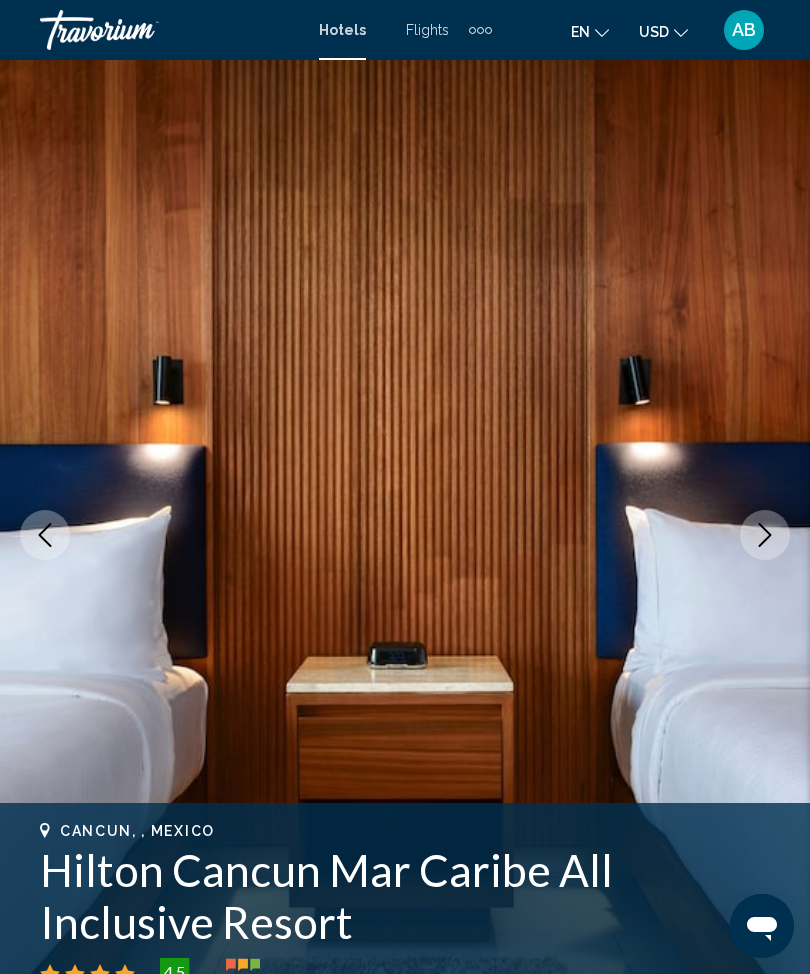 click at bounding box center (765, 535) 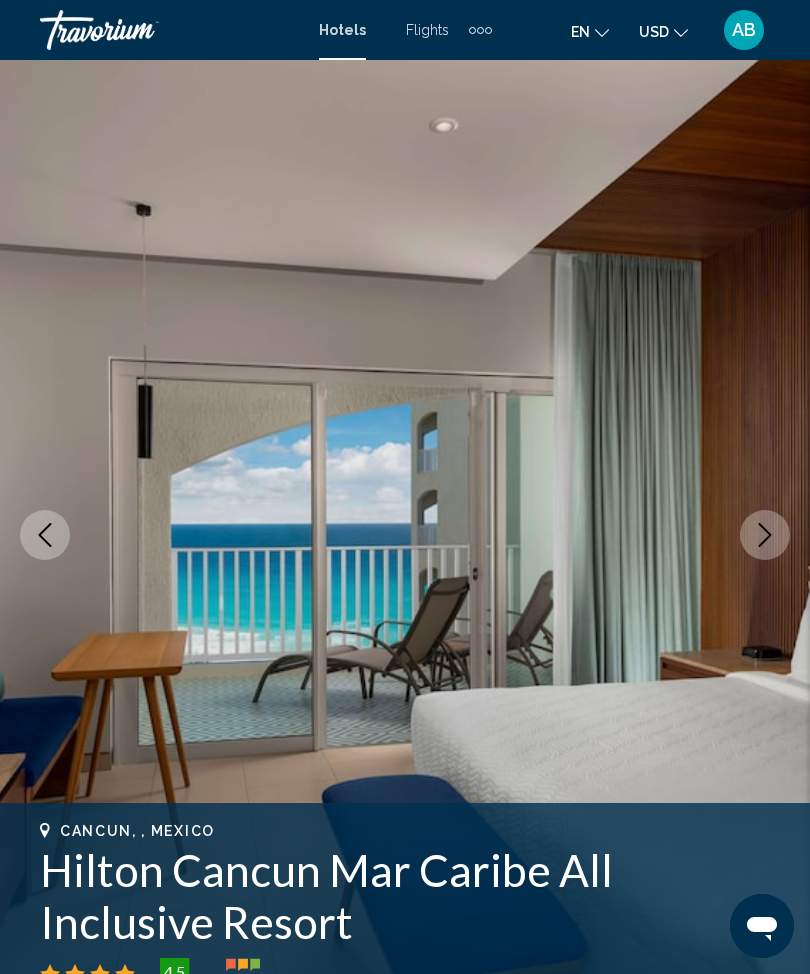click 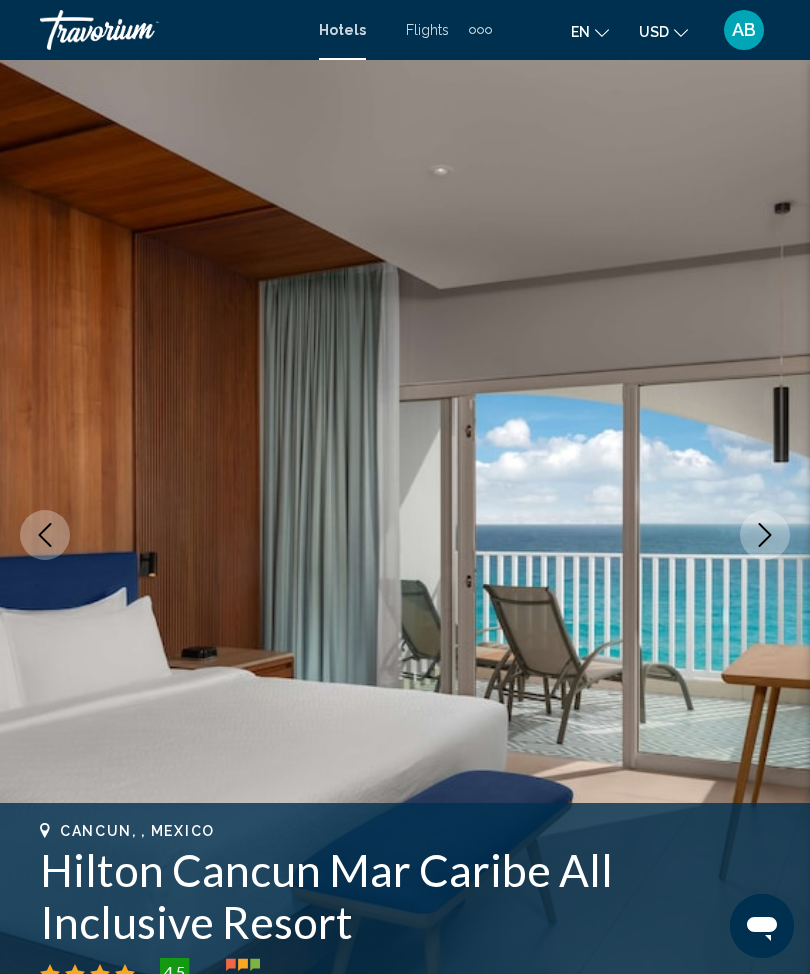 click 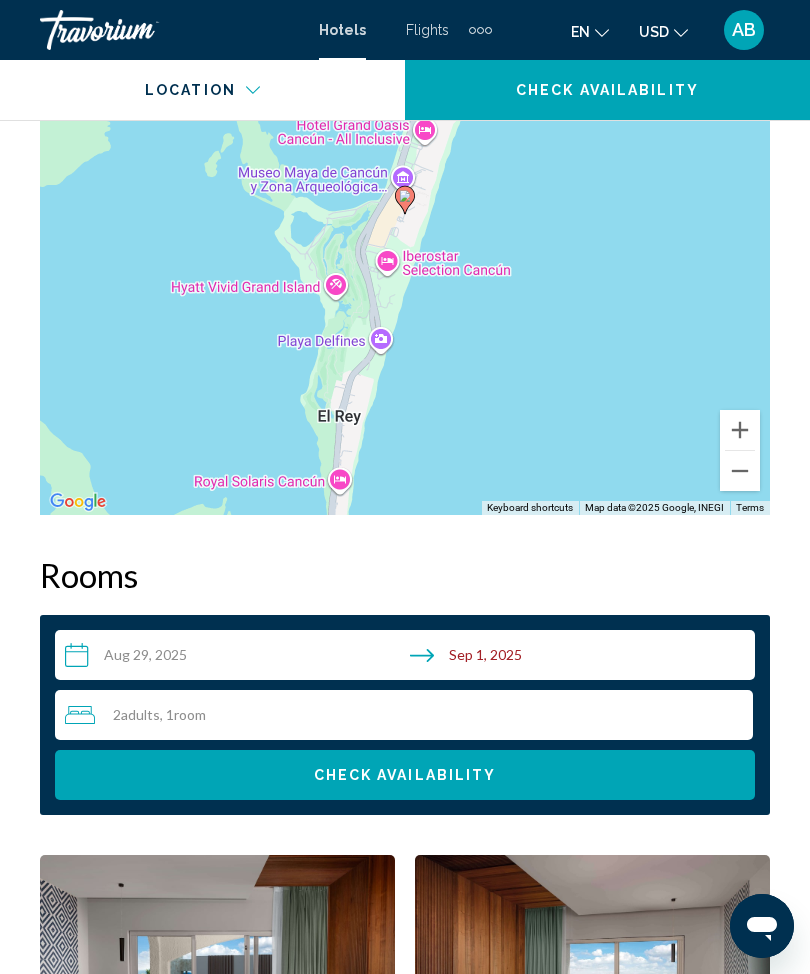 scroll, scrollTop: 2702, scrollLeft: 0, axis: vertical 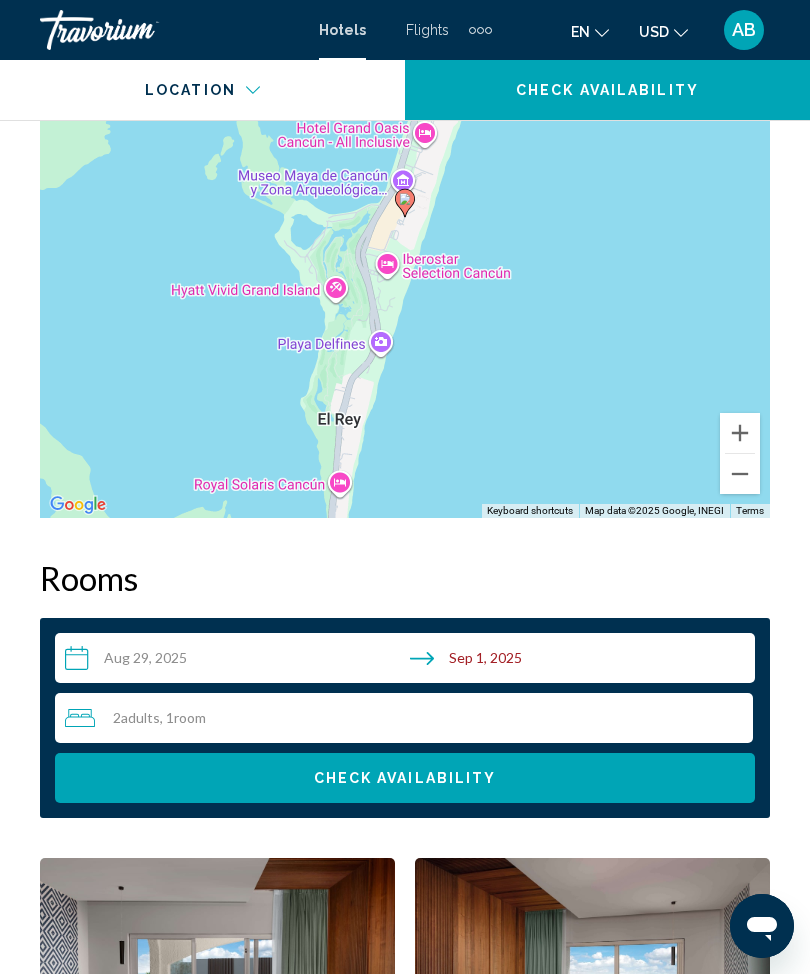 click at bounding box center [217, 983] 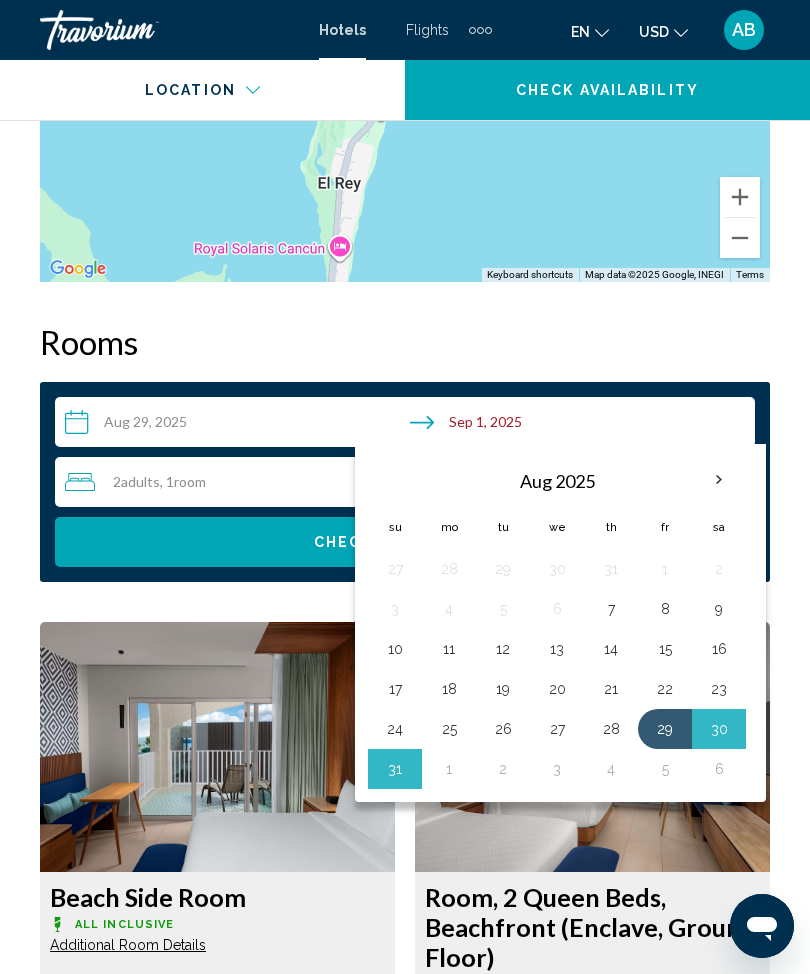 scroll, scrollTop: 2940, scrollLeft: 0, axis: vertical 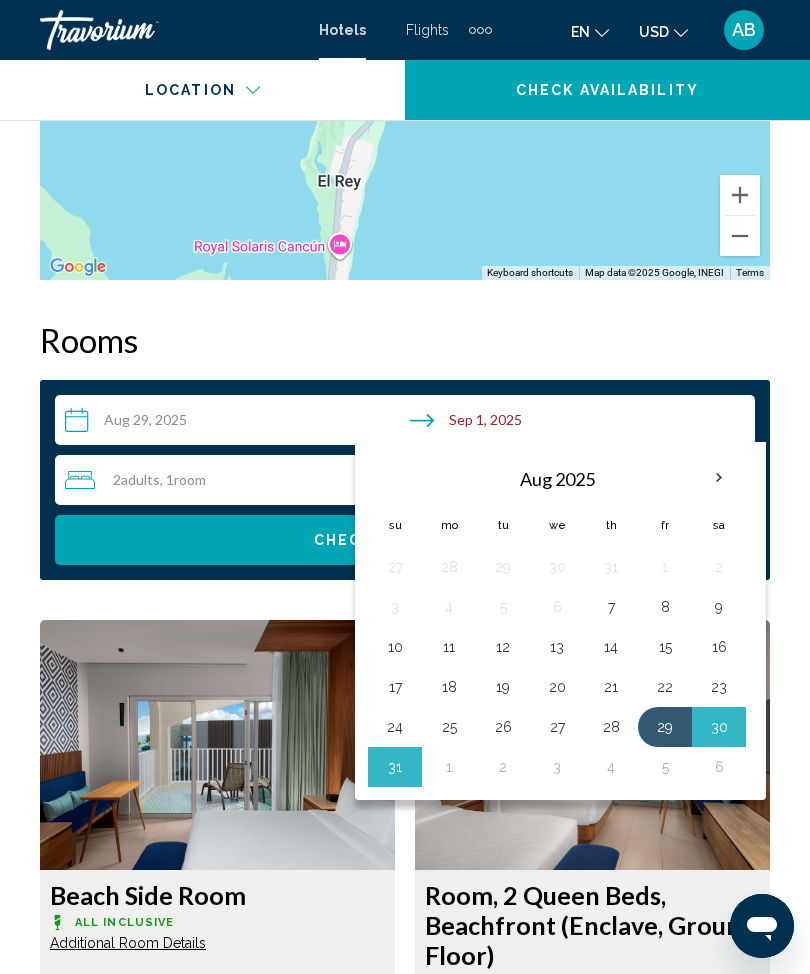 click at bounding box center [719, 478] 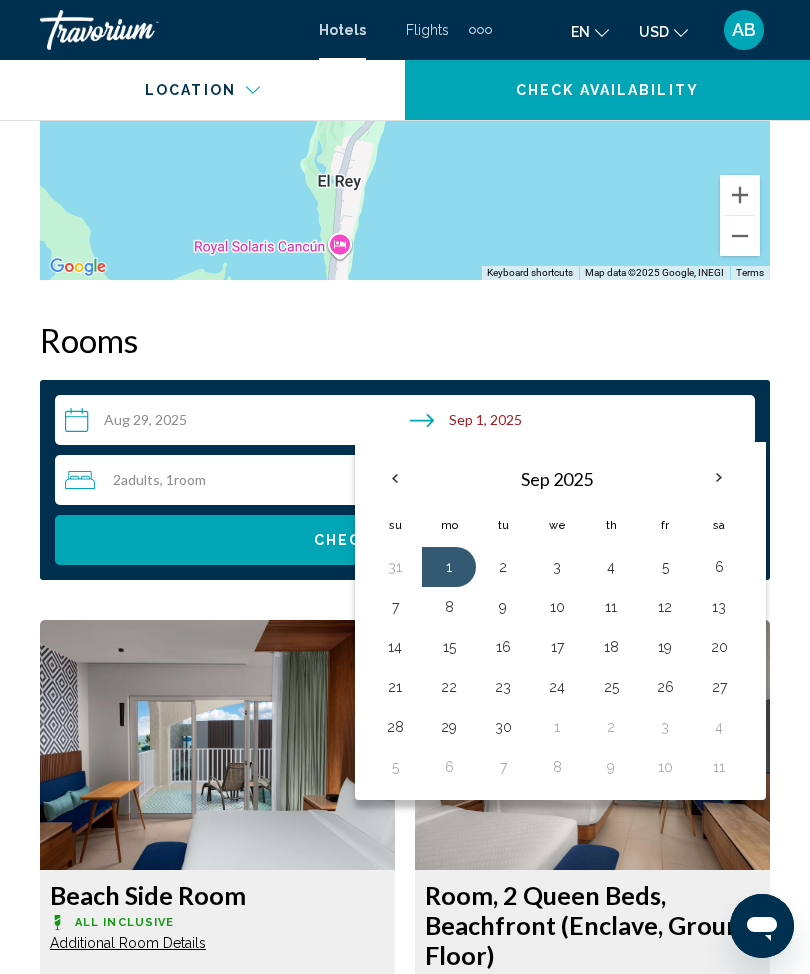 click at bounding box center (719, 478) 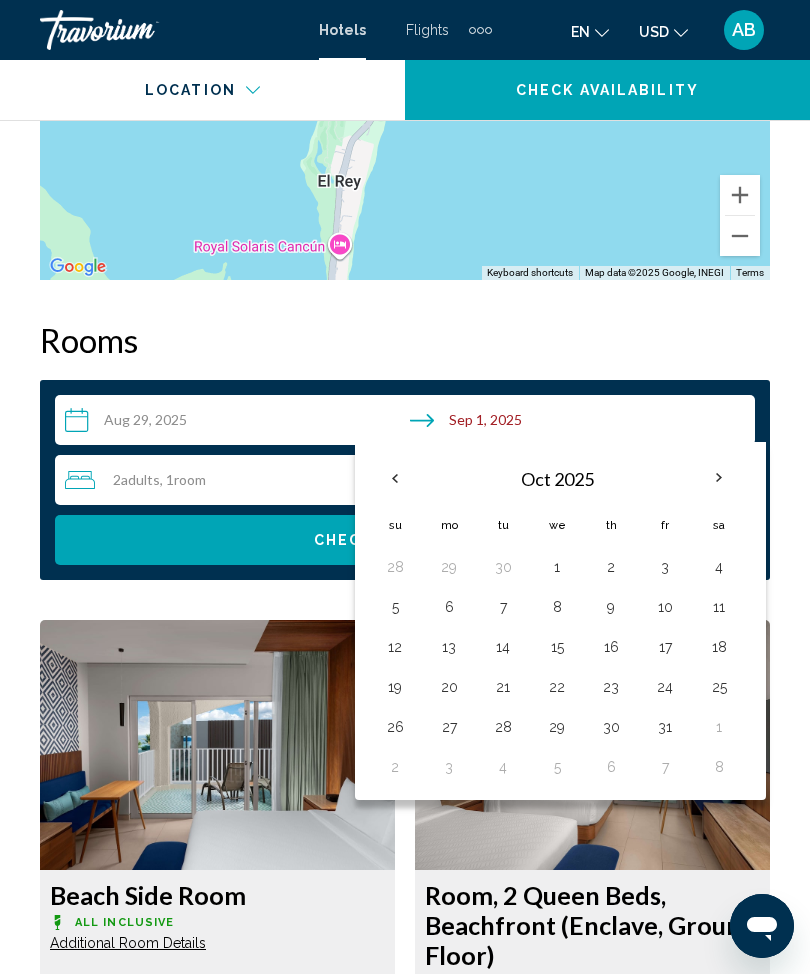 click at bounding box center [719, 478] 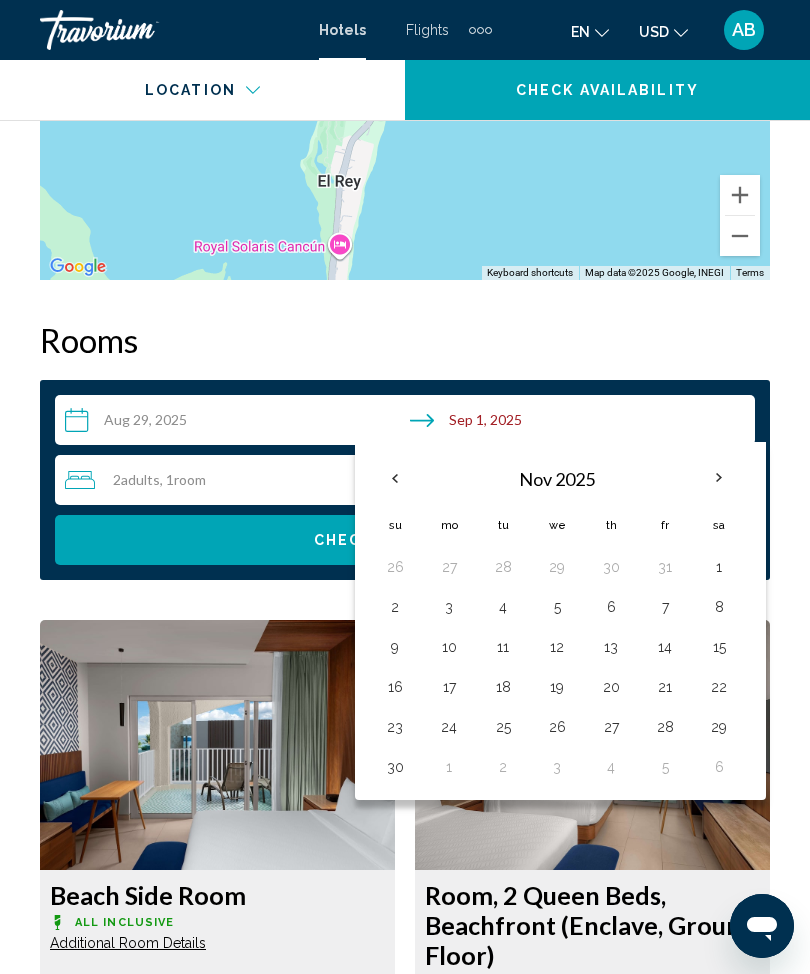 click on "10" at bounding box center [449, 647] 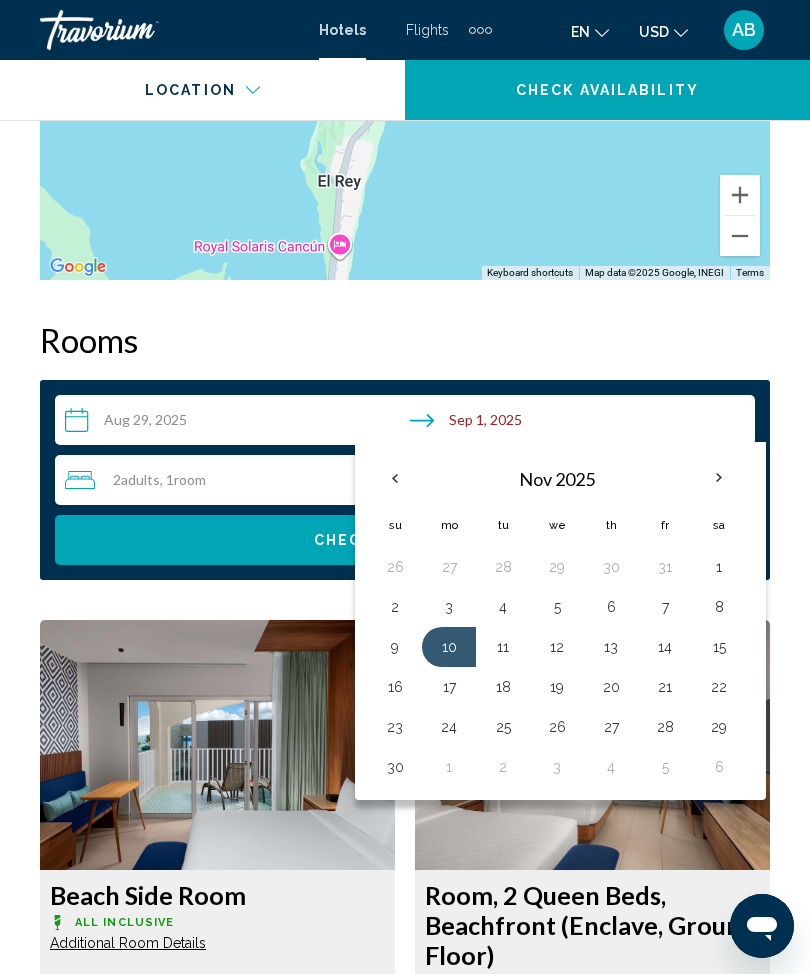 click on "14" at bounding box center (665, 647) 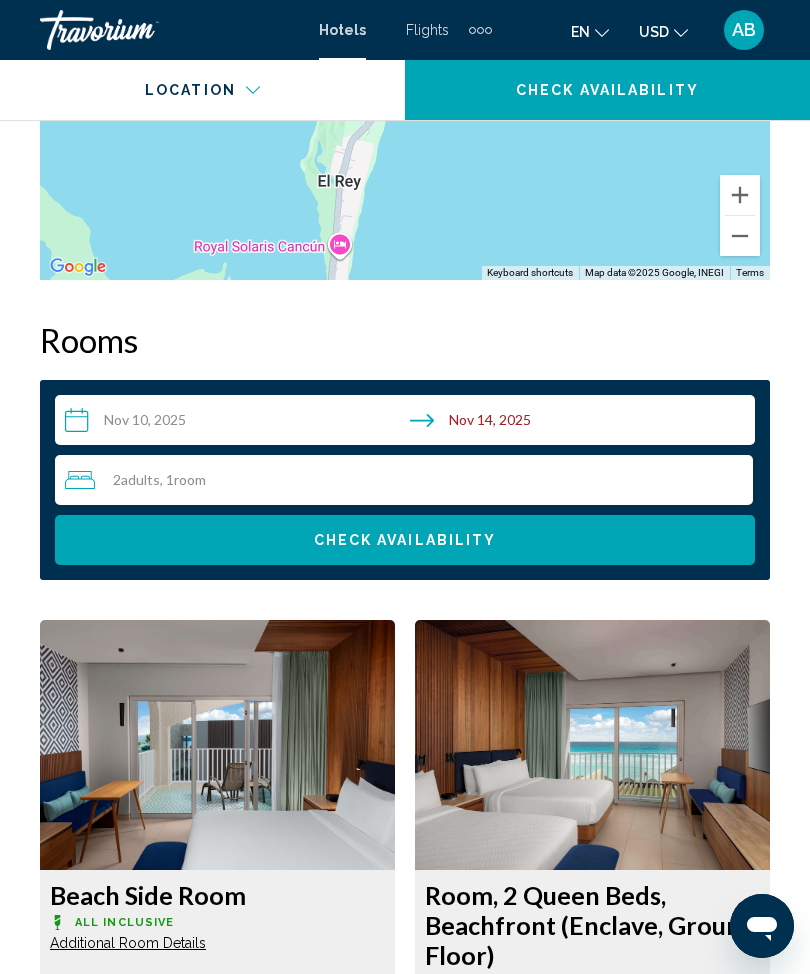 click on "2  Adult Adults , 1  Room rooms" at bounding box center [409, 480] 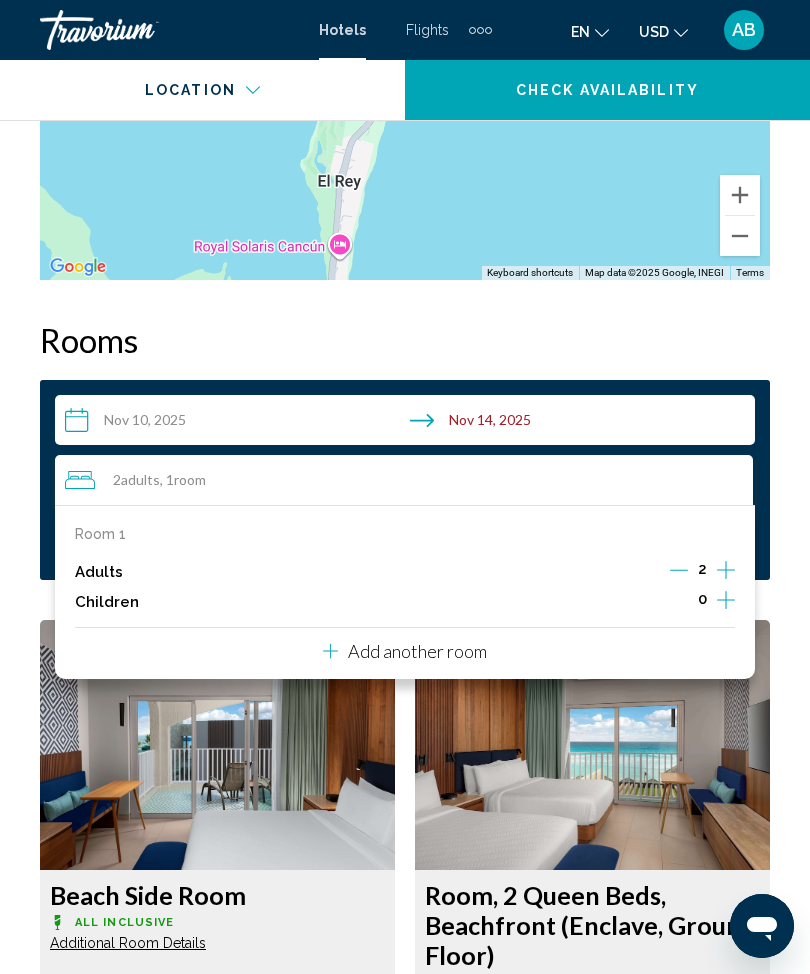 click on "Overview Type Hotel Address Boulevard Kukulcan Km 17, Cancun  77500, Mexico Description Amenities Relax at the full-service spa, where you can enjoy massages, body treatments, and facials. You're sure to appreciate the recreational amenities, which include 13 outdoor swimming pools, a waterslide, and a sauna. Additional amenities at this property include complimentary wireless internet access, concierge services, and gift shops/newsstands. Dining All-inclusive rates are available at this property. Meals and beverages at onsite dining establishments are included in all-inclusive rates. Charges may be applied for dining at some restaurants, special dinners and dishes, some beverages, and other amenities. Enjoy Mediterranean cuisine at La Luce, one of the property's 8 restaurants, or stay in and take advantage of the 24-hour room service. Snacks are also available at the coffee shop/cafe. Relax with a refreshing drink at the beach bar, the swim-up bar, or one of 4 bars/lounges. Business Amenities Rooms Location" at bounding box center (405, 13186) 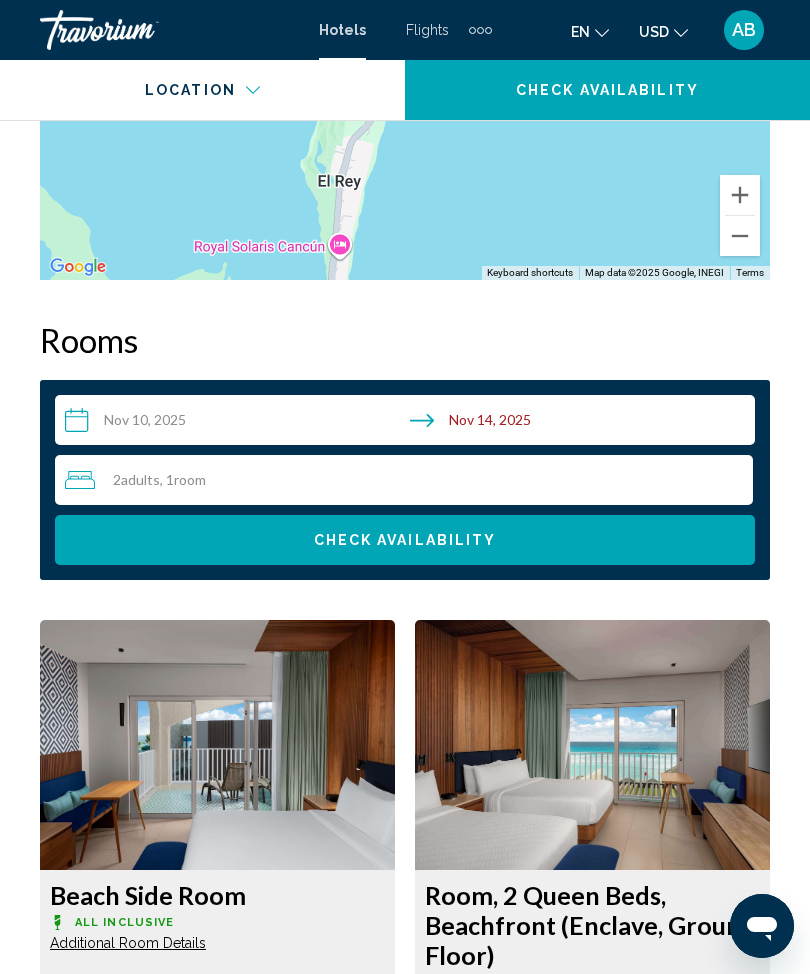 click on "Check Availability" at bounding box center (405, 540) 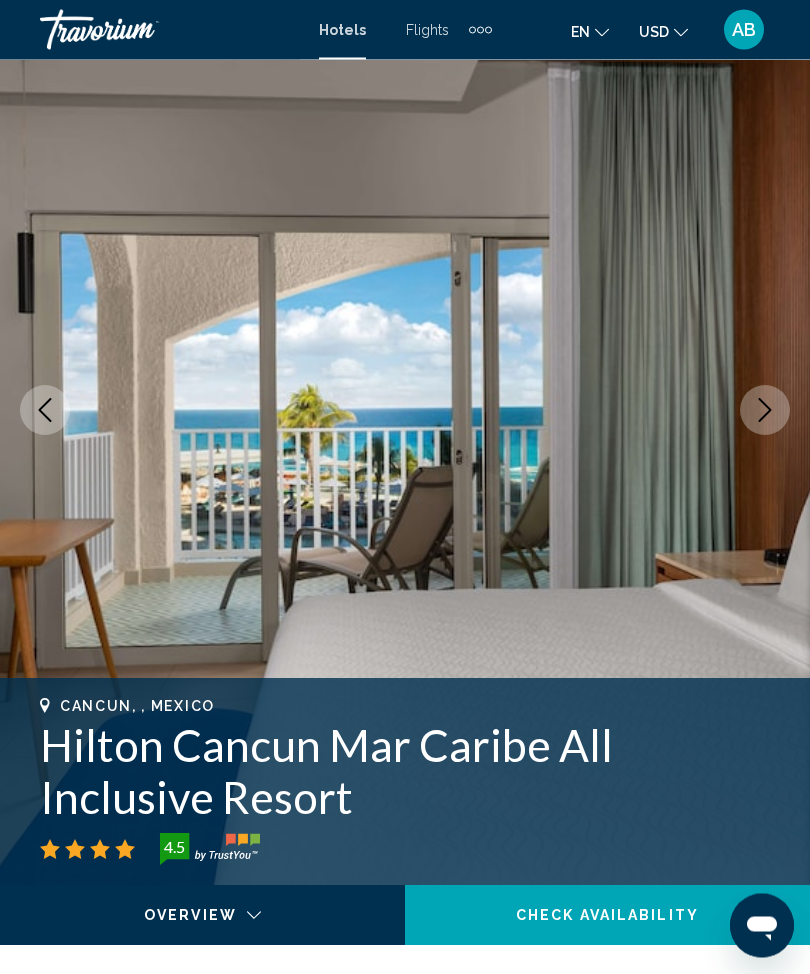scroll, scrollTop: 0, scrollLeft: 0, axis: both 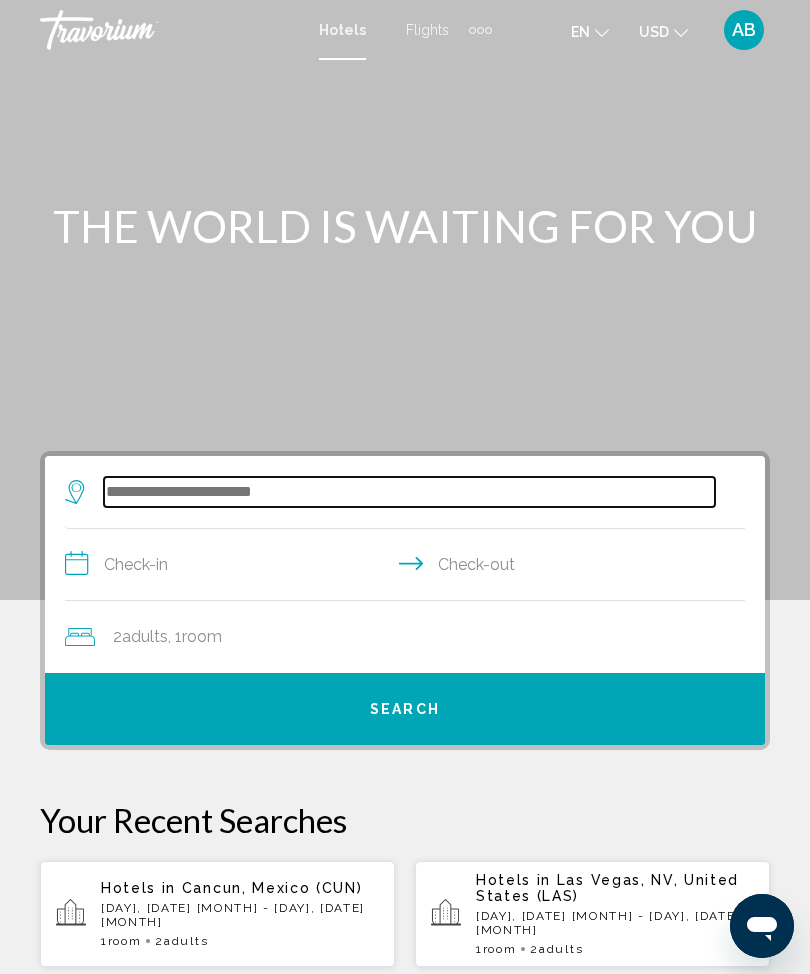 click at bounding box center (409, 492) 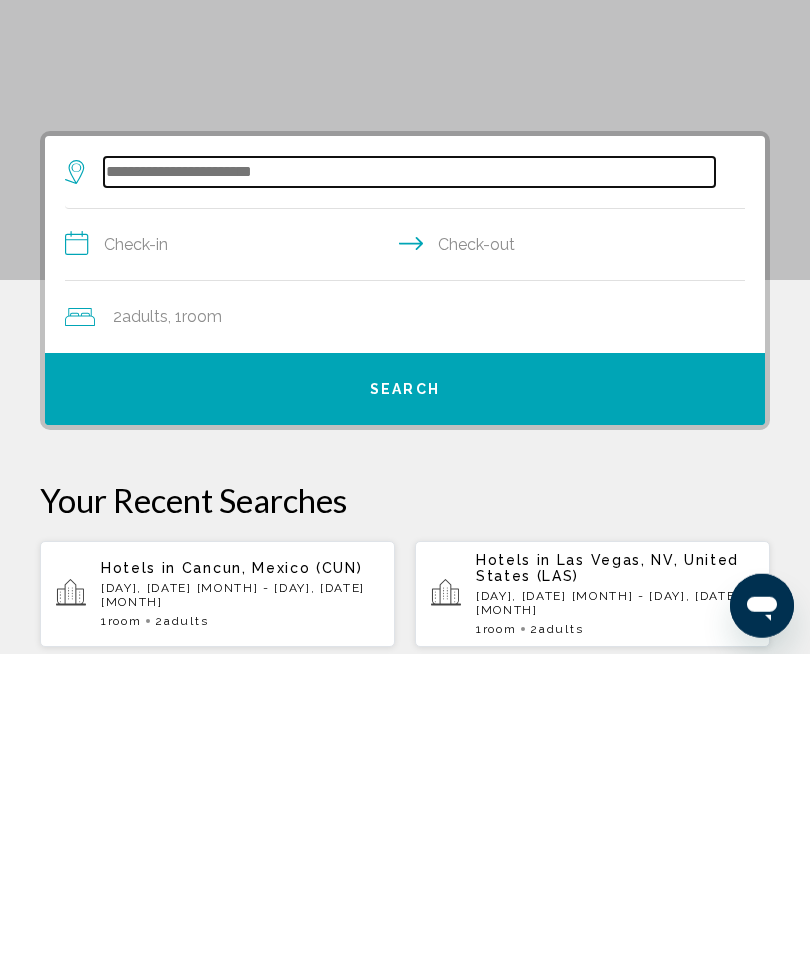 scroll, scrollTop: 65, scrollLeft: 0, axis: vertical 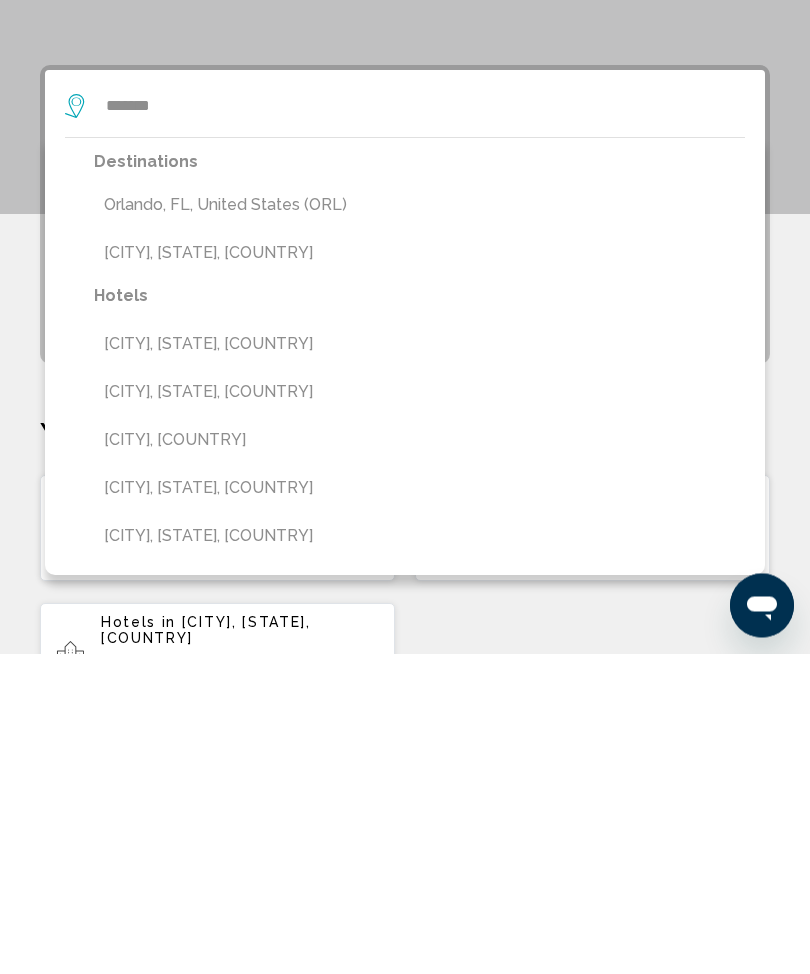 click on "Orlando, FL, United States (ORL)" at bounding box center [419, 526] 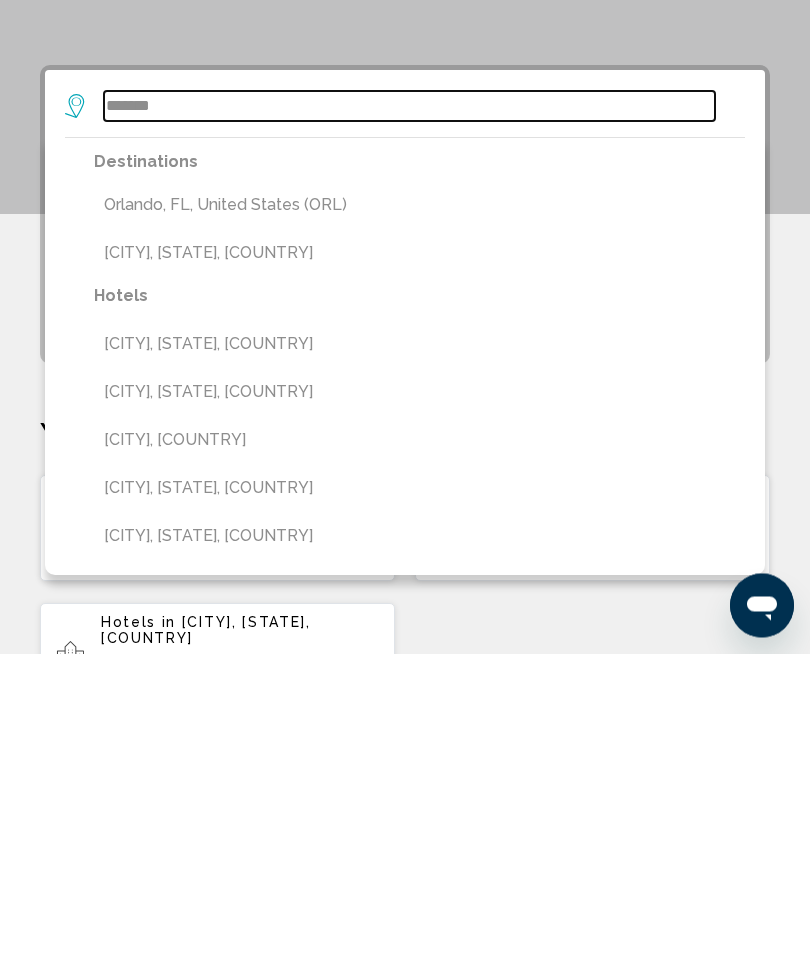 type on "**********" 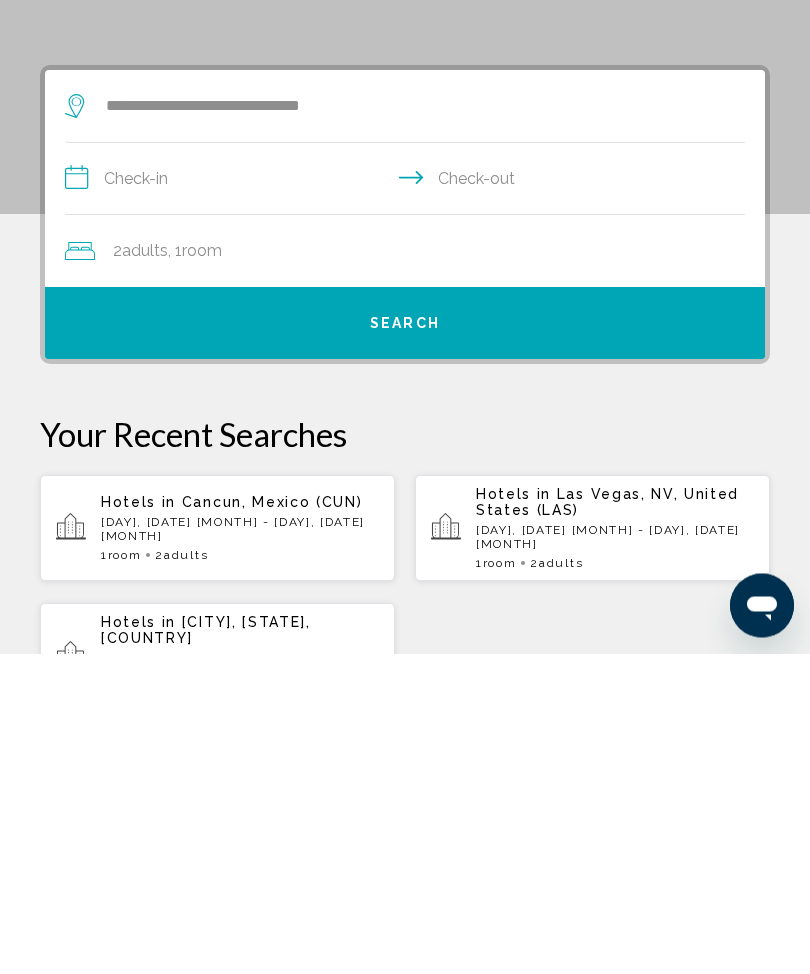 click on "**********" at bounding box center [409, 502] 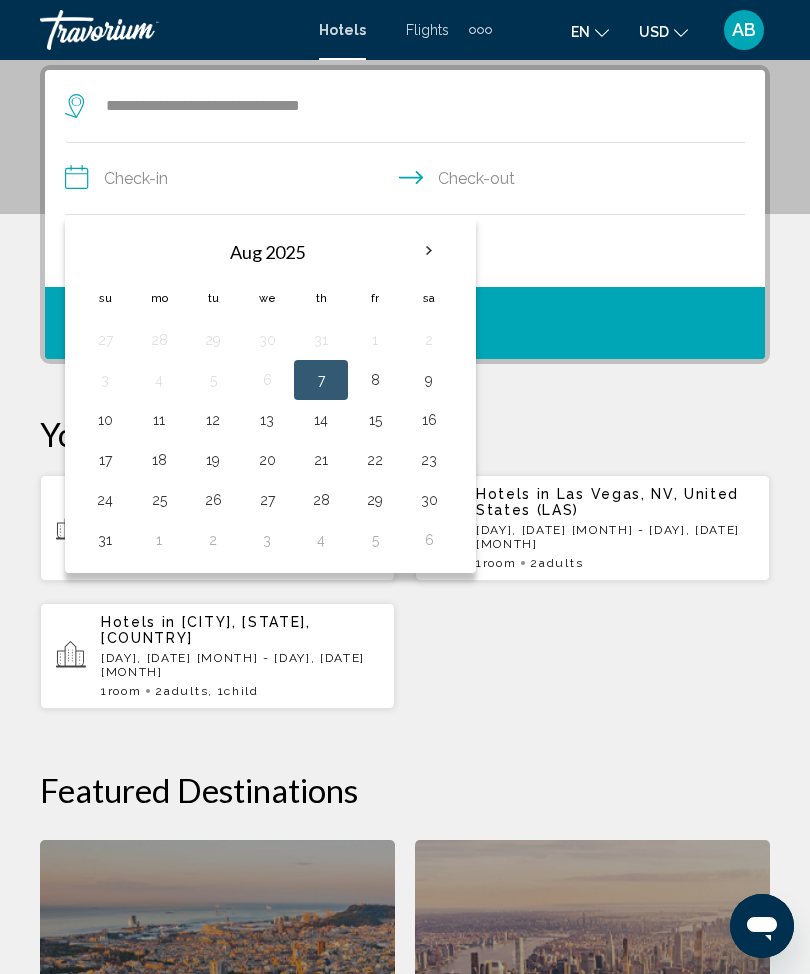 click on "30" at bounding box center [429, 500] 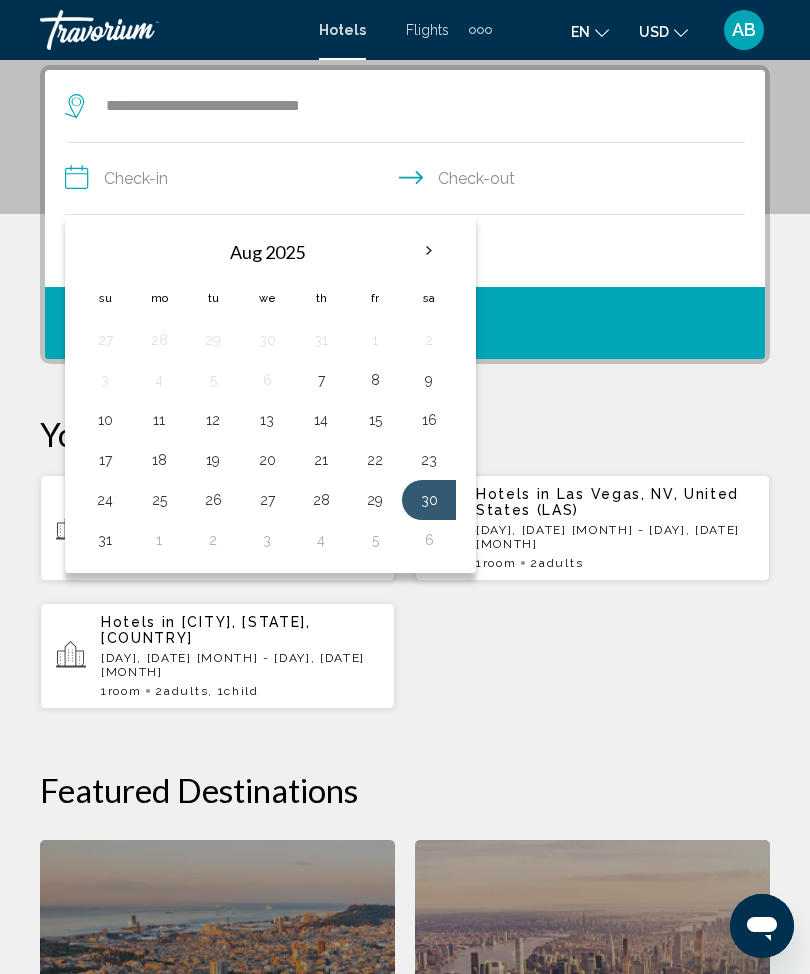click on "1" at bounding box center [159, 540] 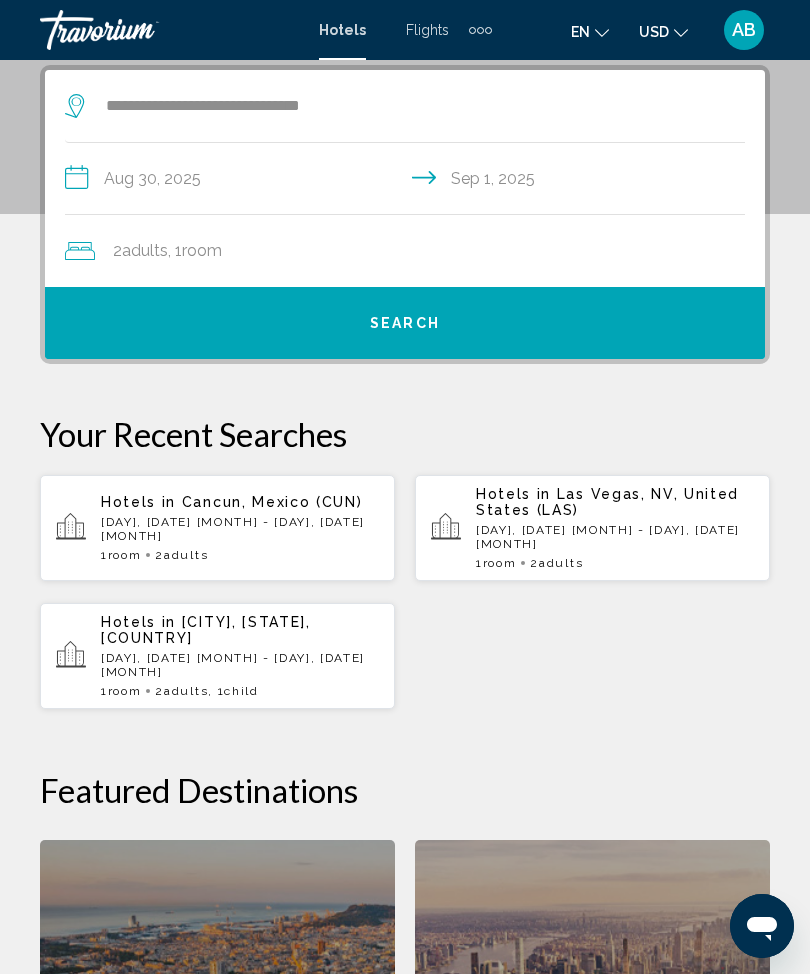 click on "2  Adult Adults , 1  Room rooms" 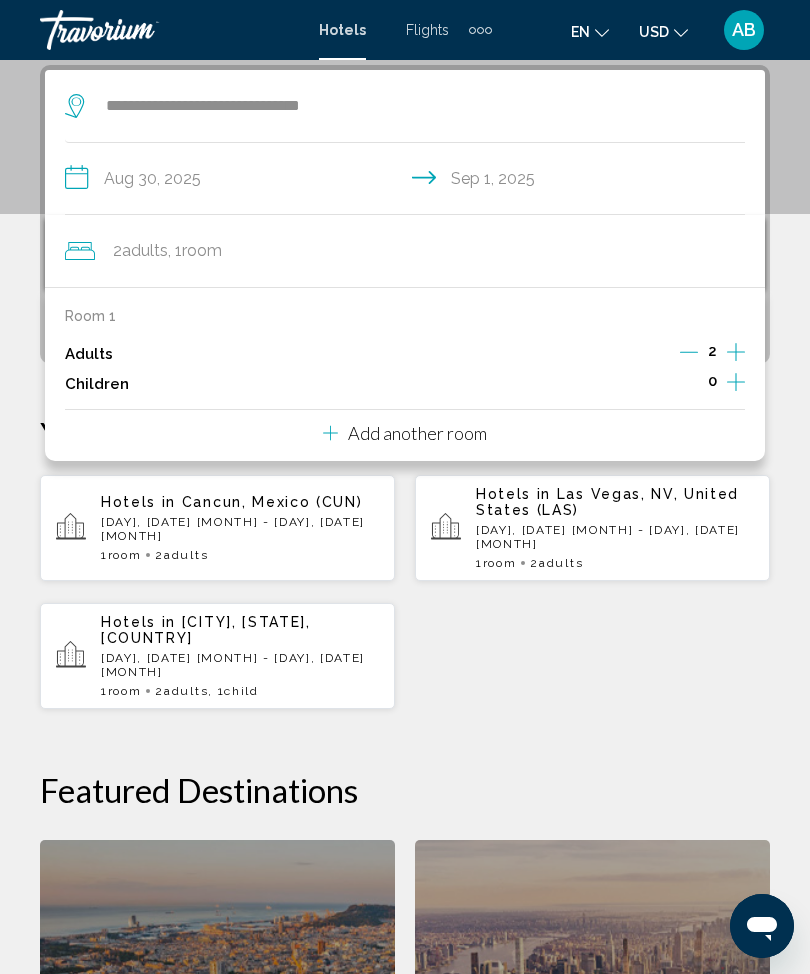 click 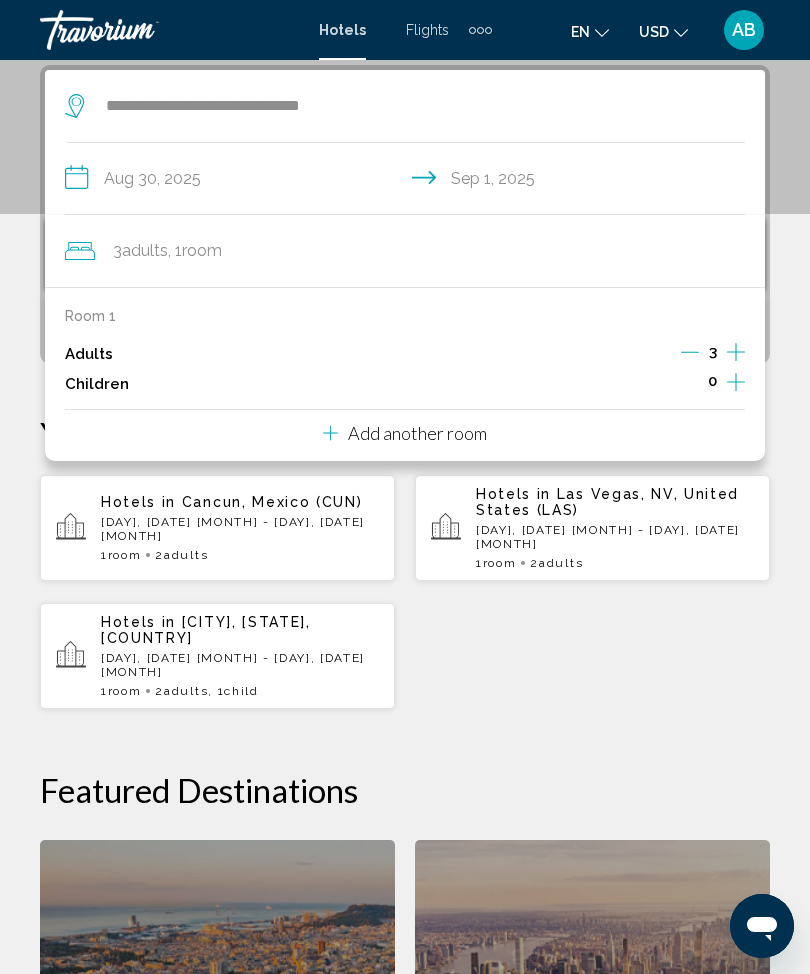 click 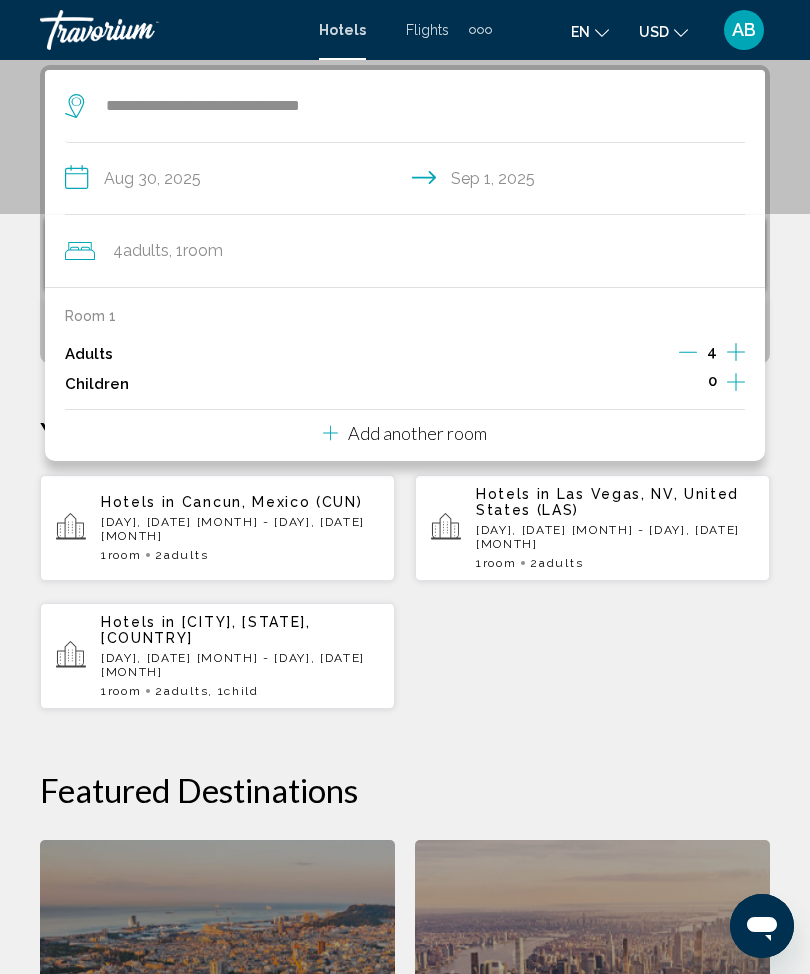 click 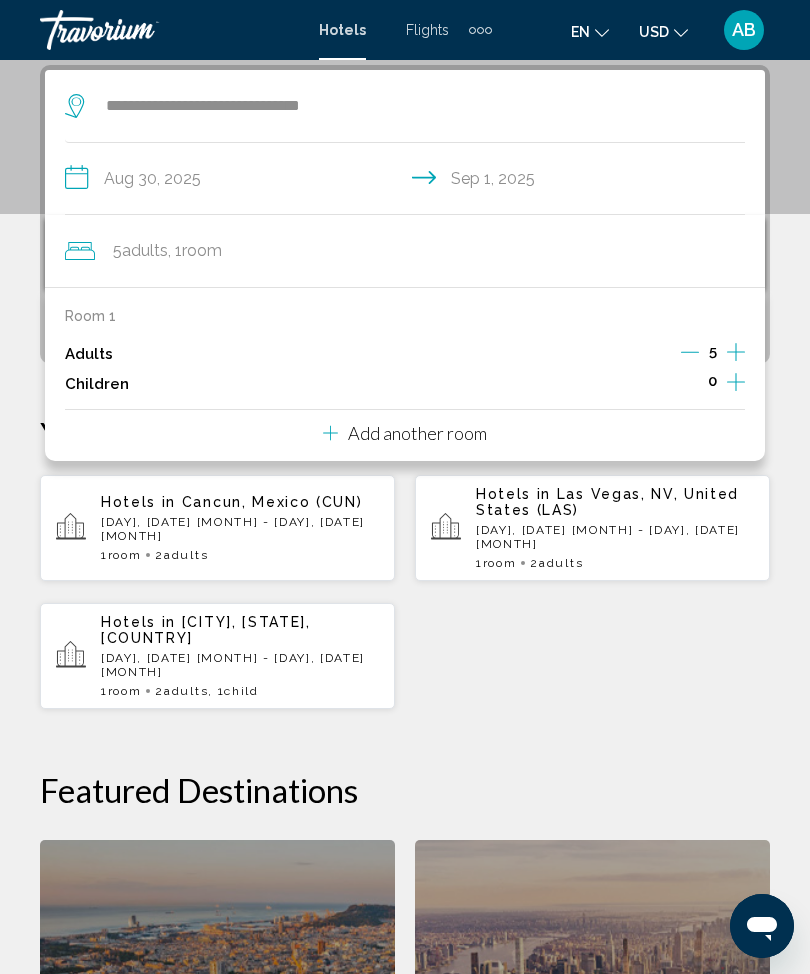 click on "**********" at bounding box center [405, 696] 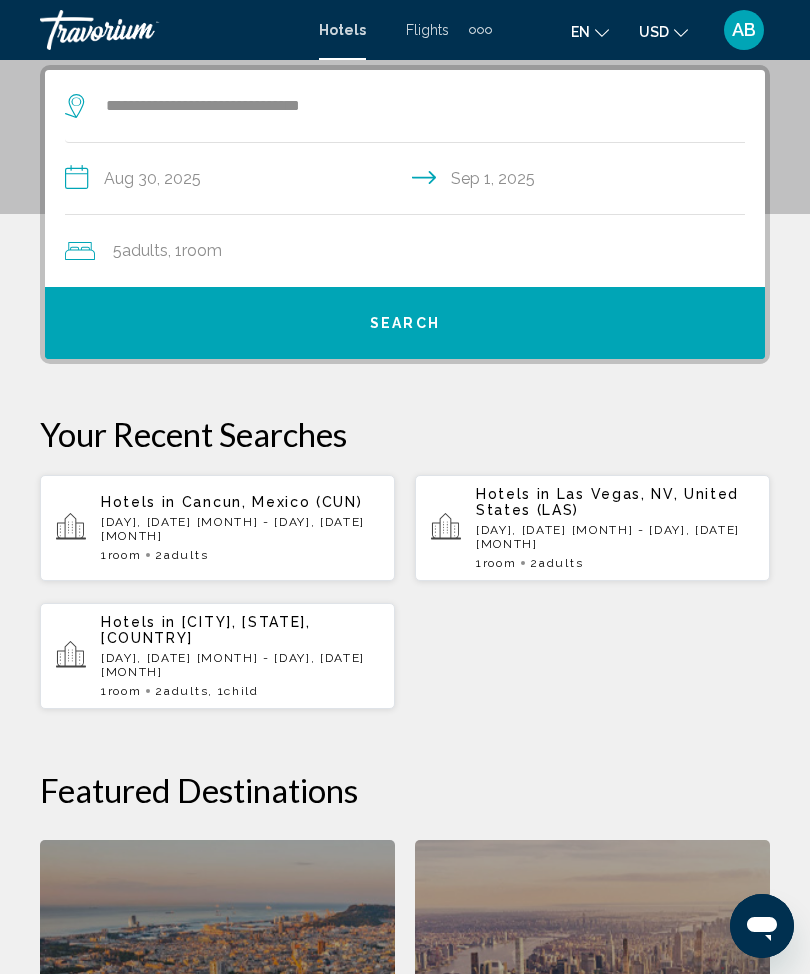 click on "Search" at bounding box center (405, 323) 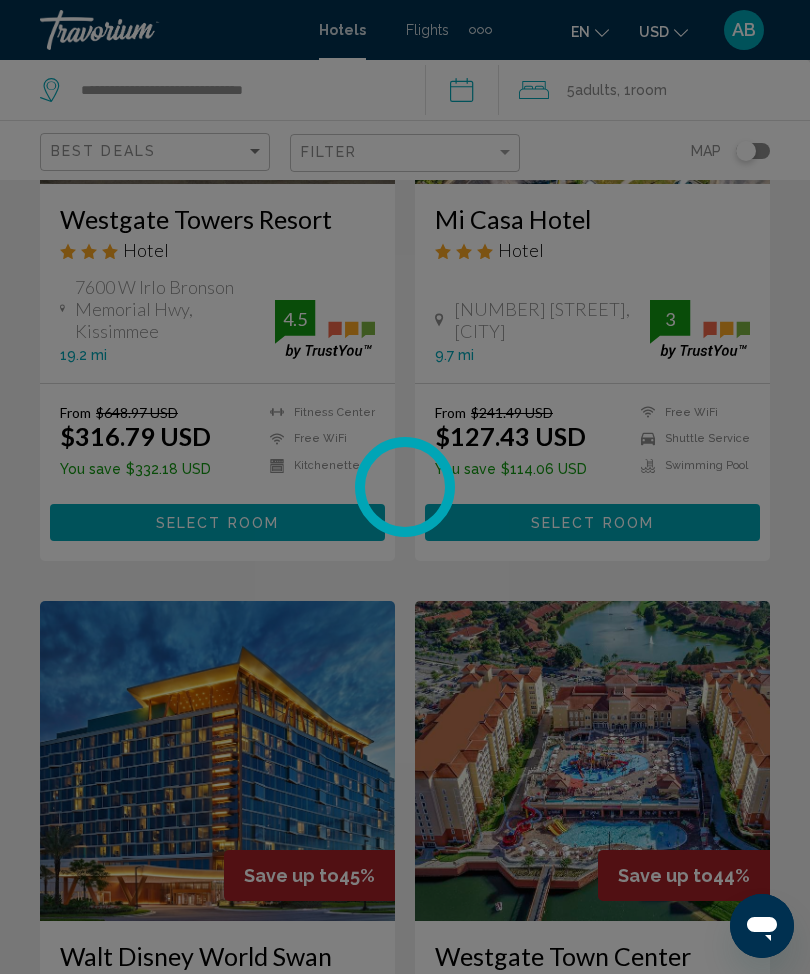 scroll, scrollTop: 0, scrollLeft: 0, axis: both 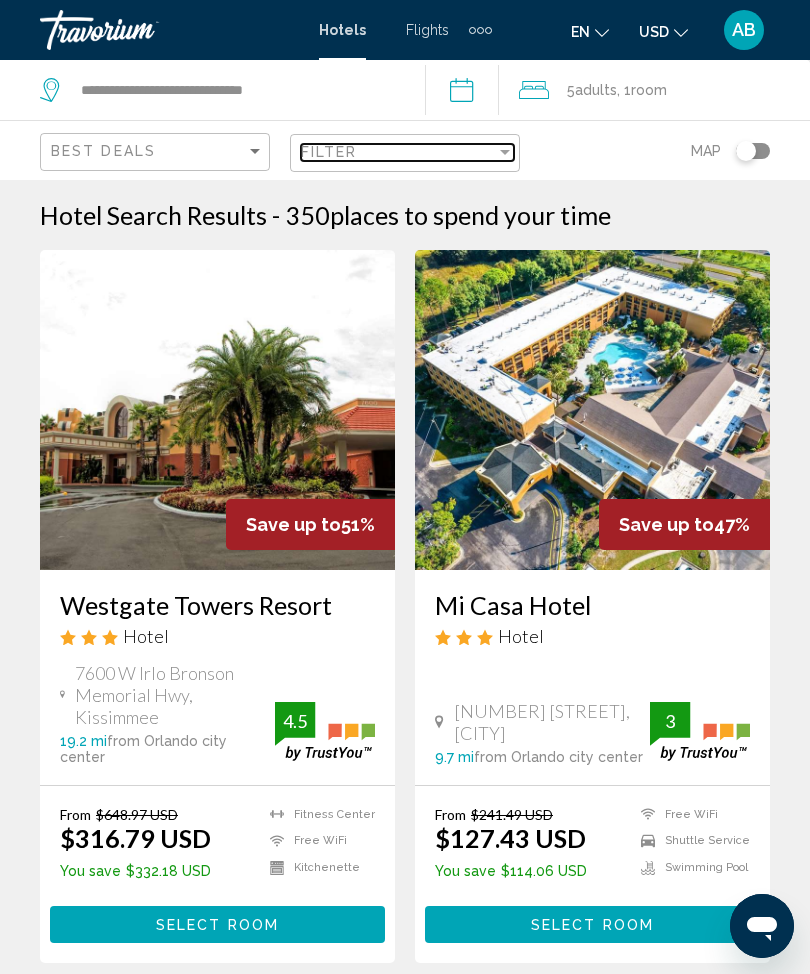 click at bounding box center (505, 152) 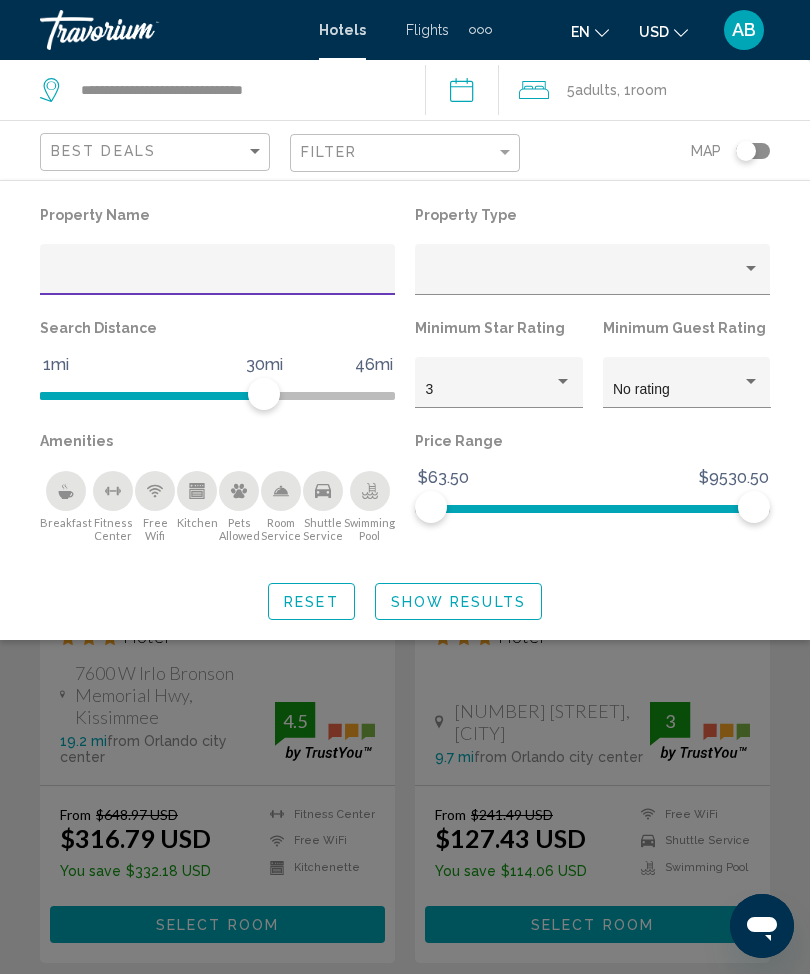 click at bounding box center [218, 277] 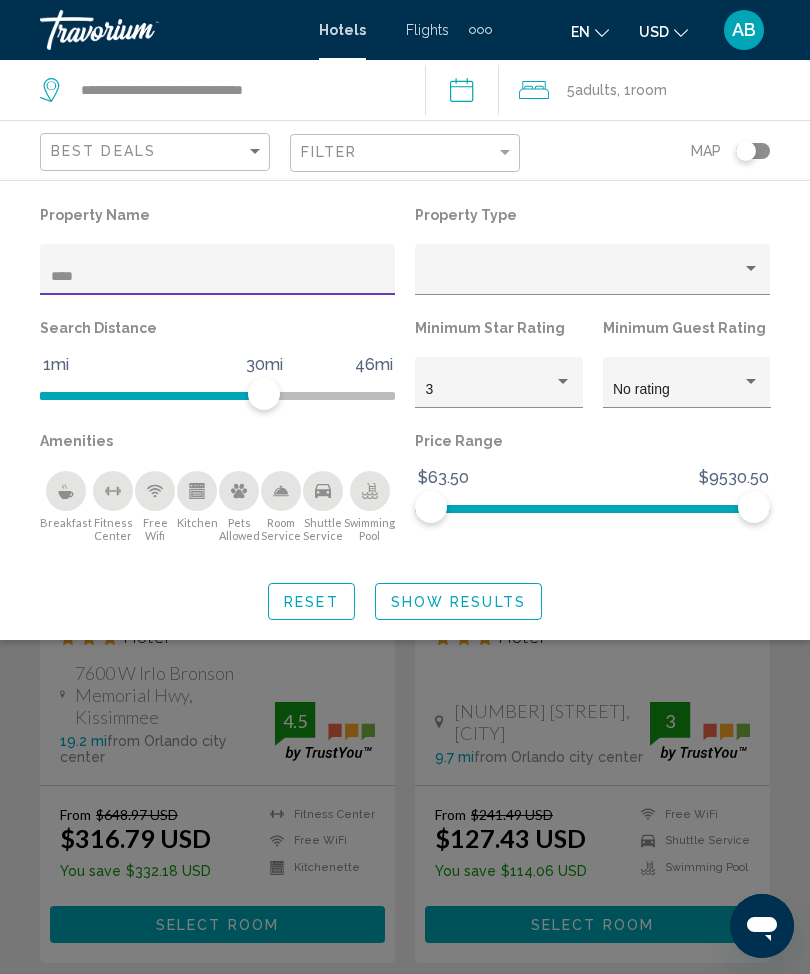type on "*****" 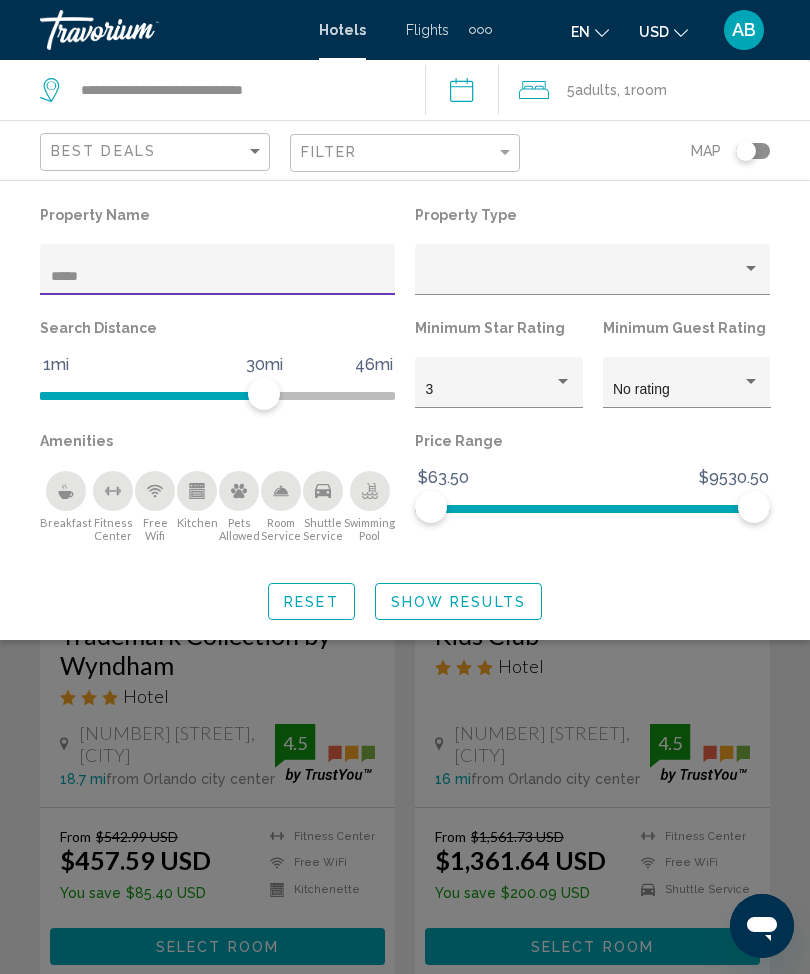 click on "Show Results" 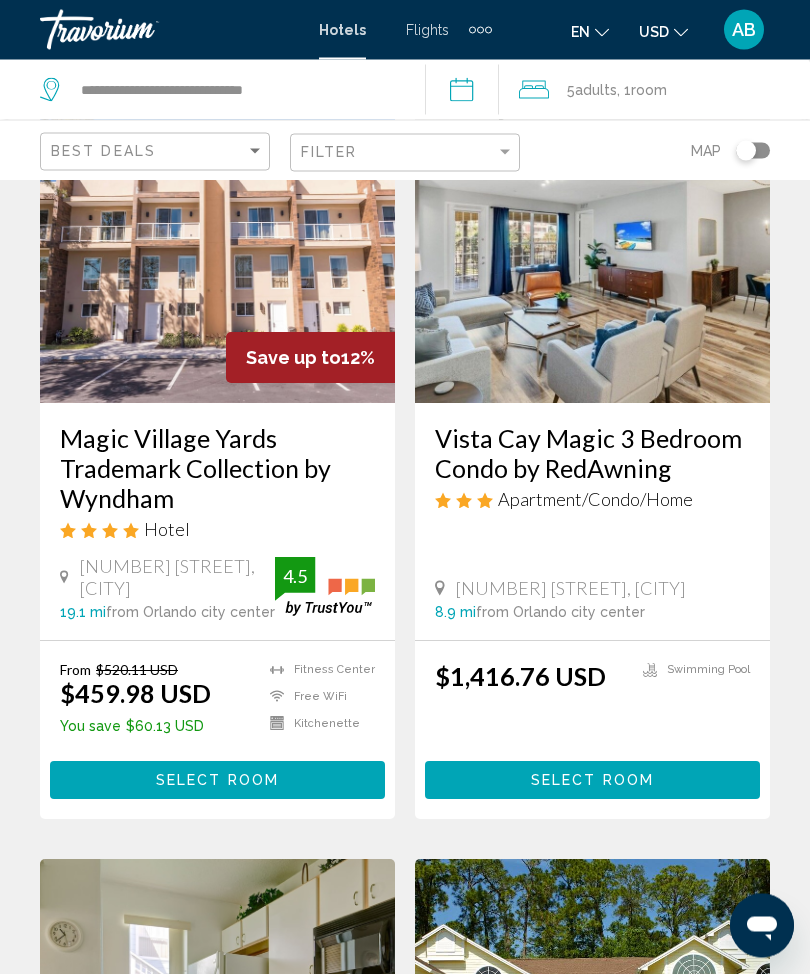 scroll, scrollTop: 942, scrollLeft: 0, axis: vertical 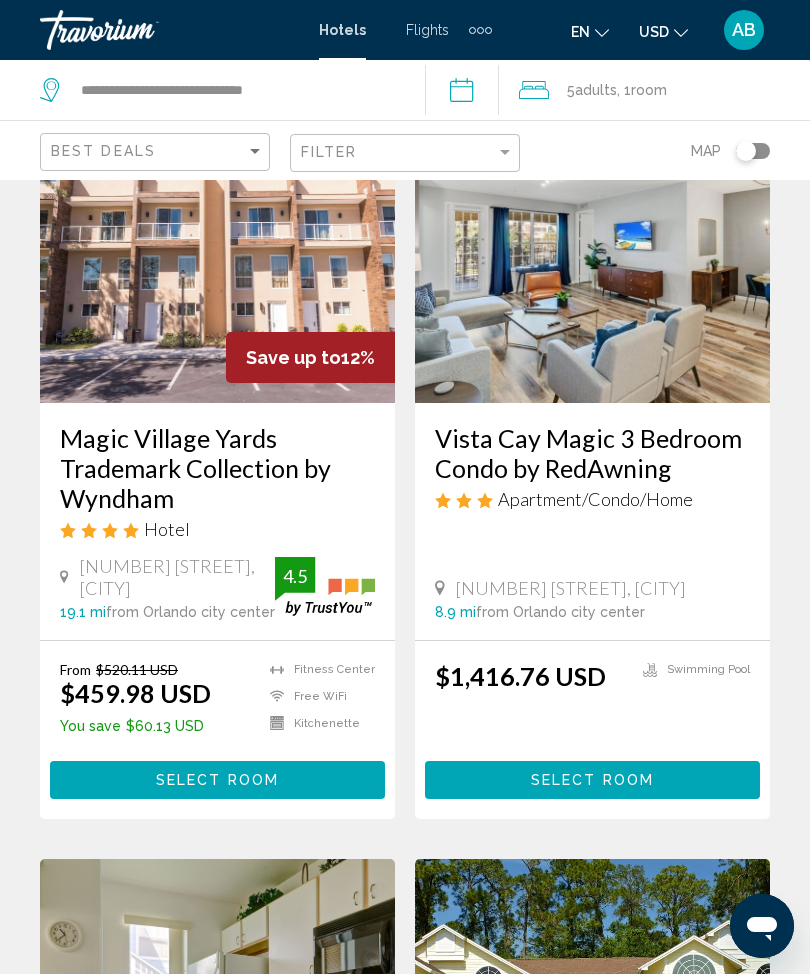 click on "Select Room" at bounding box center [217, 779] 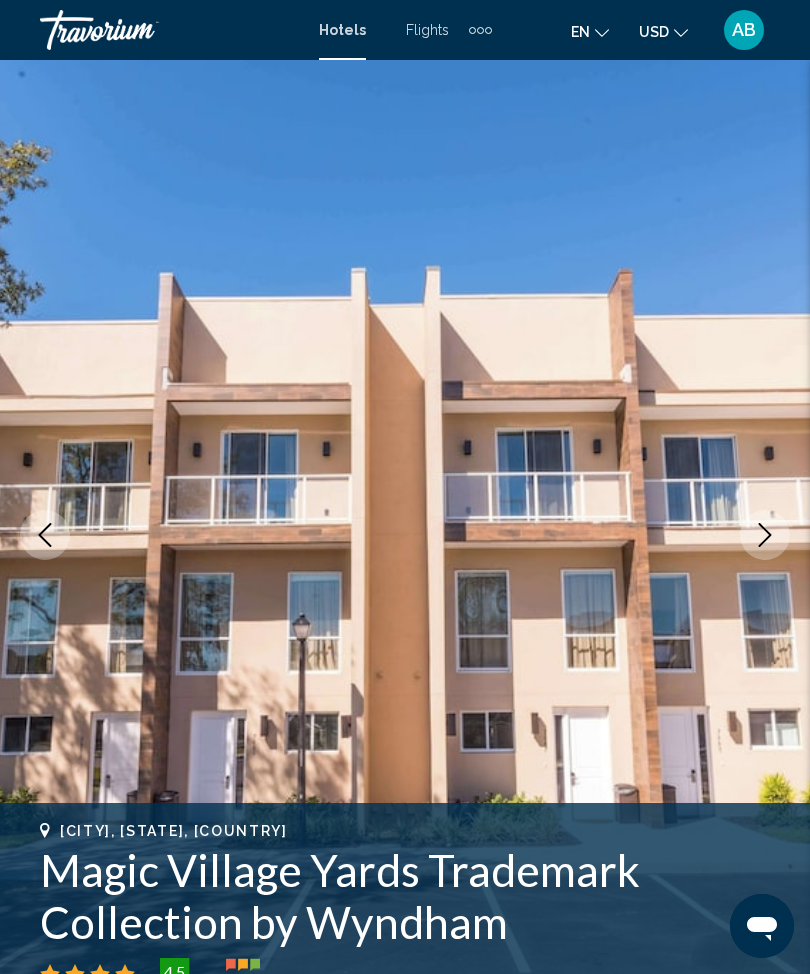 click 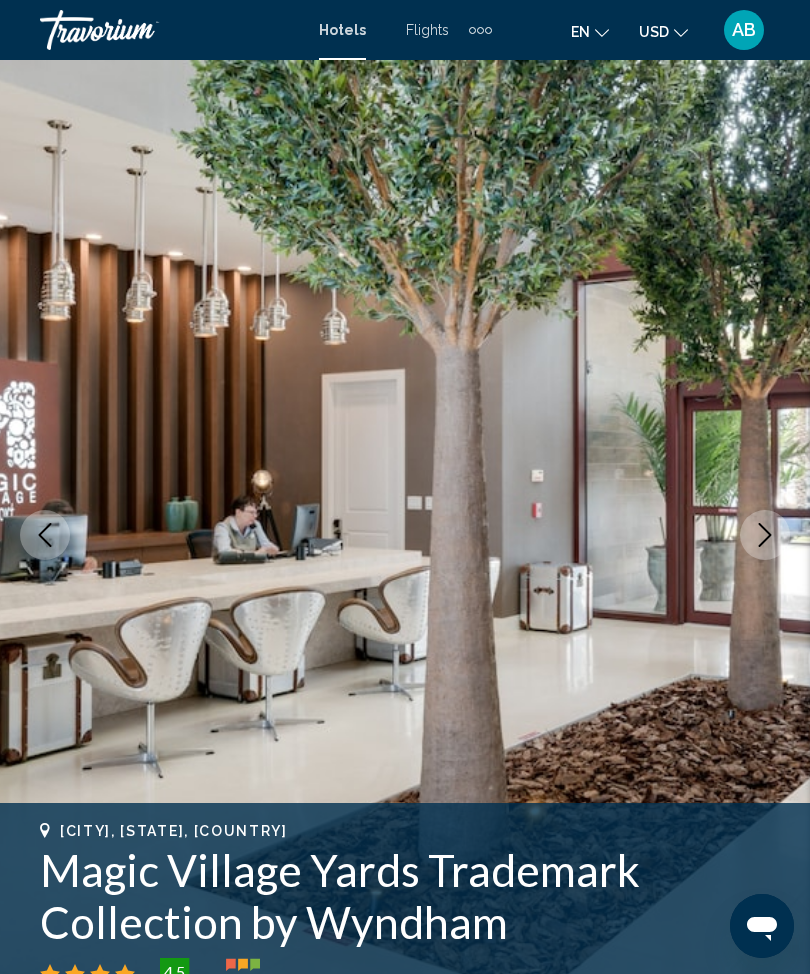 click at bounding box center (765, 535) 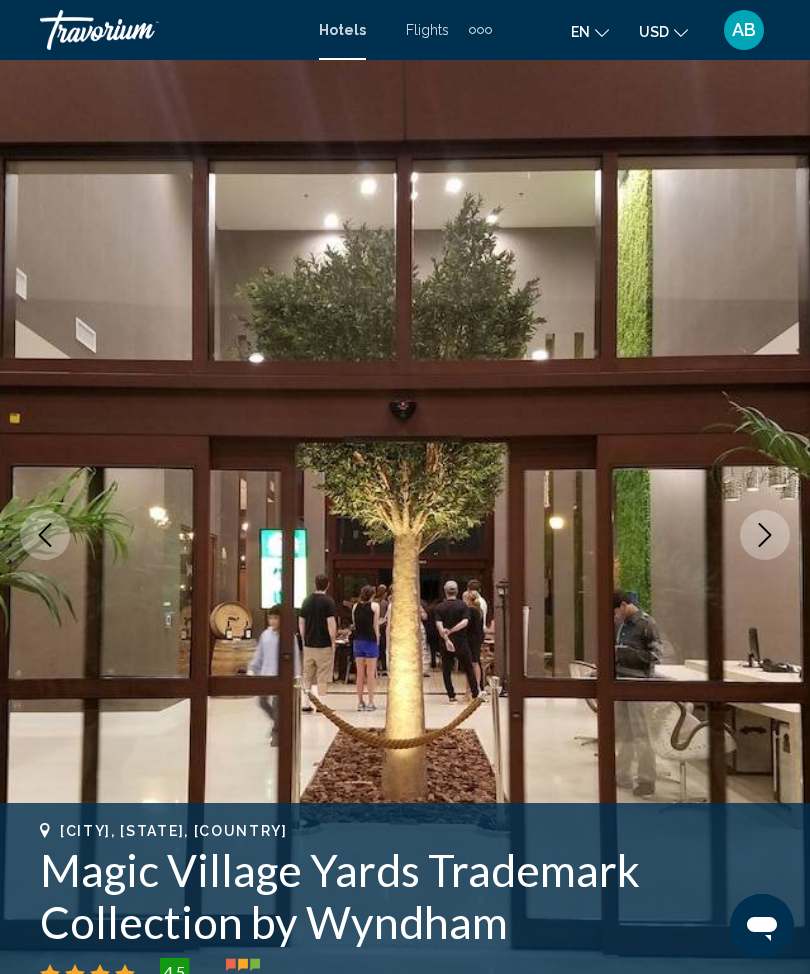click at bounding box center [765, 535] 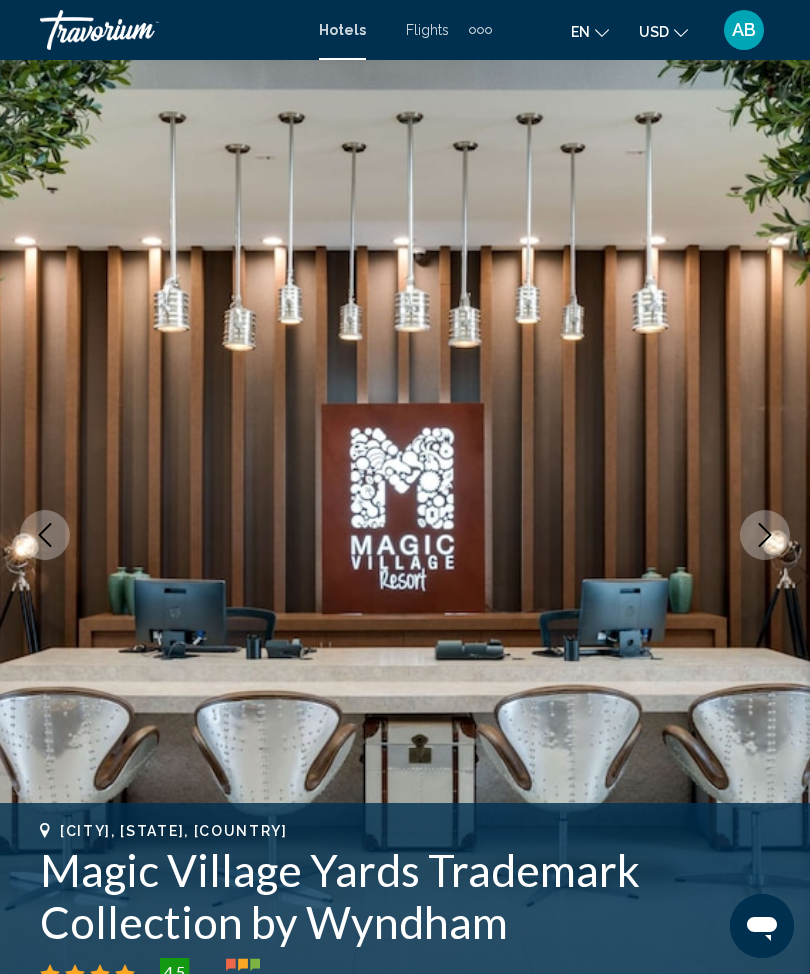 click at bounding box center (765, 535) 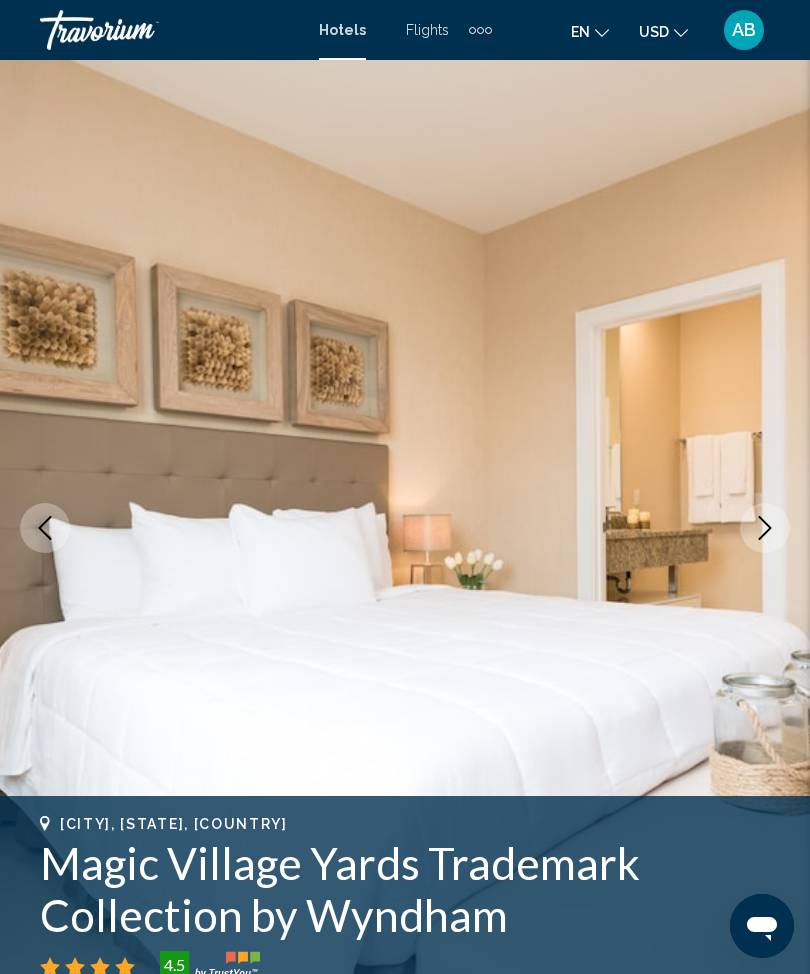 scroll, scrollTop: 5, scrollLeft: 0, axis: vertical 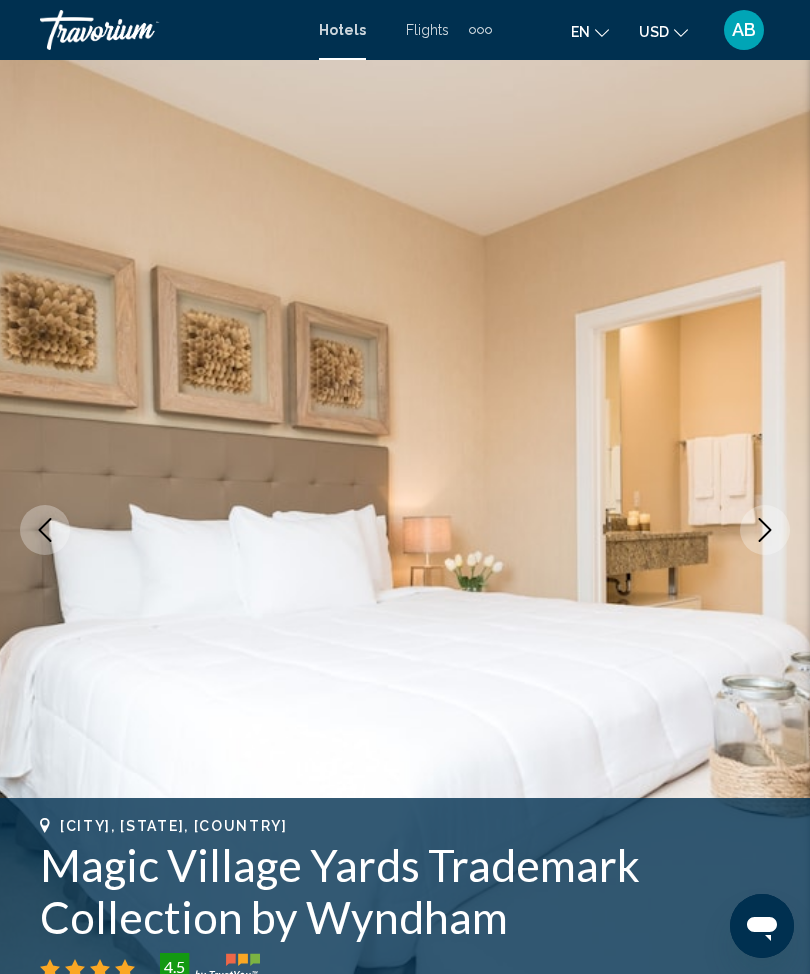 click at bounding box center [765, 530] 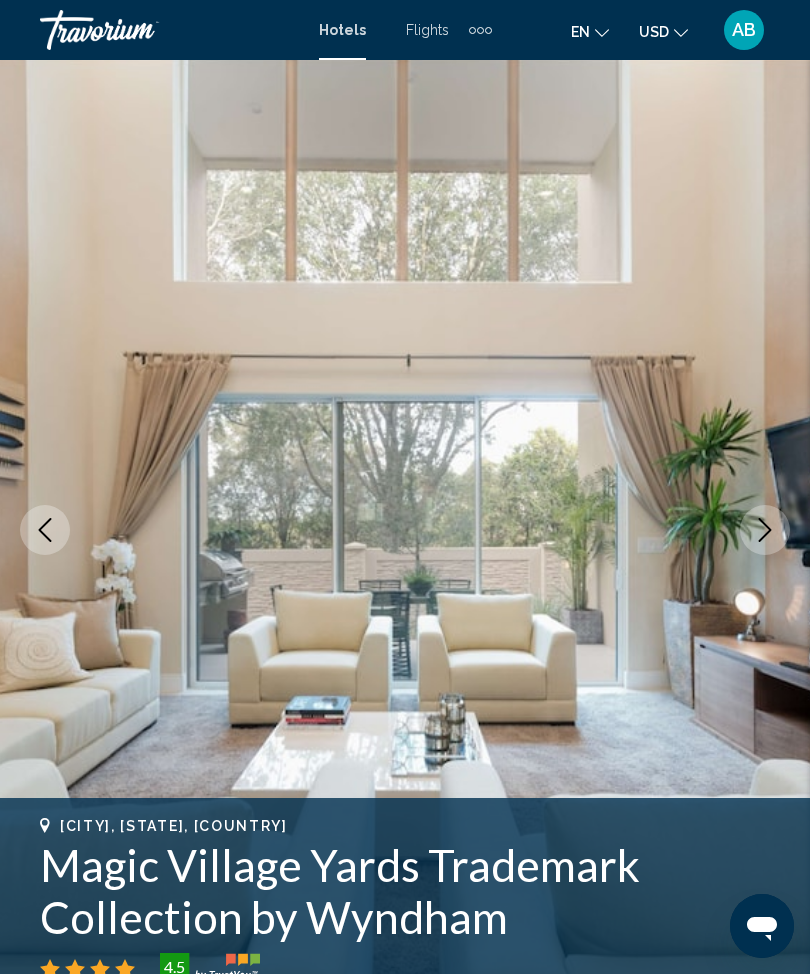 click at bounding box center (405, 530) 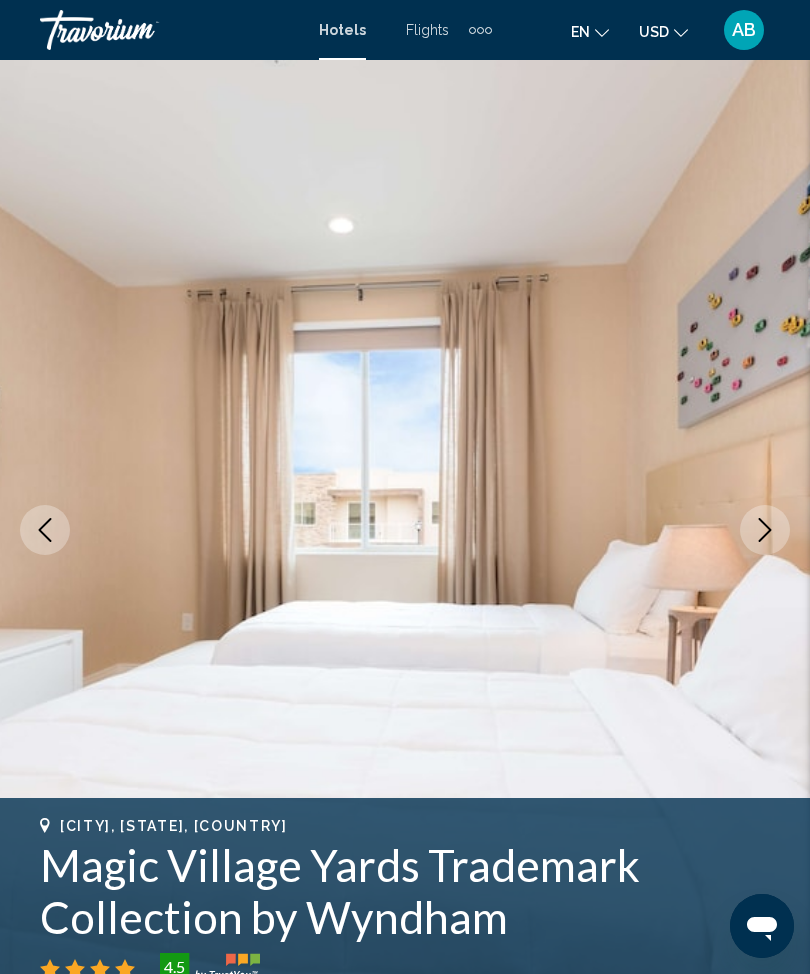 click at bounding box center (765, 530) 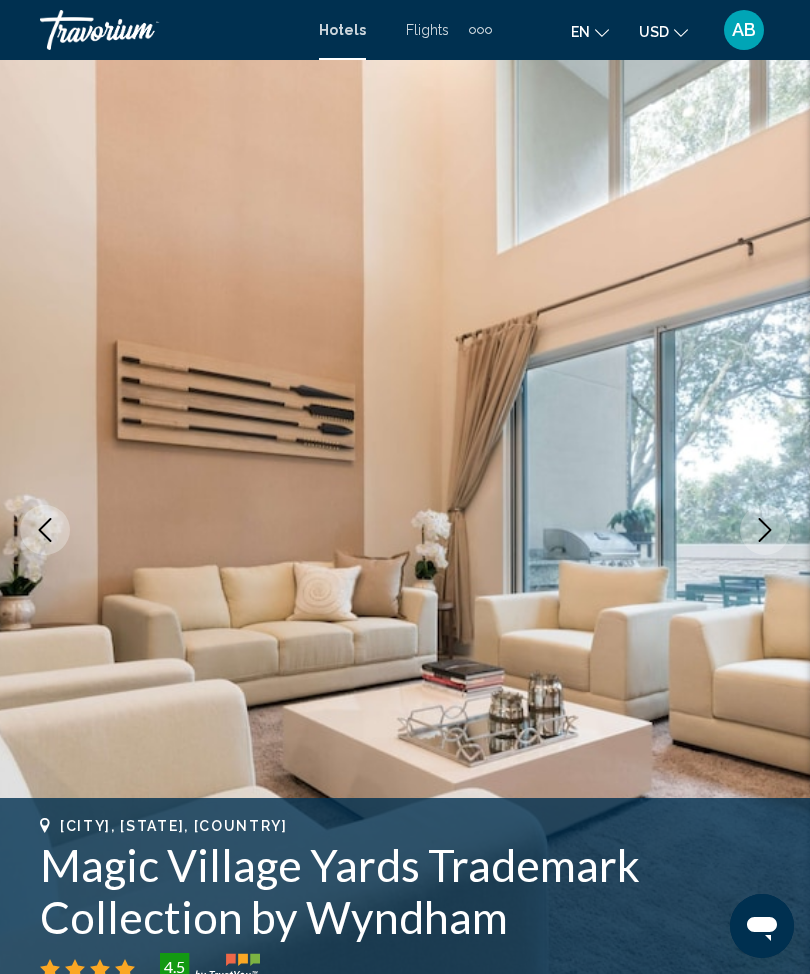 click at bounding box center [405, 530] 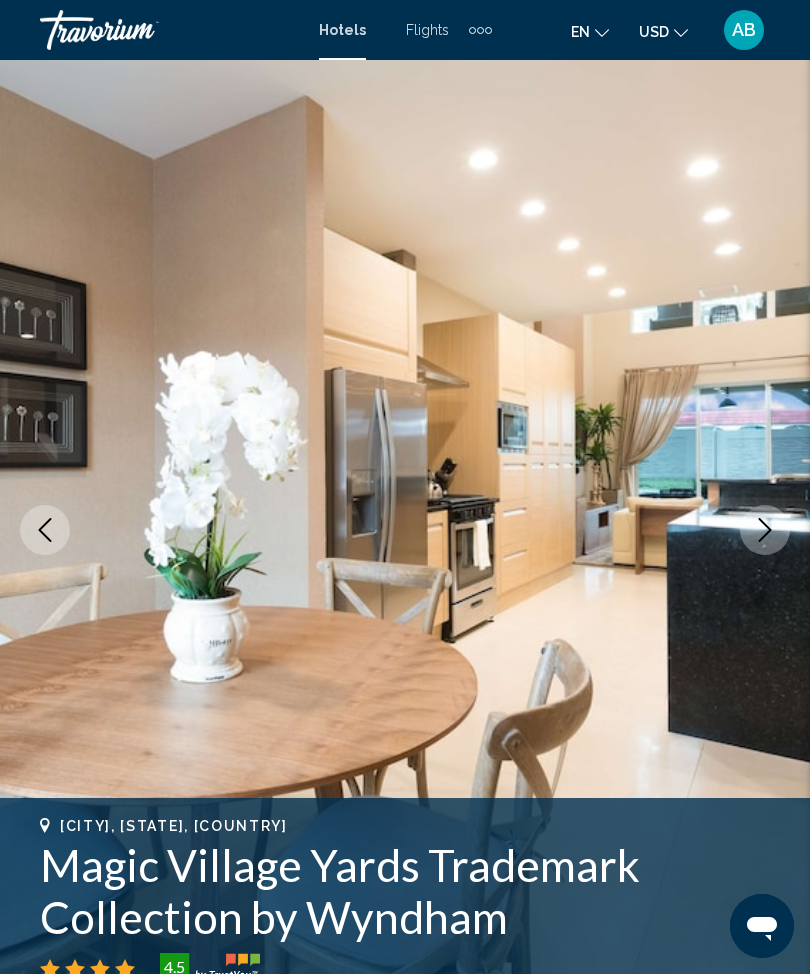 click at bounding box center [405, 530] 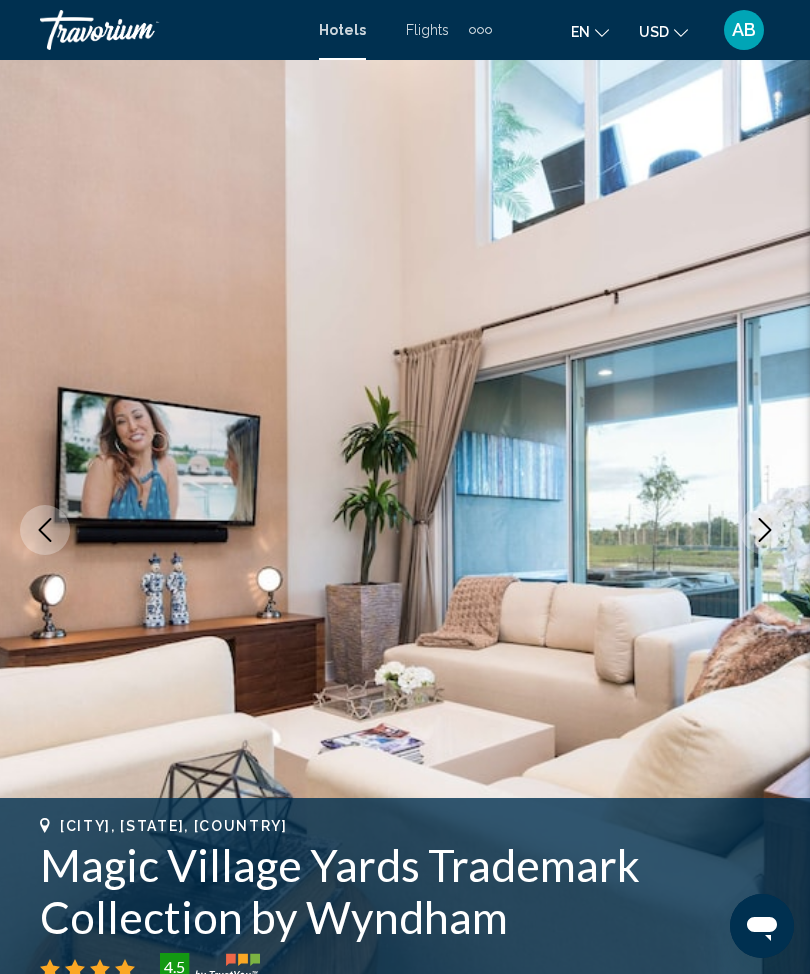 click at bounding box center [405, 530] 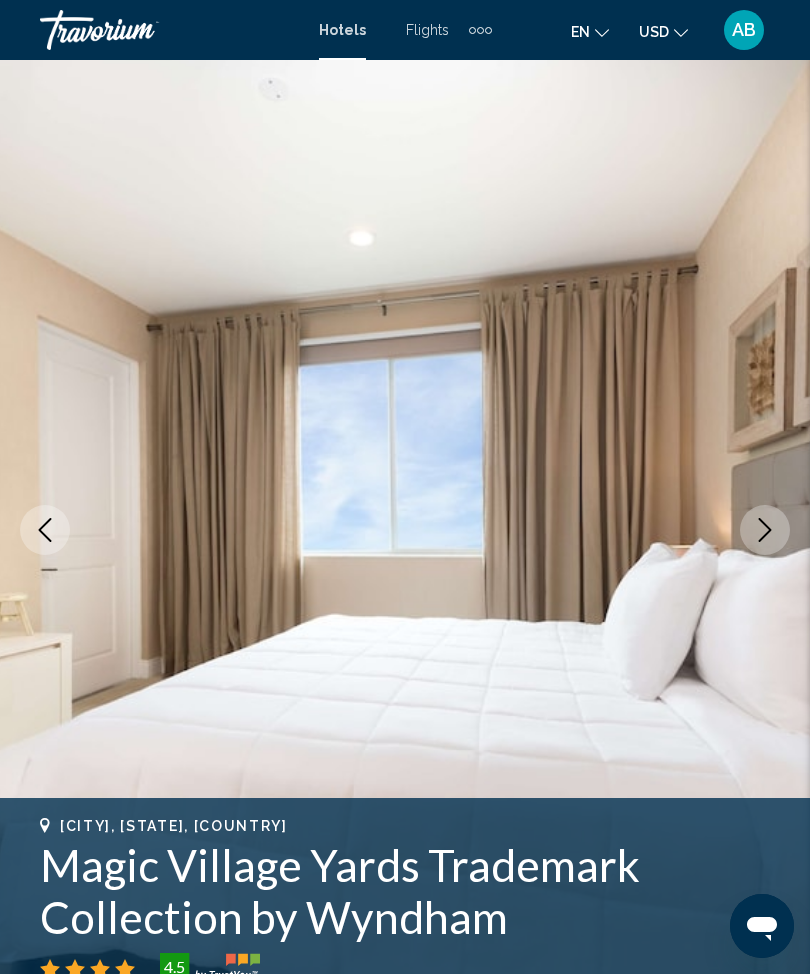 click at bounding box center [765, 530] 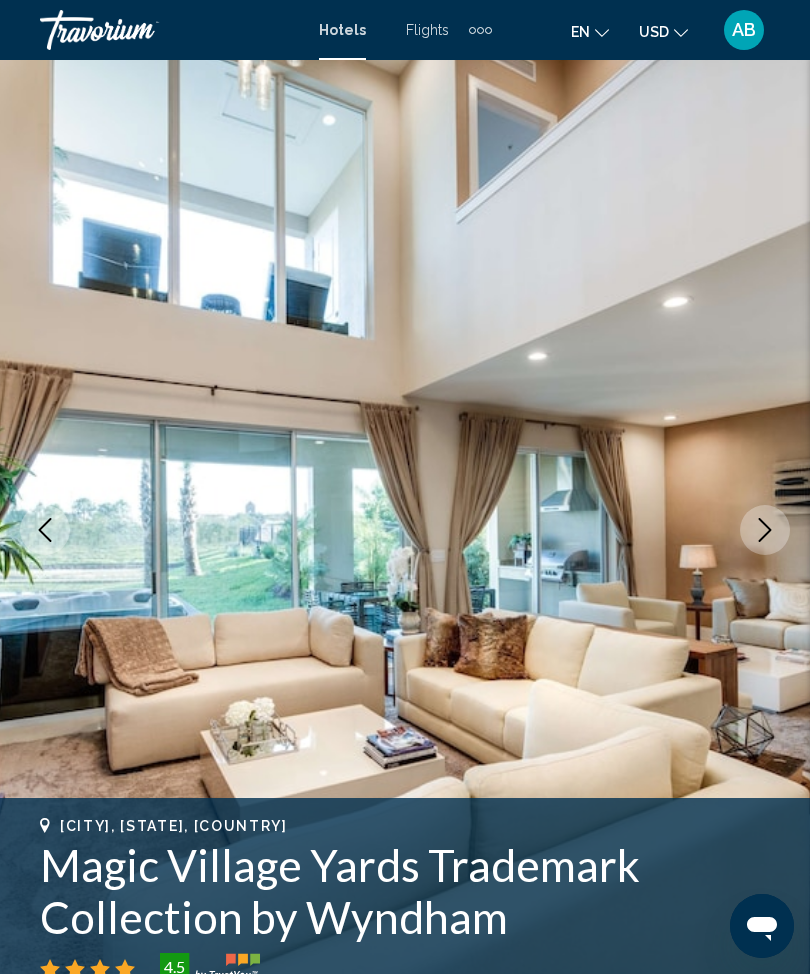 click at bounding box center [765, 530] 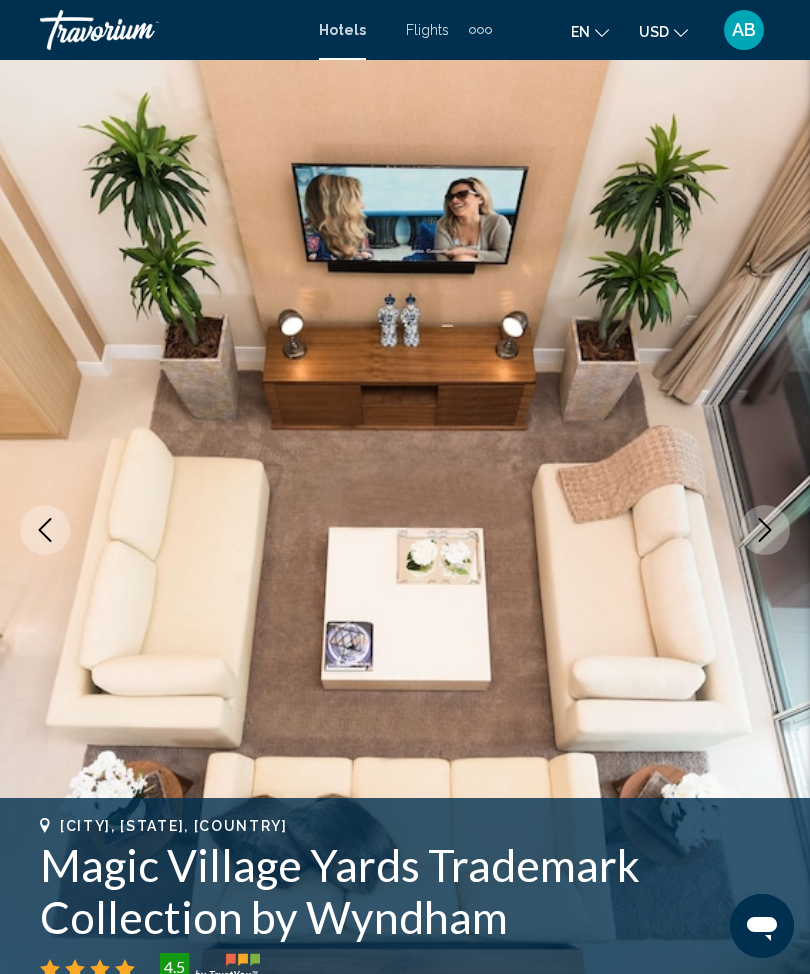 scroll, scrollTop: 0, scrollLeft: 0, axis: both 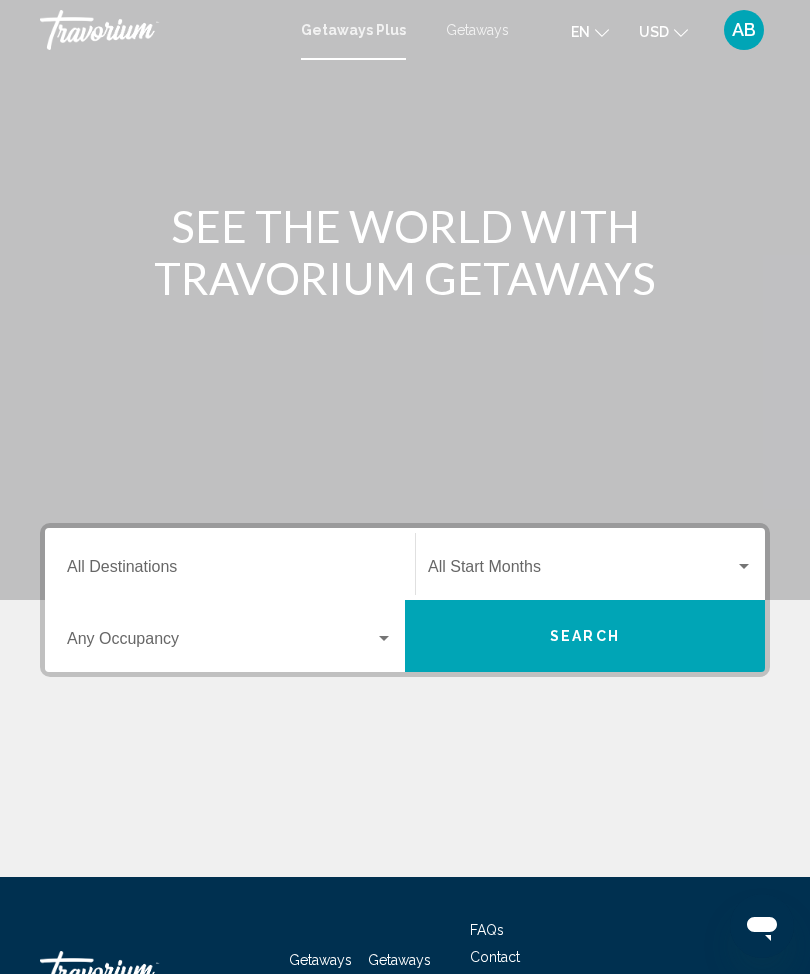 click on "Getaways" at bounding box center (477, 30) 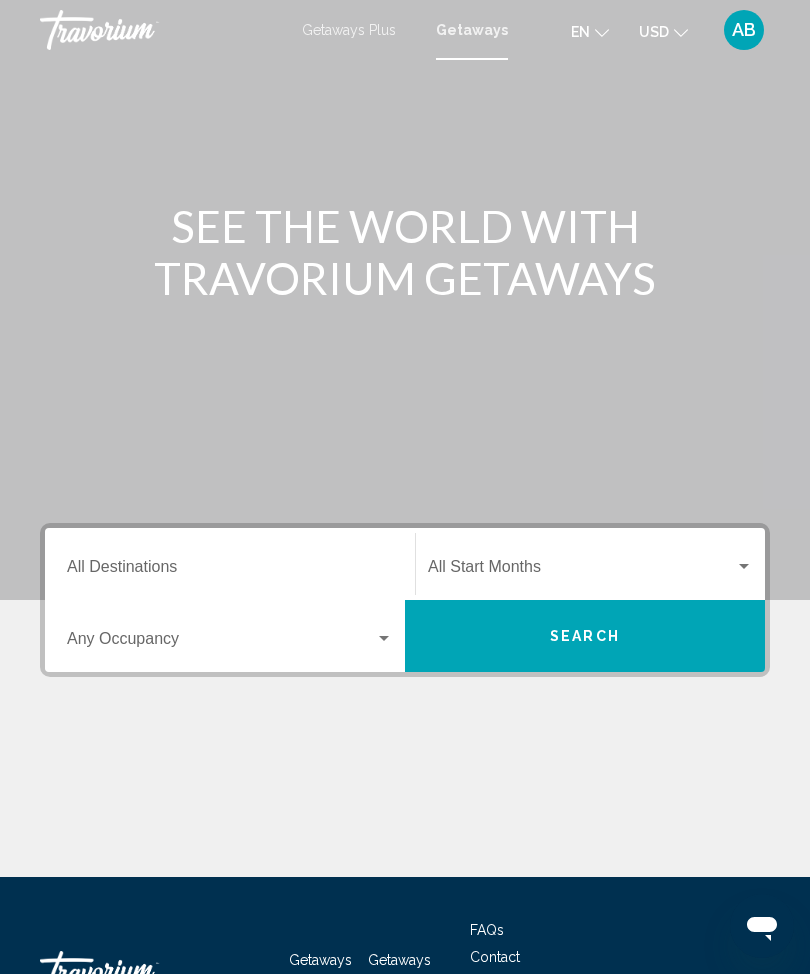 click on "Destination All Destinations" at bounding box center [230, 571] 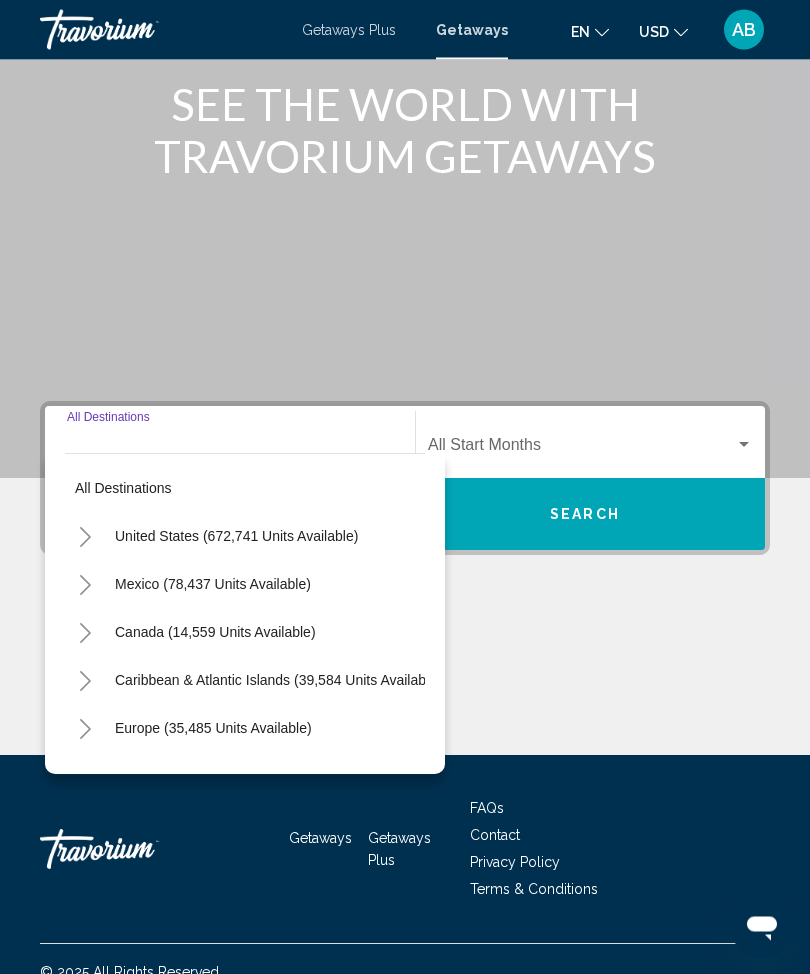 scroll, scrollTop: 148, scrollLeft: 0, axis: vertical 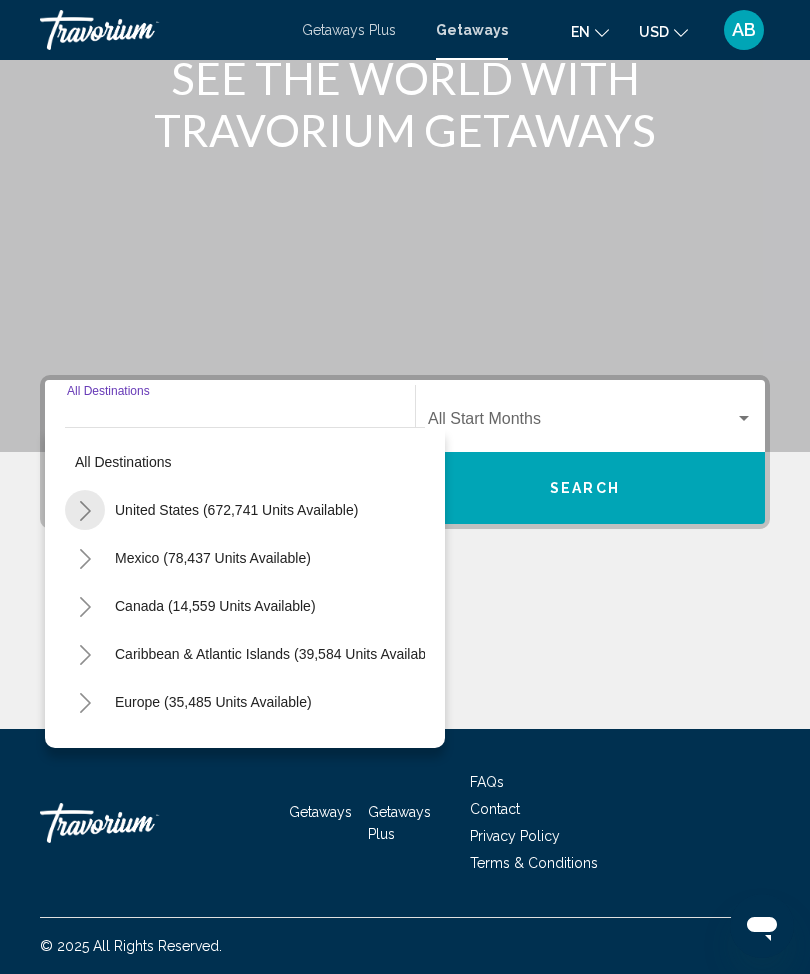 click 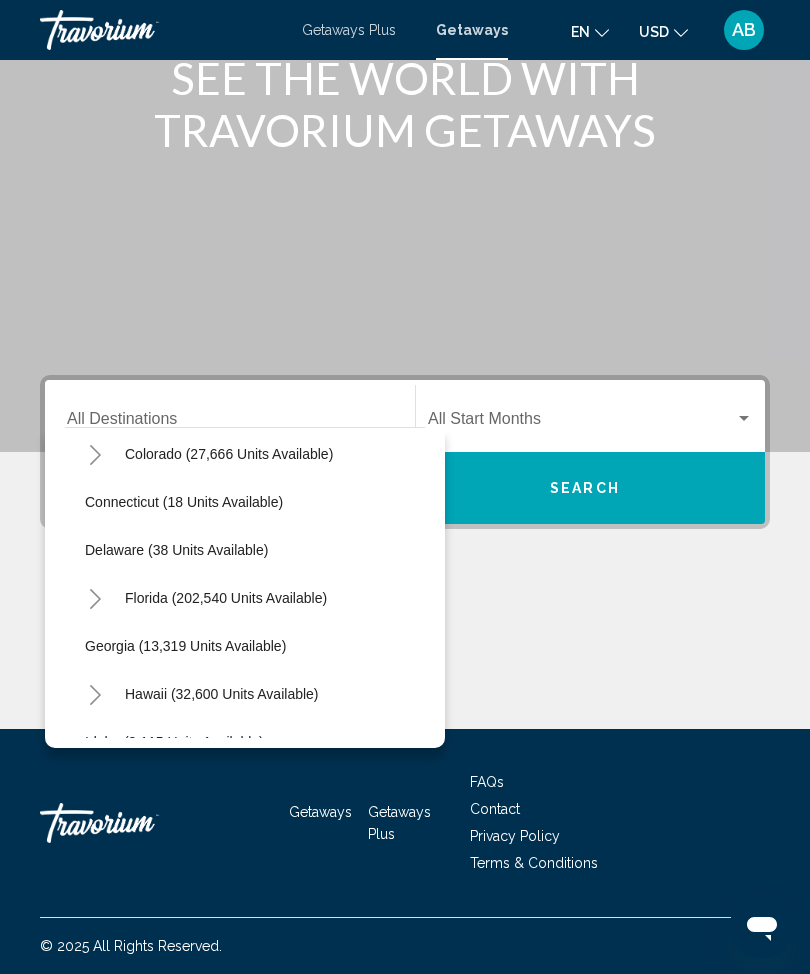 scroll, scrollTop: 296, scrollLeft: 11, axis: both 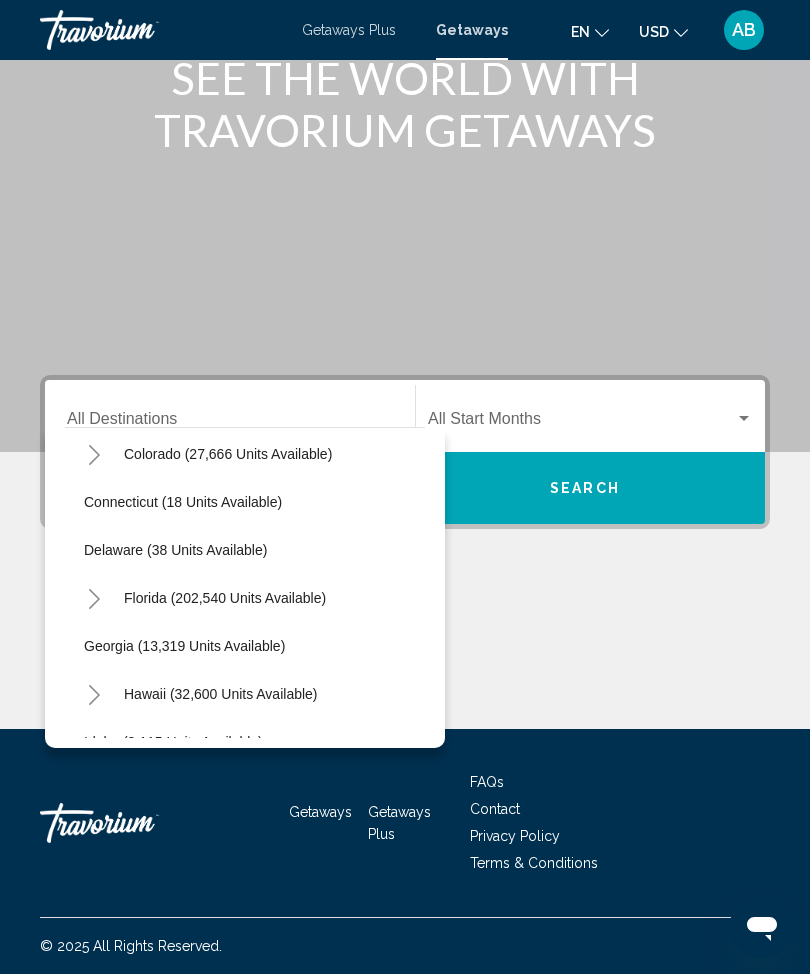 click 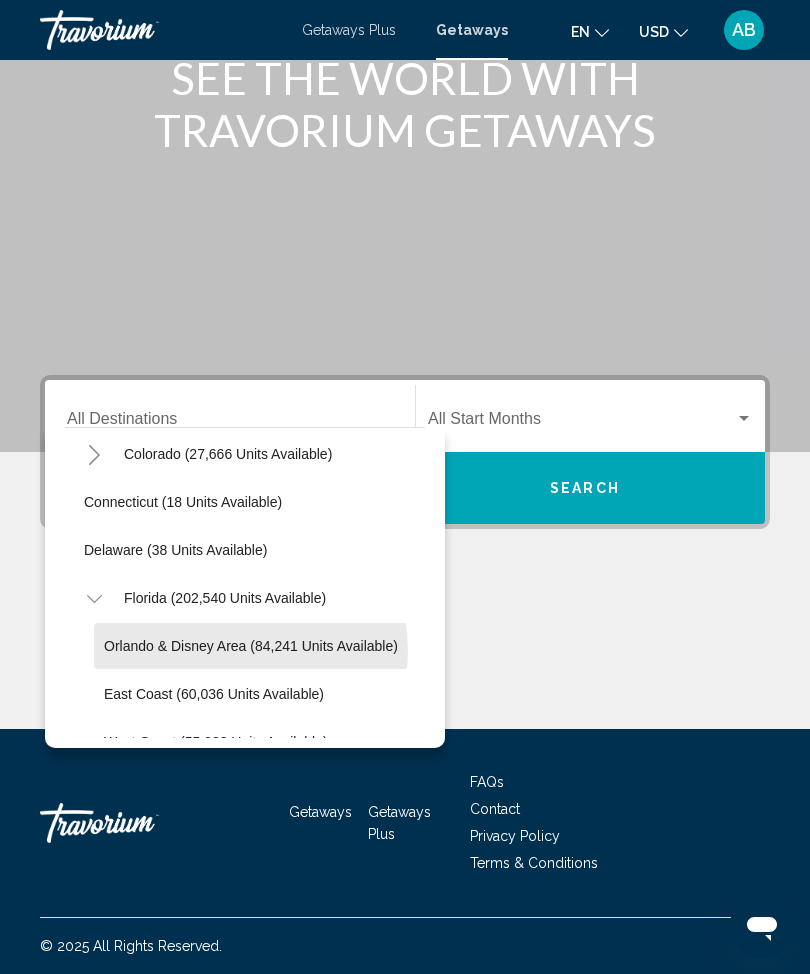 click on "Orlando & Disney Area (84,241 units available)" 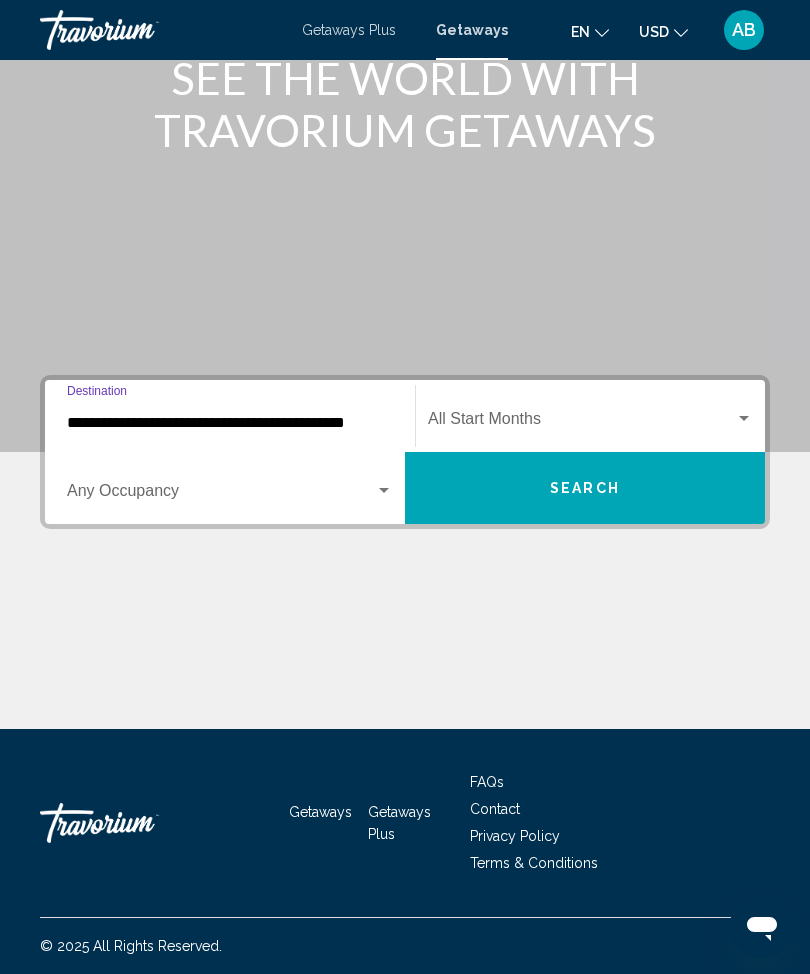 click at bounding box center (744, 419) 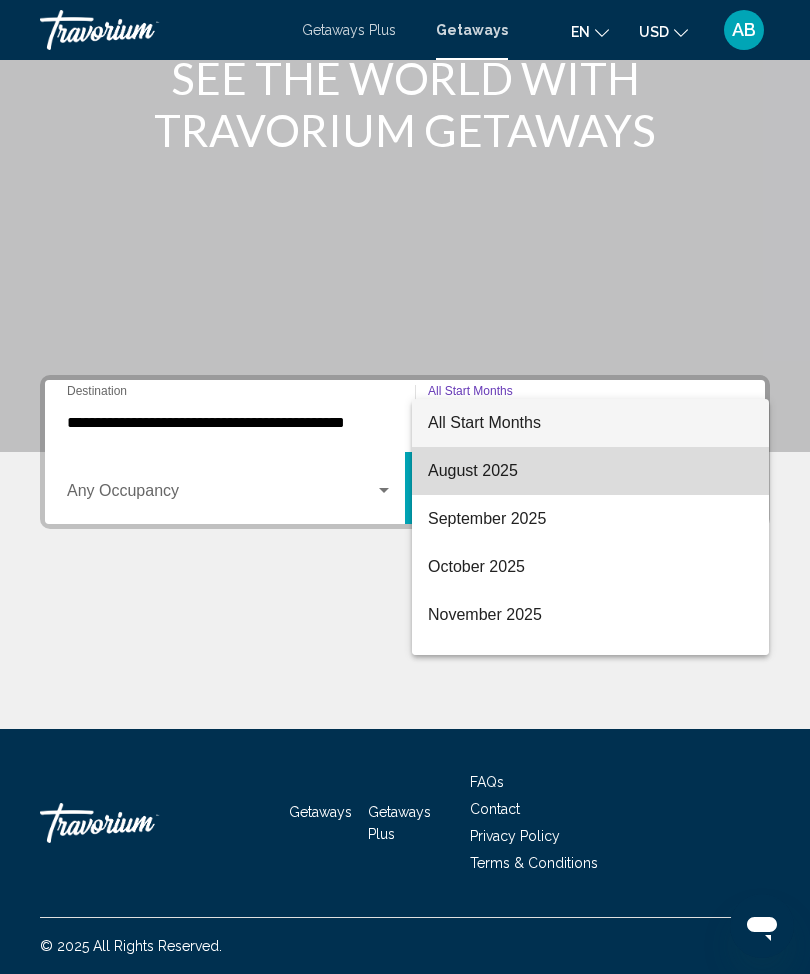 click on "August 2025" at bounding box center [590, 471] 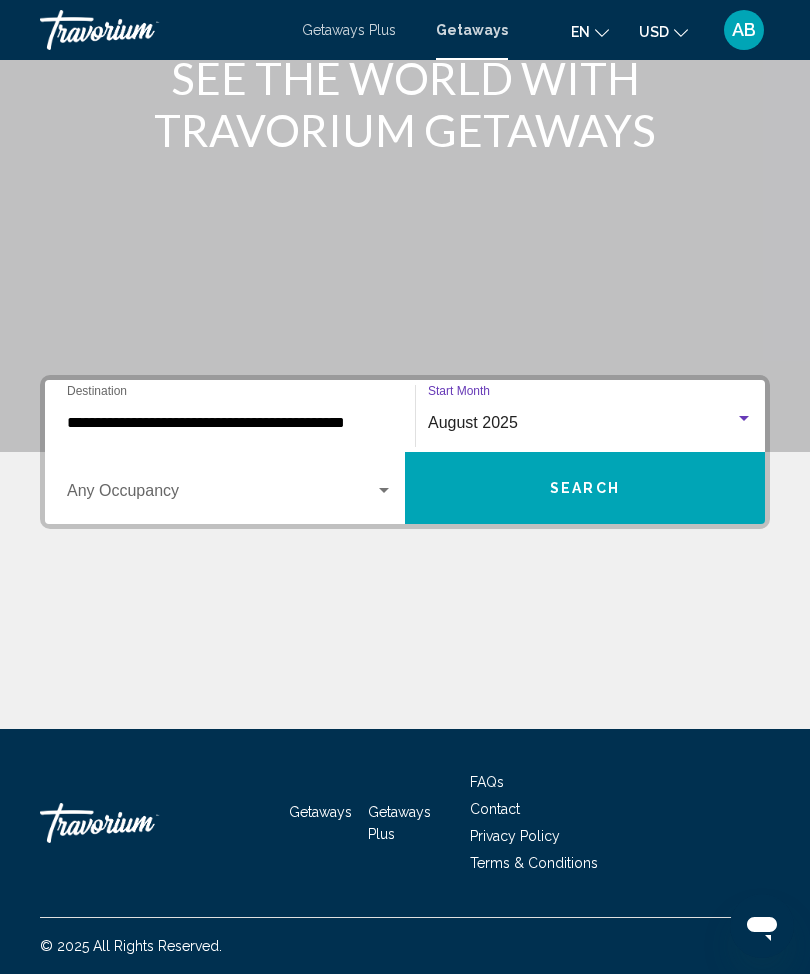 click on "Search" at bounding box center (585, 488) 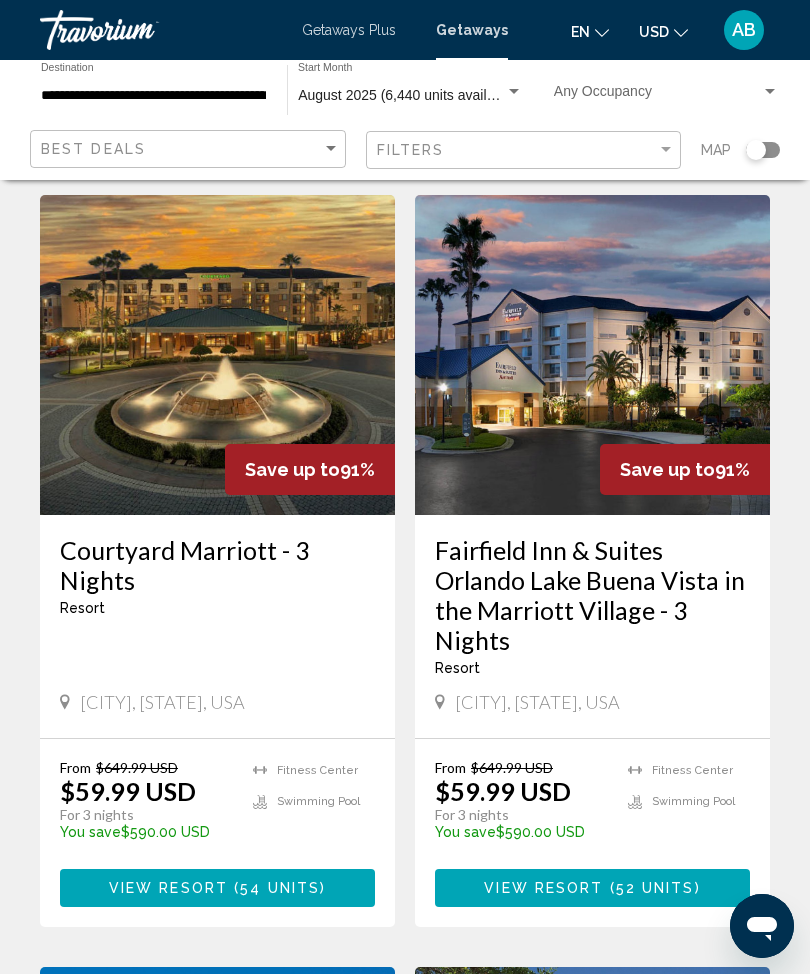 scroll, scrollTop: 705, scrollLeft: 0, axis: vertical 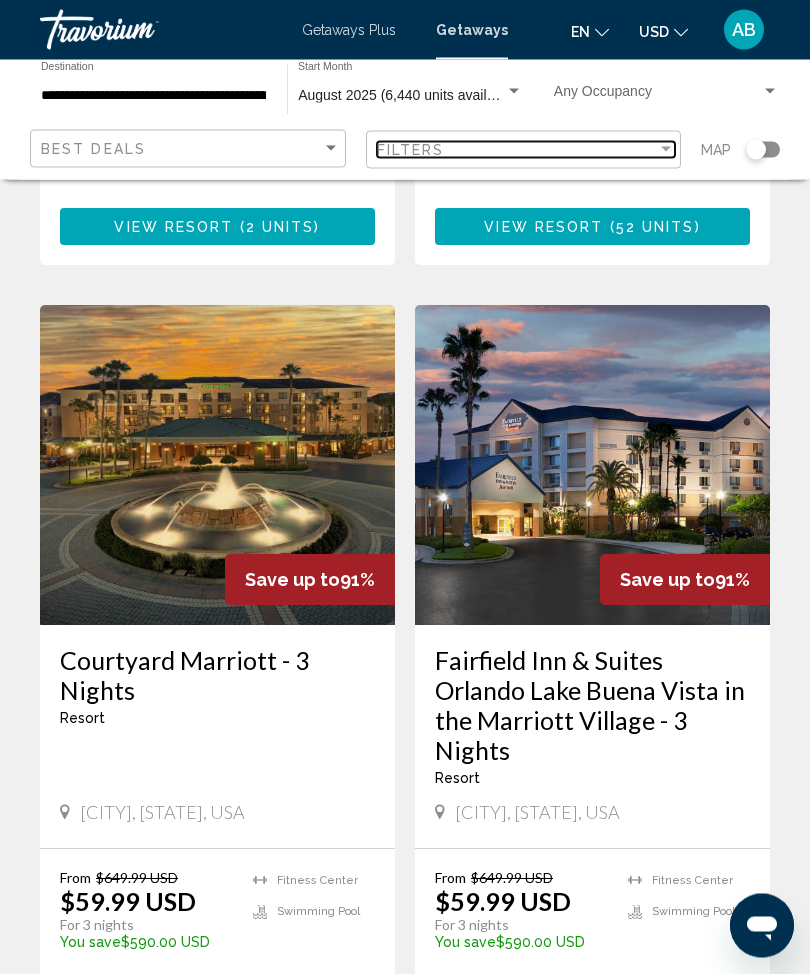 click at bounding box center [666, 149] 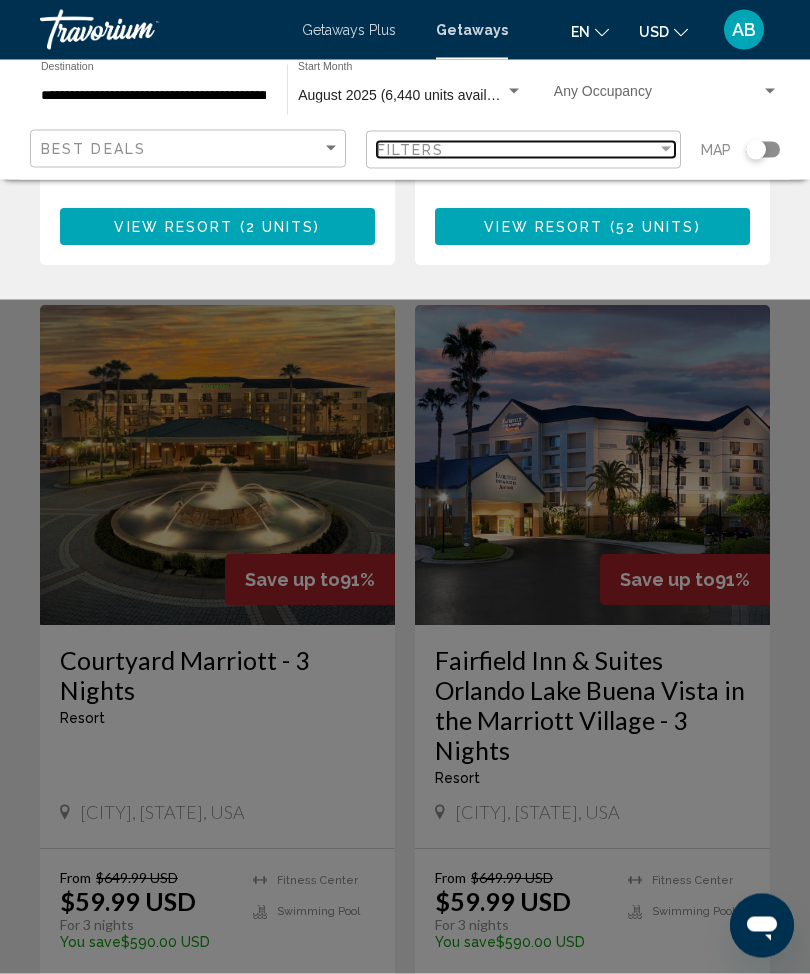 scroll, scrollTop: 706, scrollLeft: 0, axis: vertical 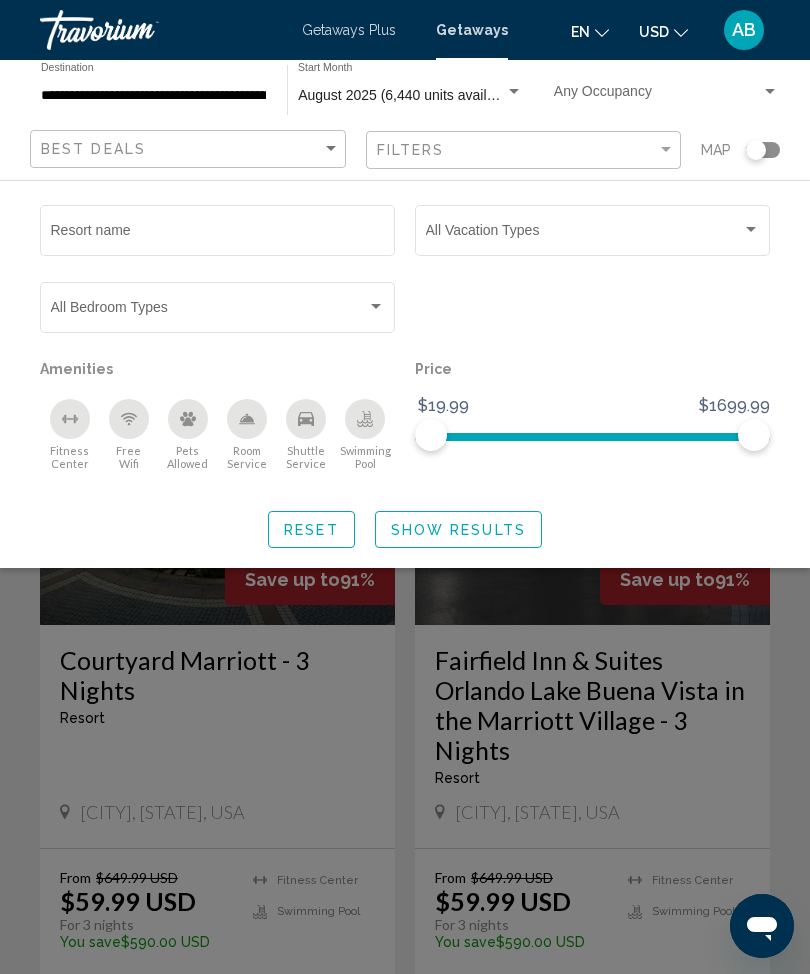 click on "Resort name" at bounding box center (218, 234) 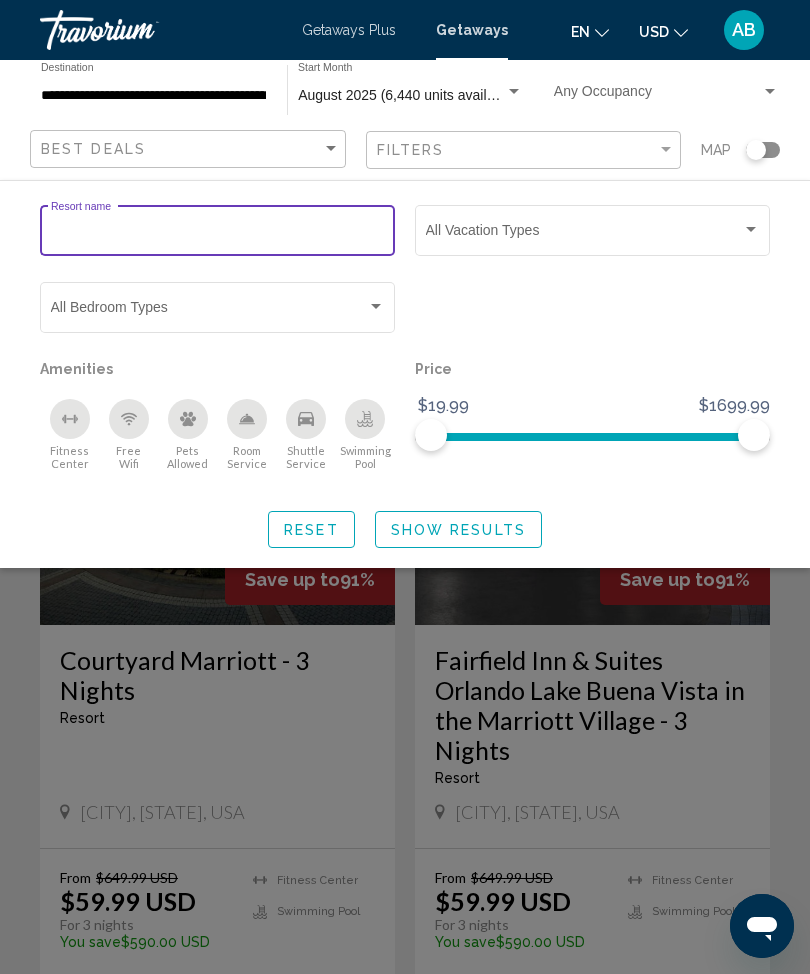 scroll, scrollTop: 705, scrollLeft: 0, axis: vertical 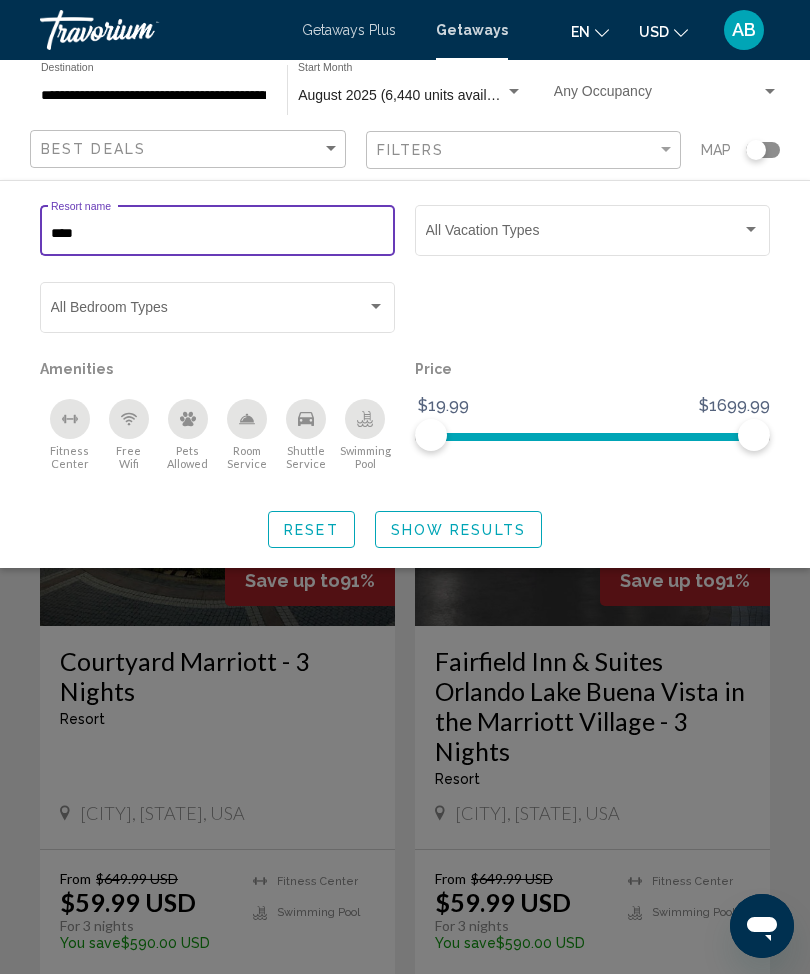 type on "*****" 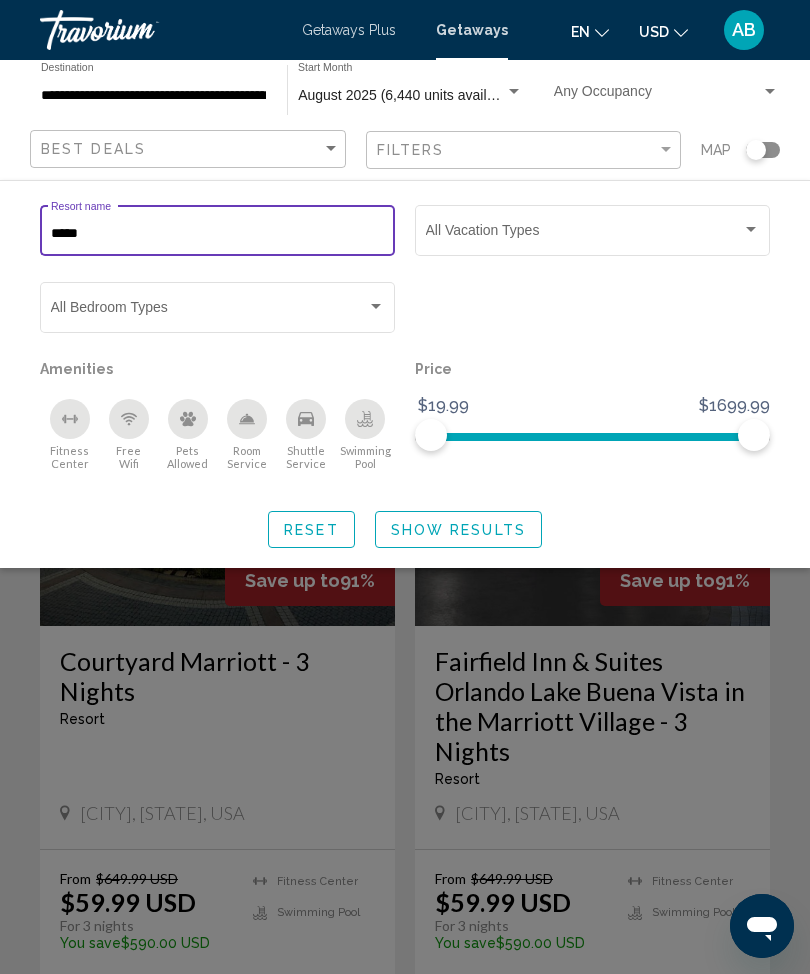 click on "Show Results" 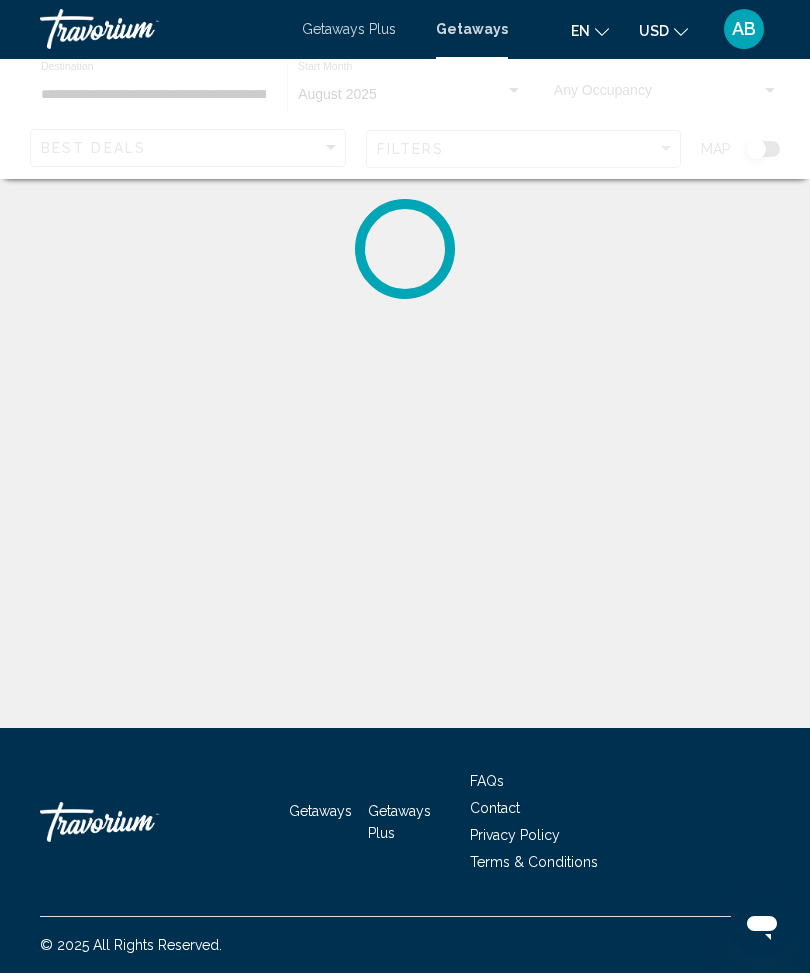 scroll, scrollTop: 1, scrollLeft: 0, axis: vertical 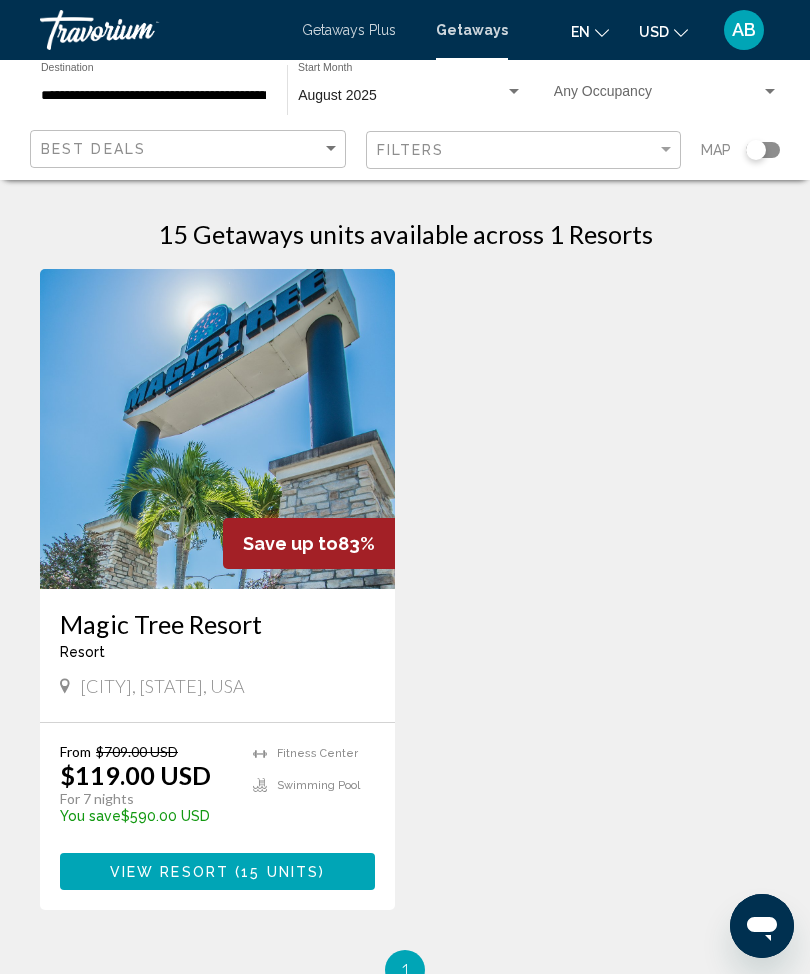 click at bounding box center (217, 429) 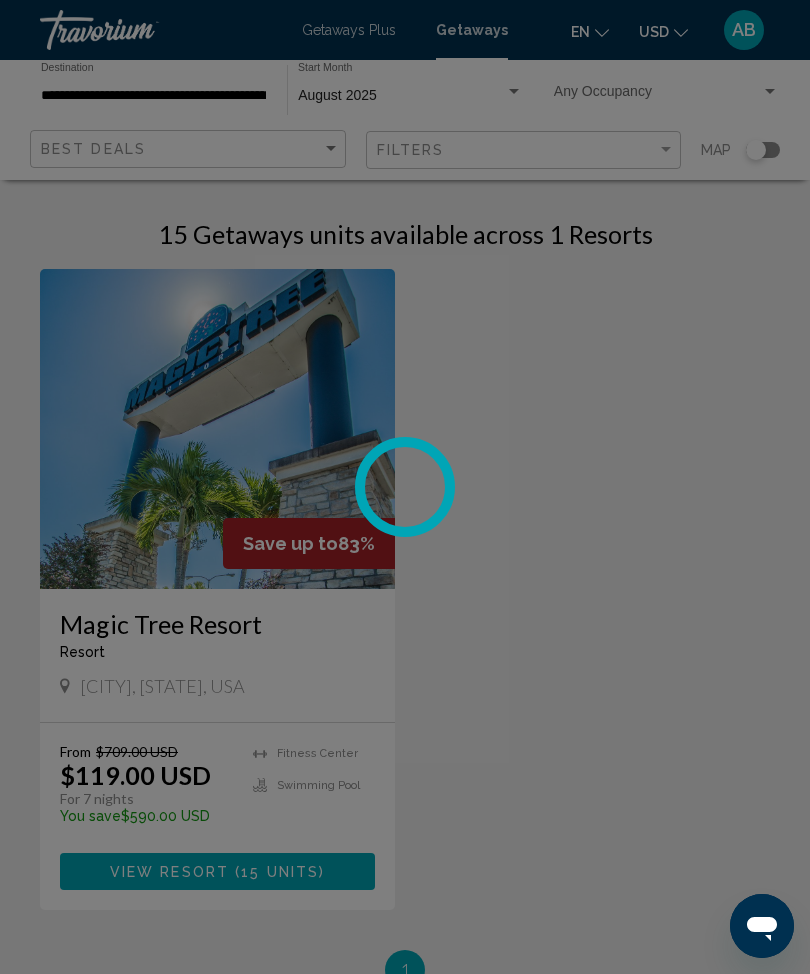 scroll, scrollTop: 0, scrollLeft: 0, axis: both 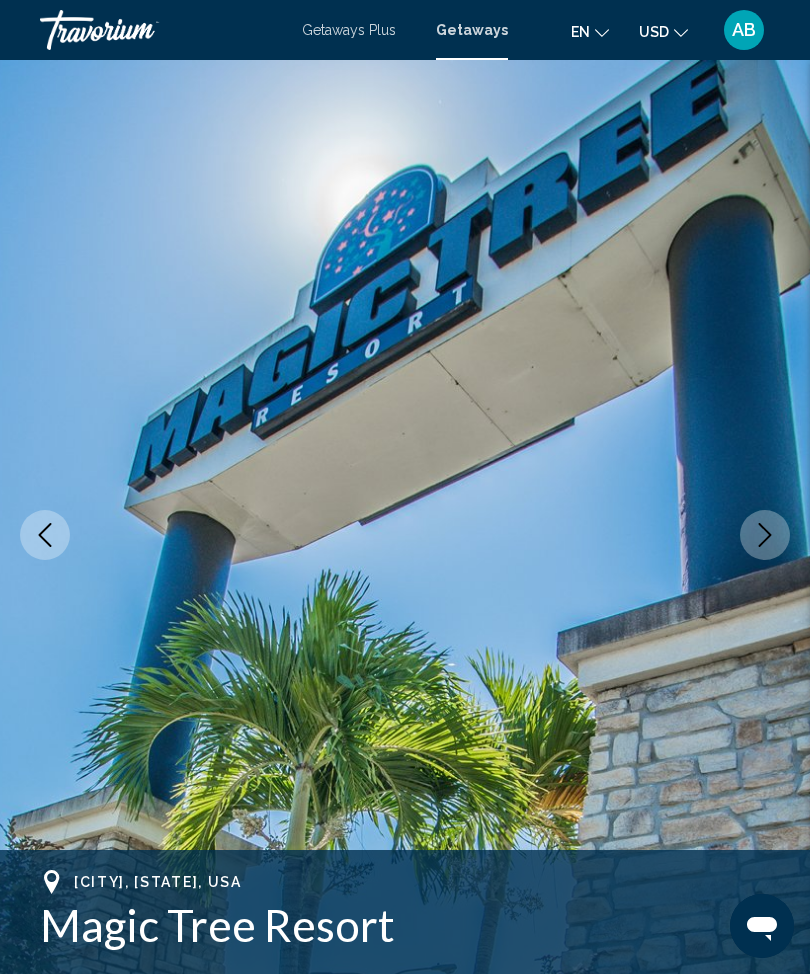 click at bounding box center (765, 535) 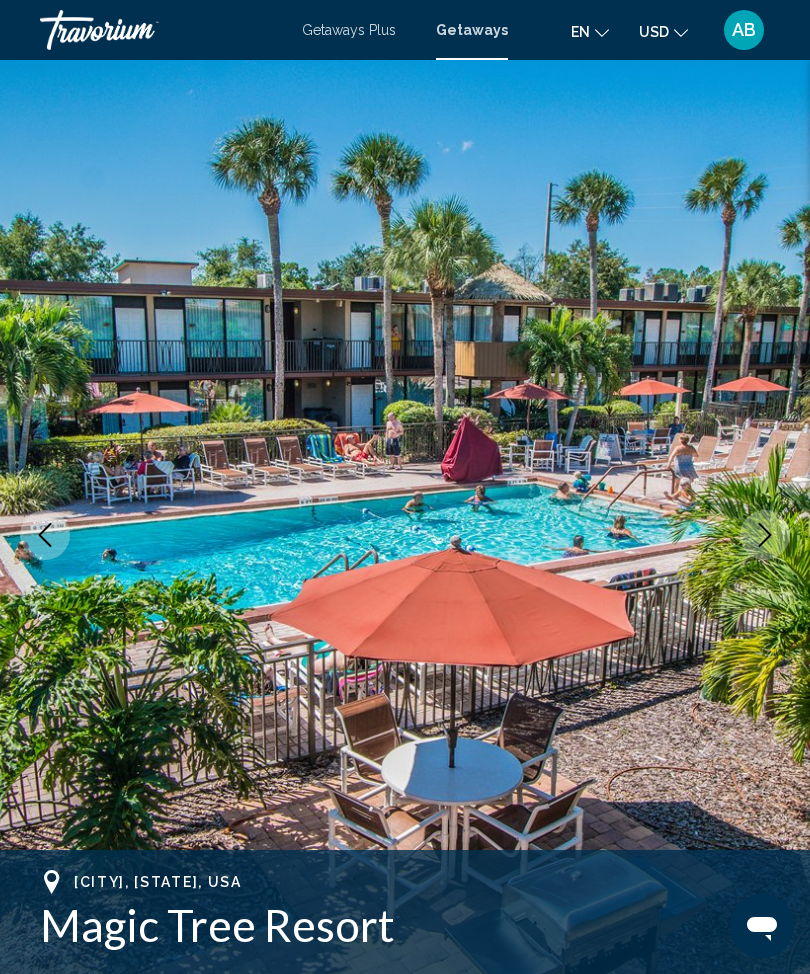 click at bounding box center [765, 535] 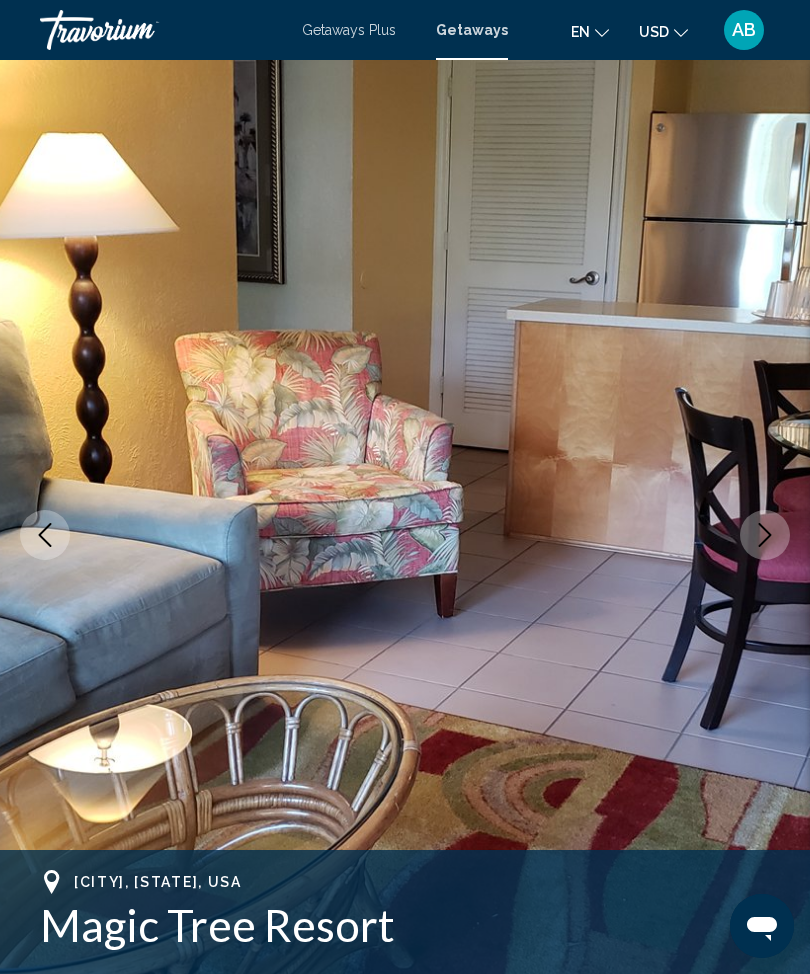 click at bounding box center [765, 535] 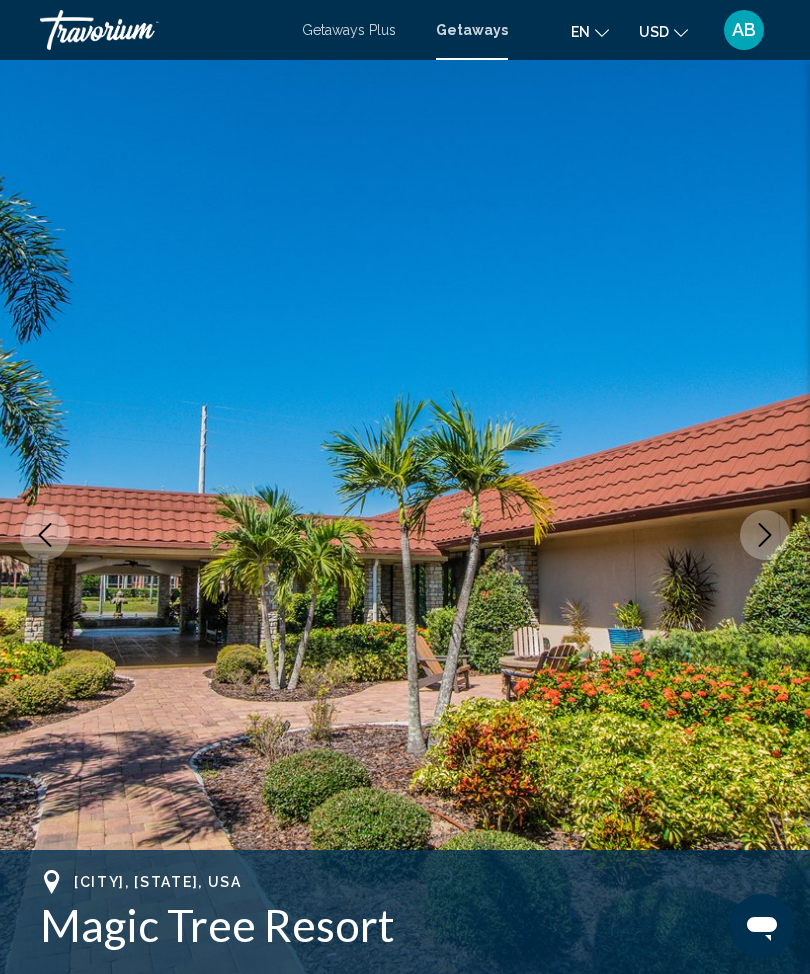 click at bounding box center [405, 535] 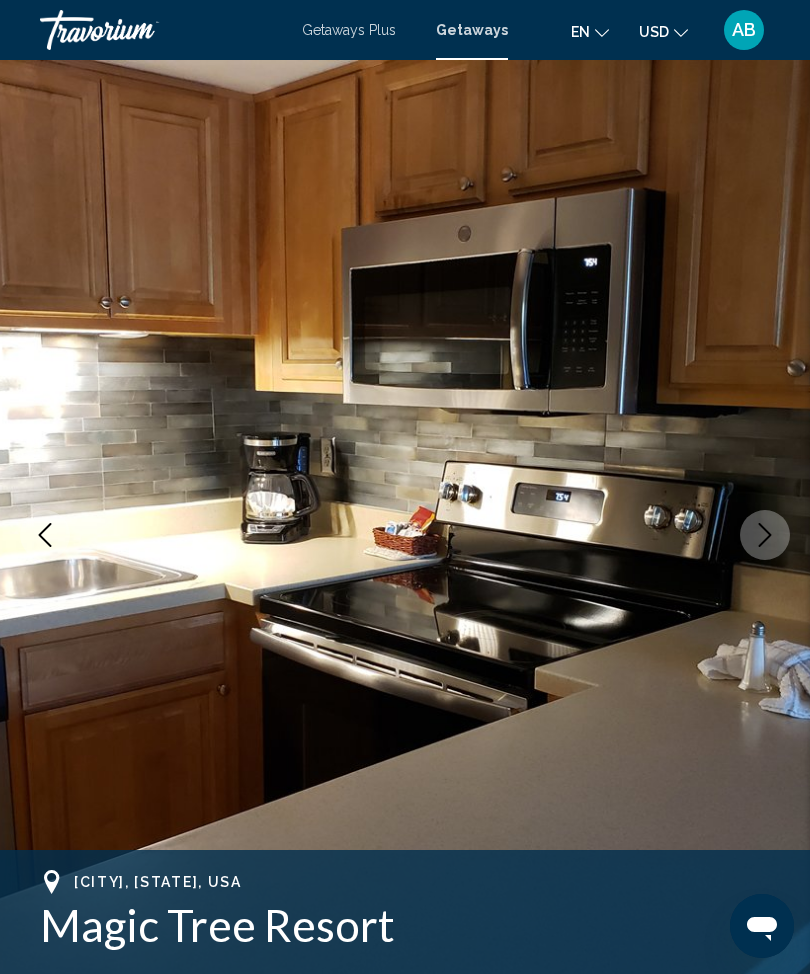 click at bounding box center (765, 535) 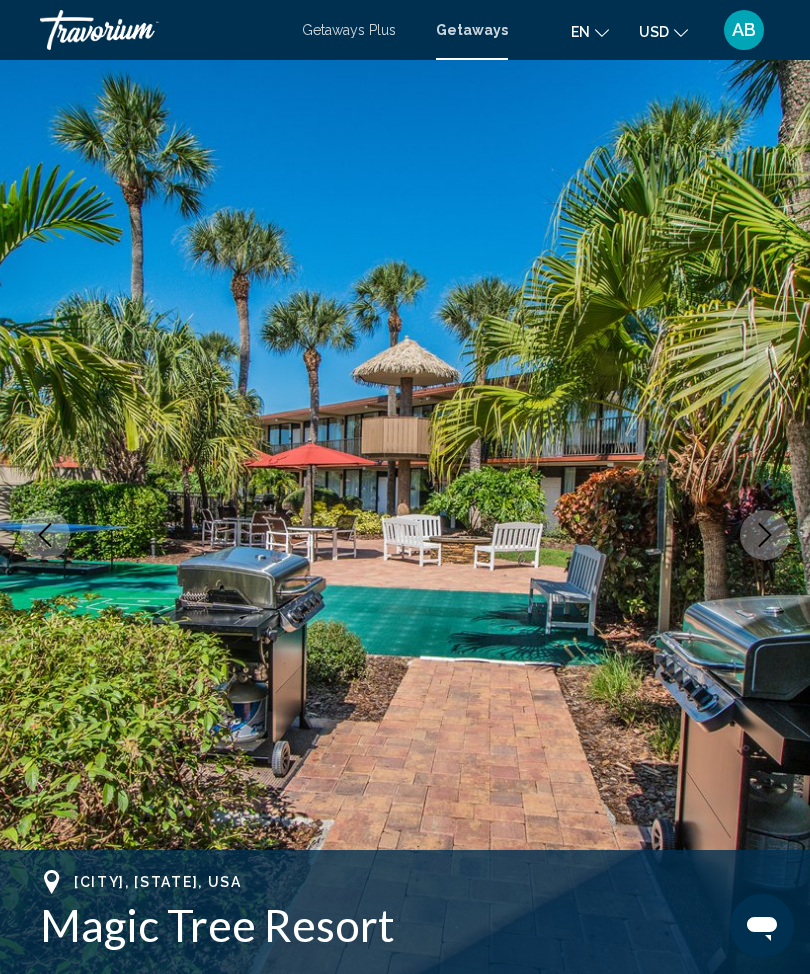 click at bounding box center [765, 535] 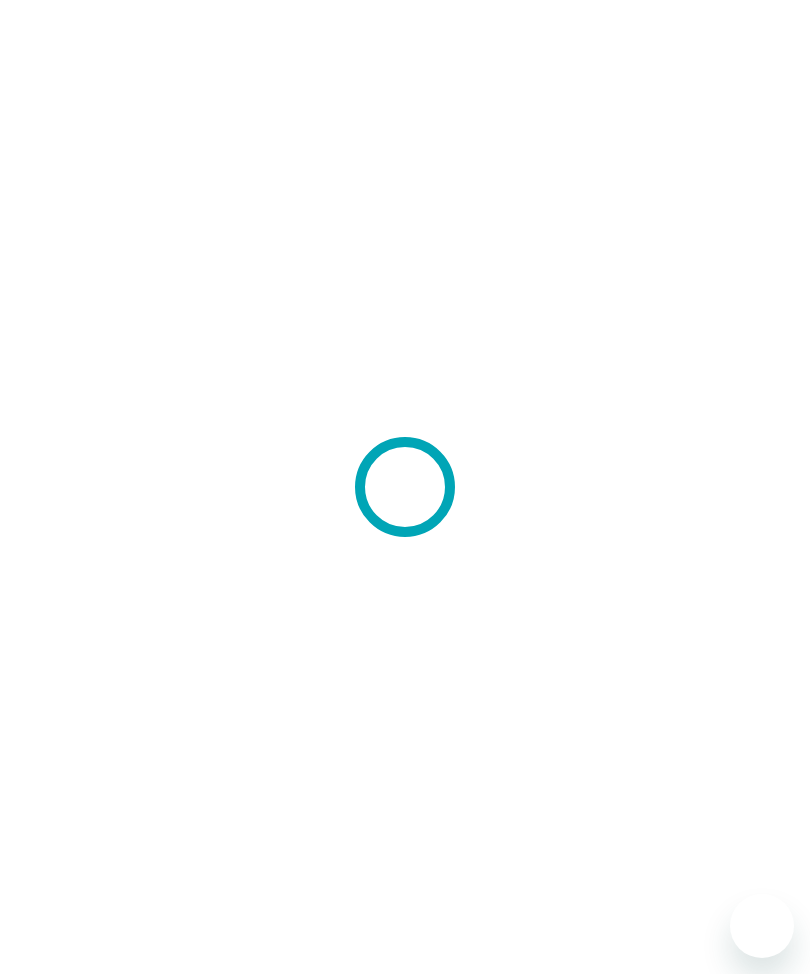 scroll, scrollTop: 0, scrollLeft: 0, axis: both 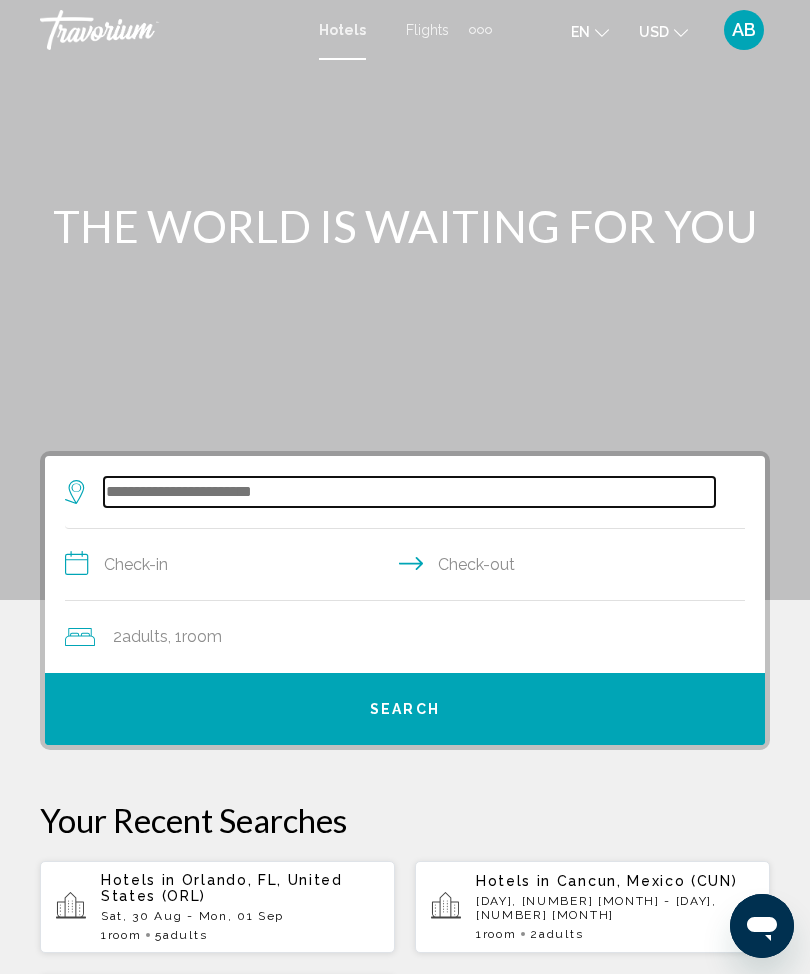 click at bounding box center (409, 492) 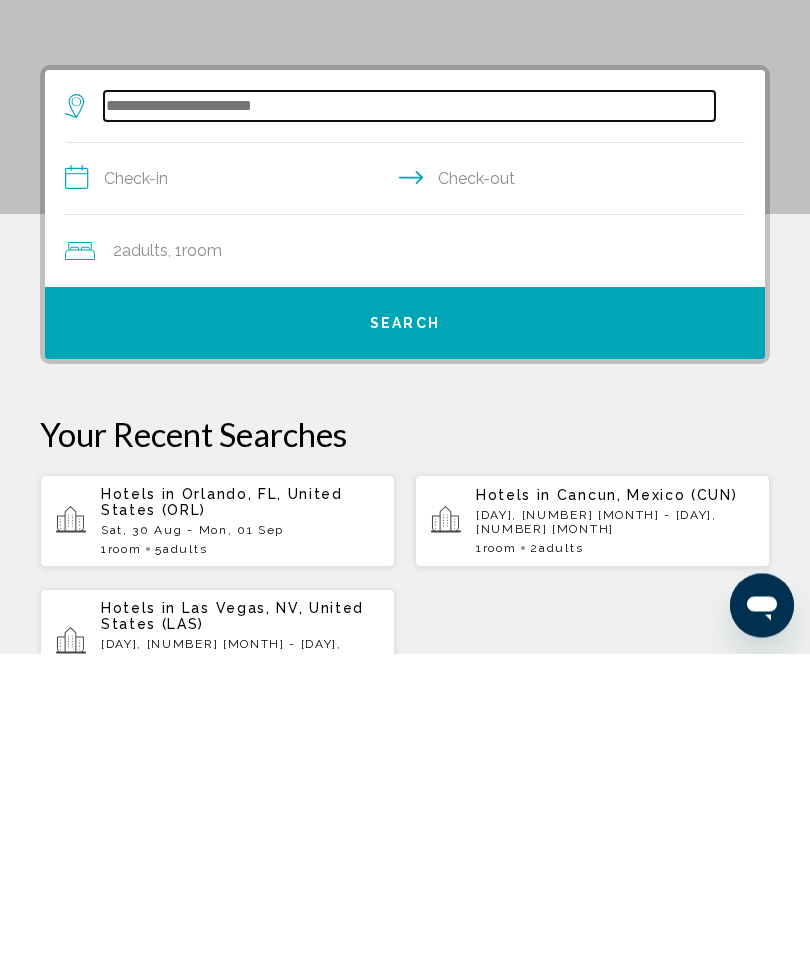 scroll, scrollTop: 65, scrollLeft: 0, axis: vertical 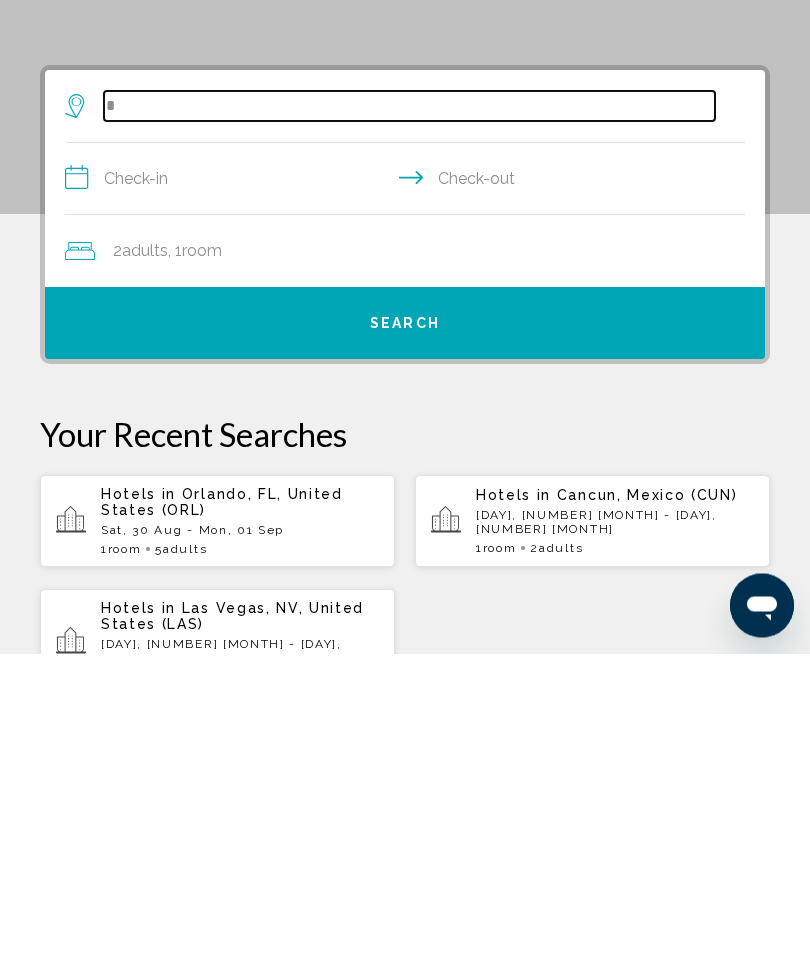 type on "*" 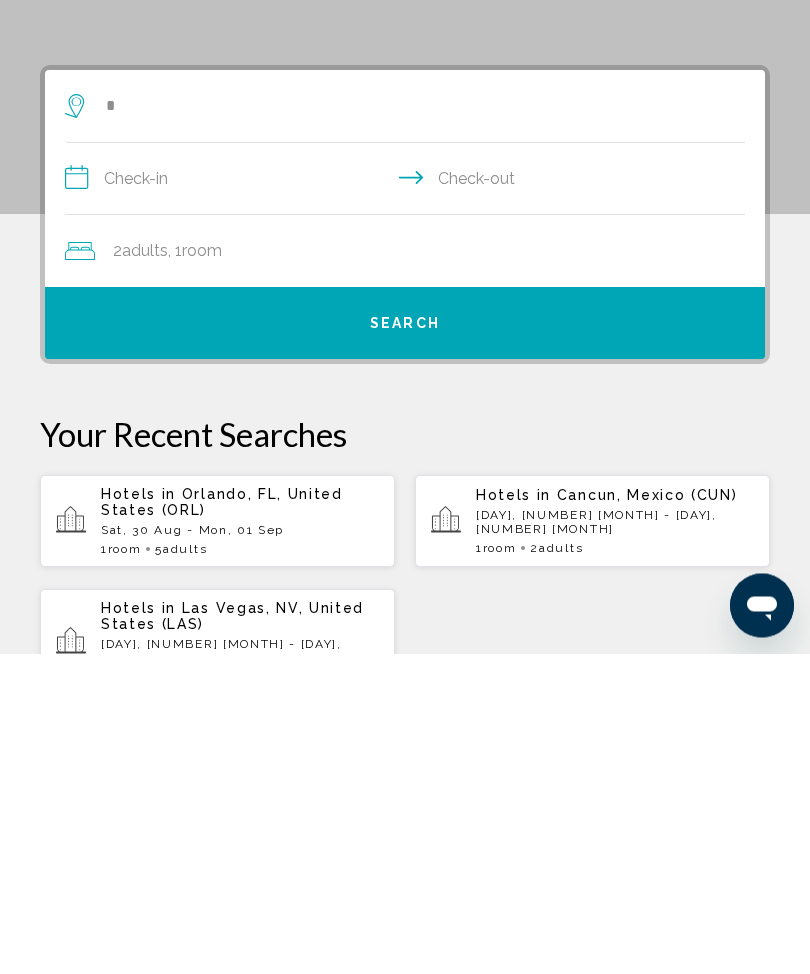 click on "Hotels in    [CITY], [STATE], [COUNTRY] ([AIRPORT_CODE])" at bounding box center (240, 823) 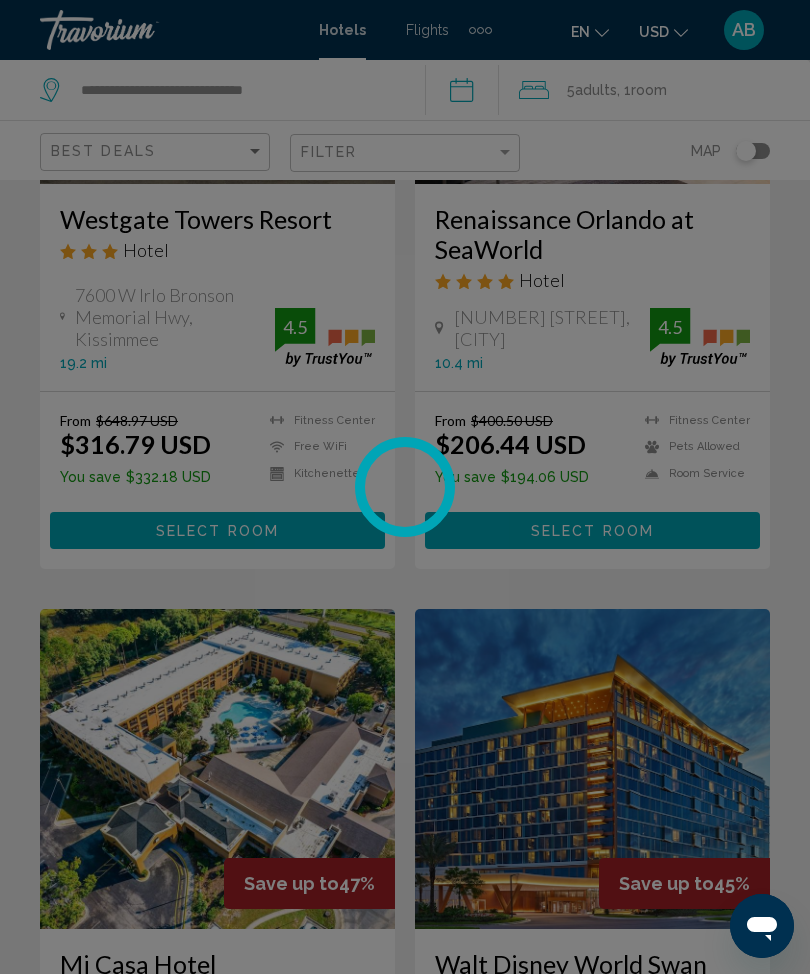 scroll, scrollTop: 0, scrollLeft: 0, axis: both 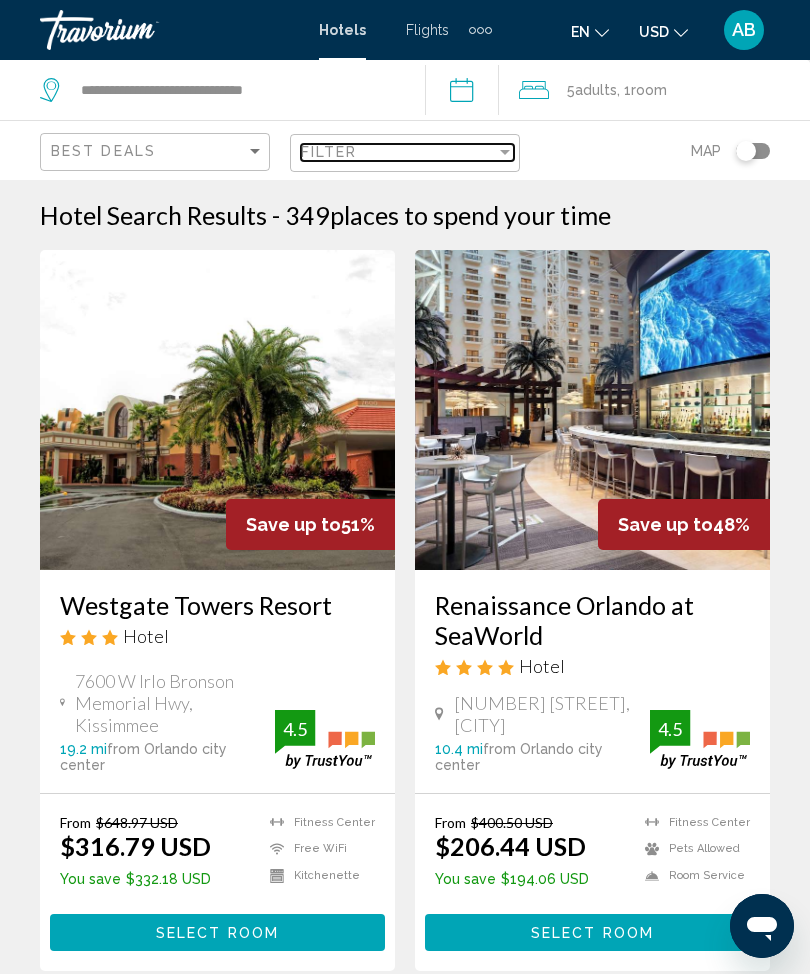 click on "Filter" at bounding box center (398, 152) 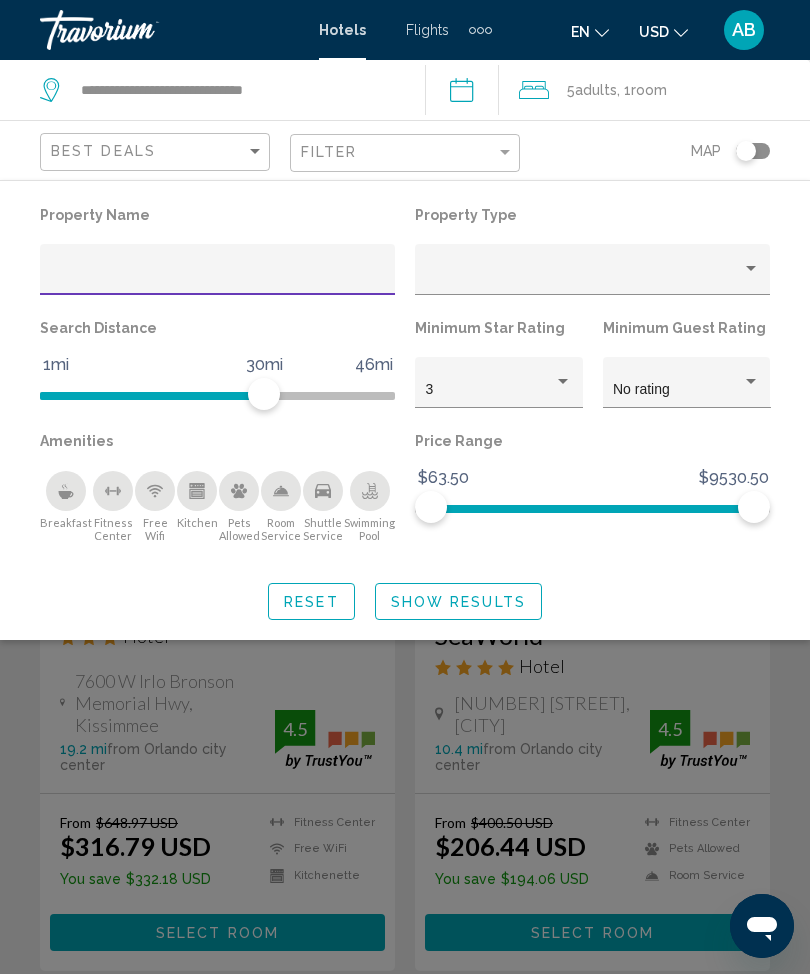 click at bounding box center [218, 277] 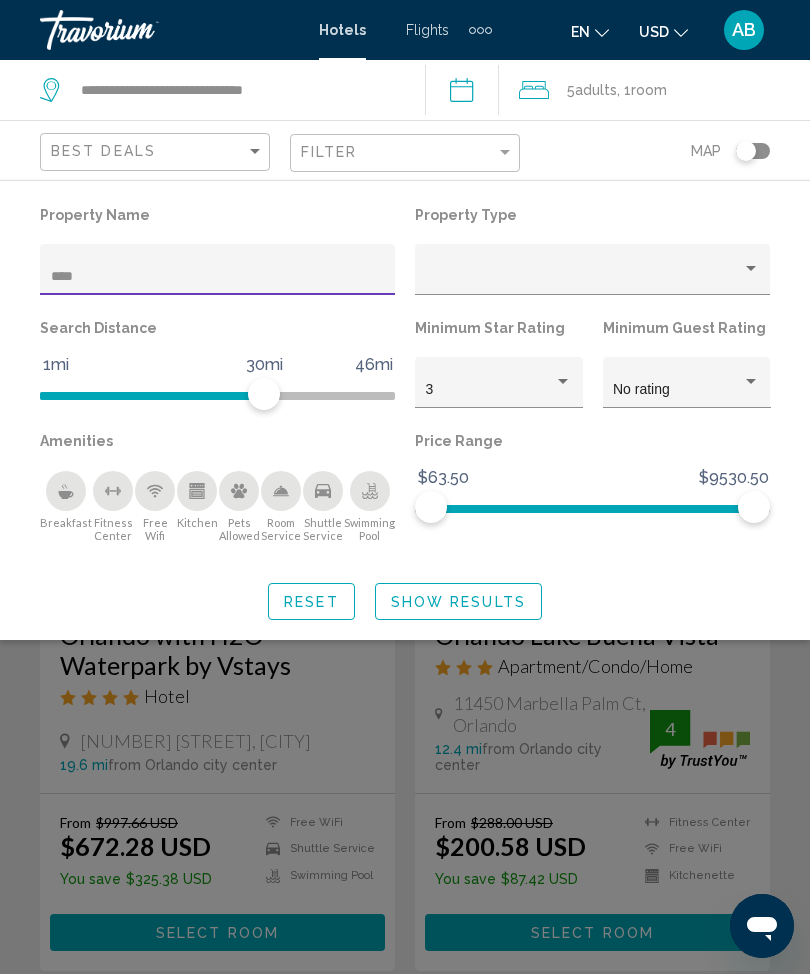 type on "*****" 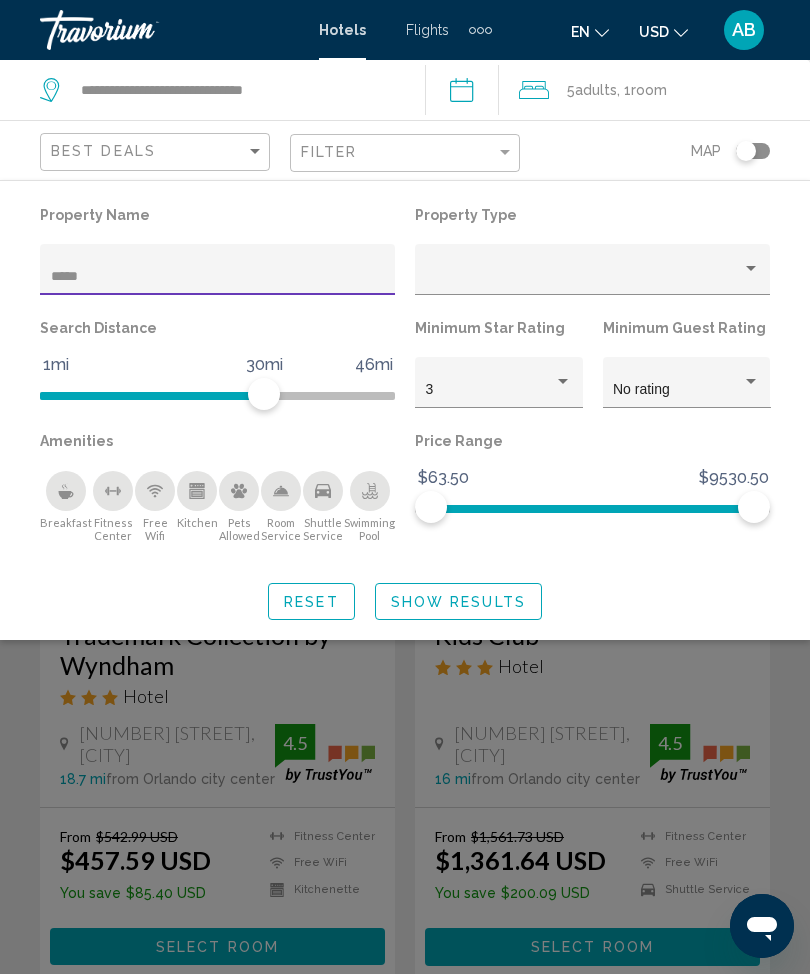 click on "Show Results" 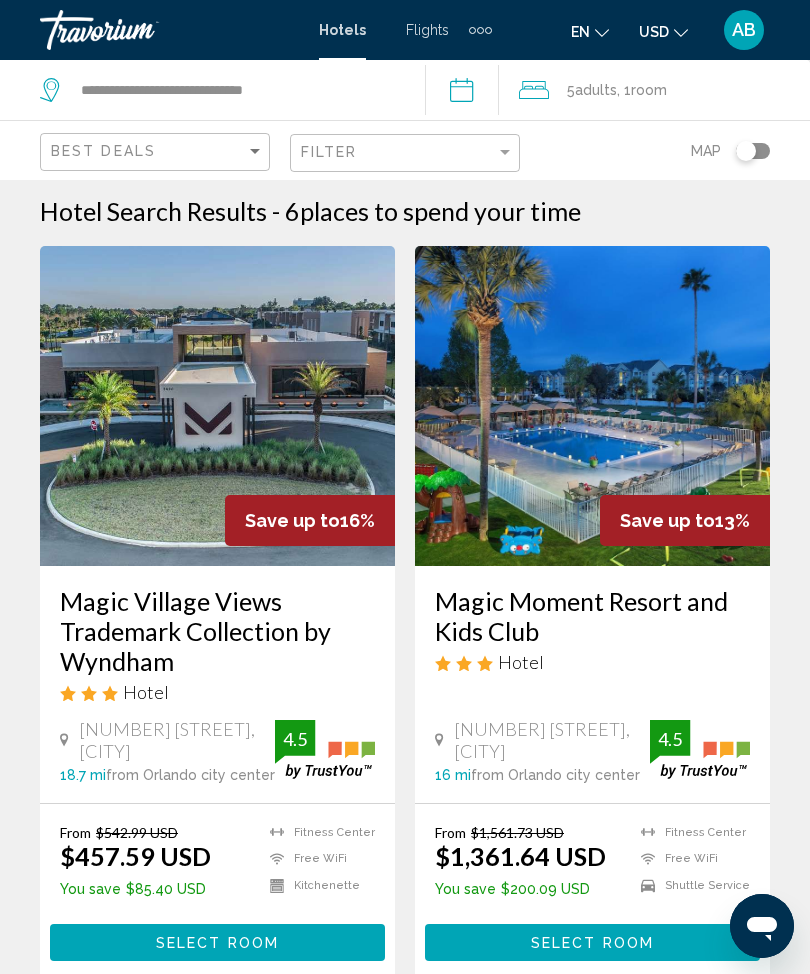scroll, scrollTop: 0, scrollLeft: 0, axis: both 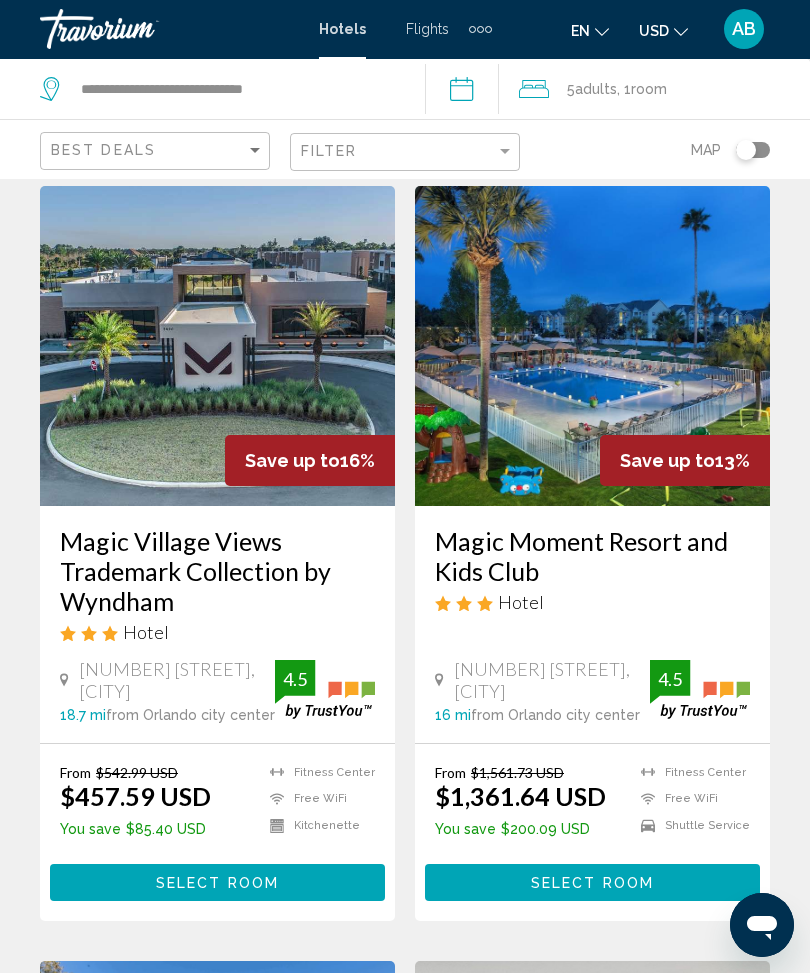 click on "Select Room" at bounding box center [217, 884] 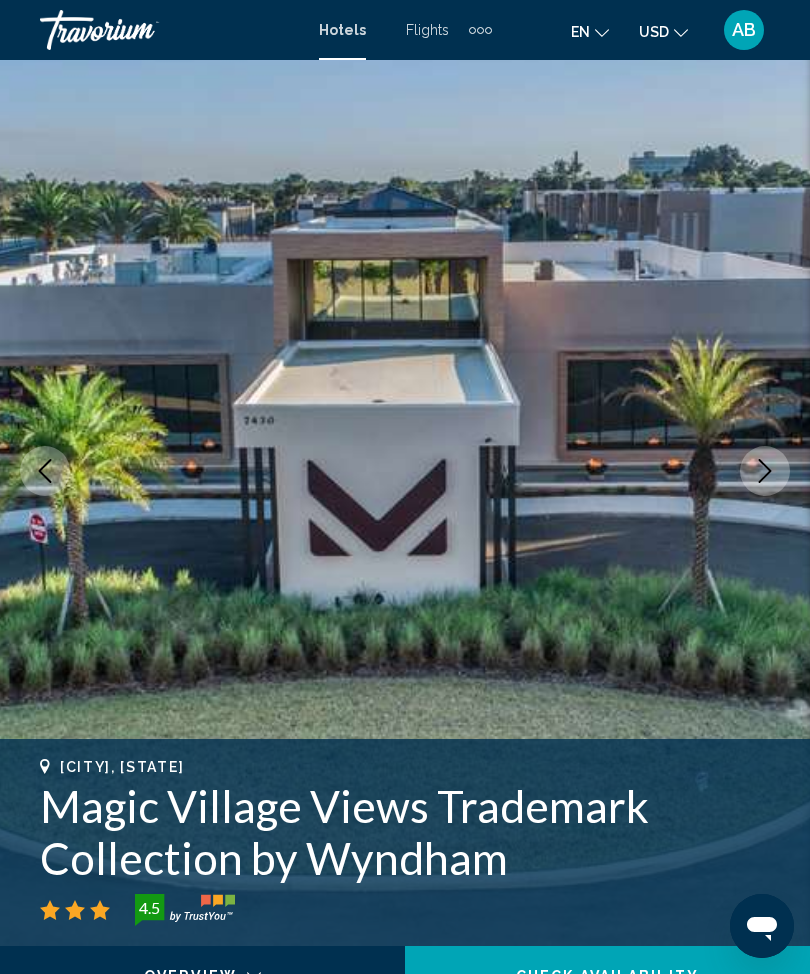 scroll, scrollTop: 0, scrollLeft: 0, axis: both 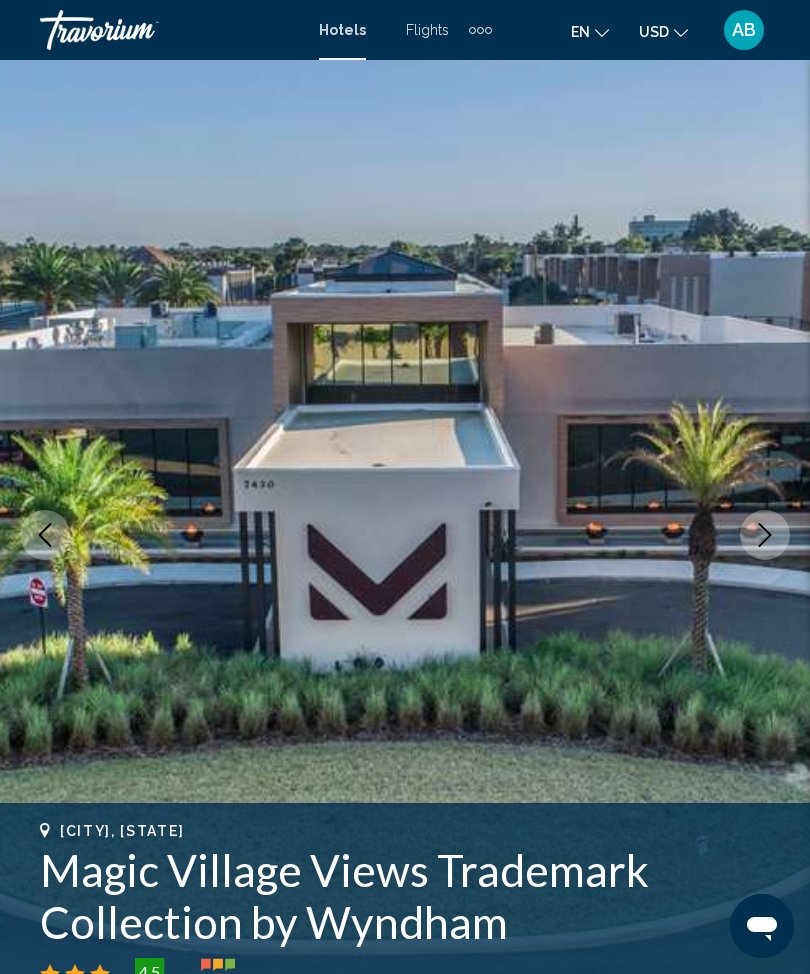 click at bounding box center (765, 535) 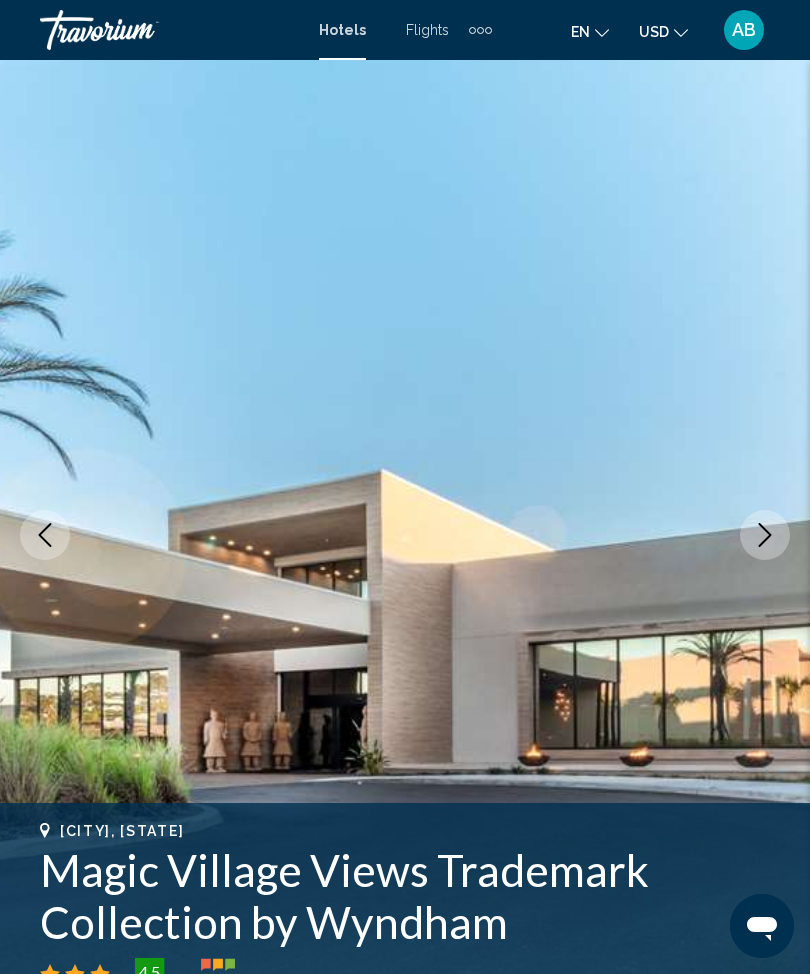 click at bounding box center (765, 535) 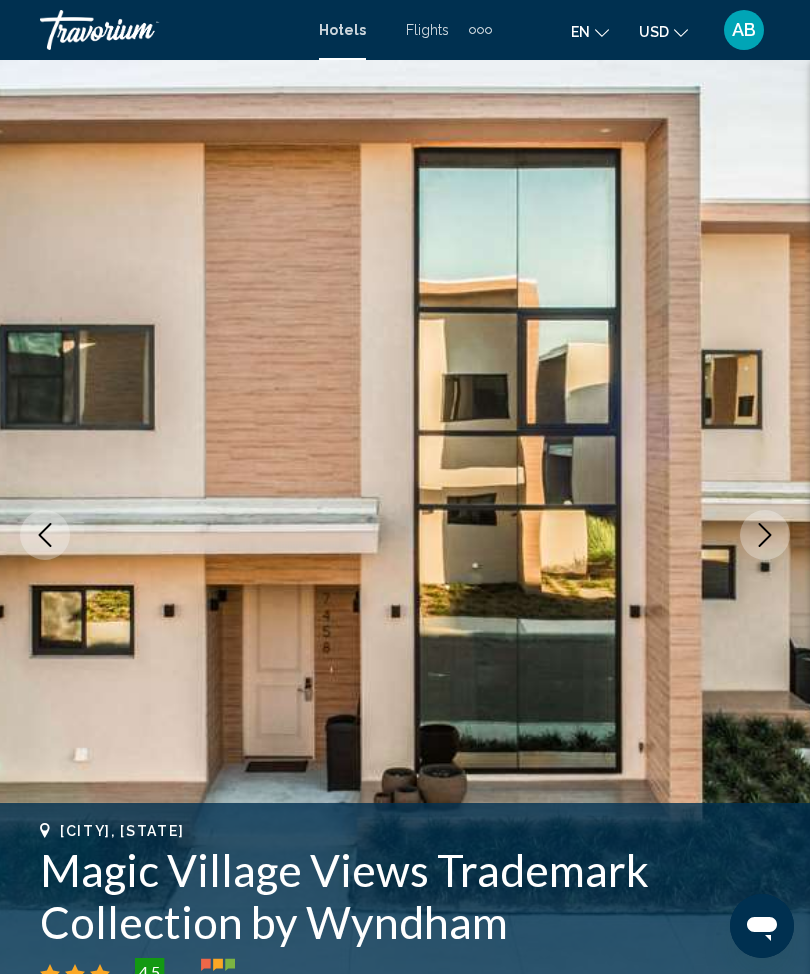 click 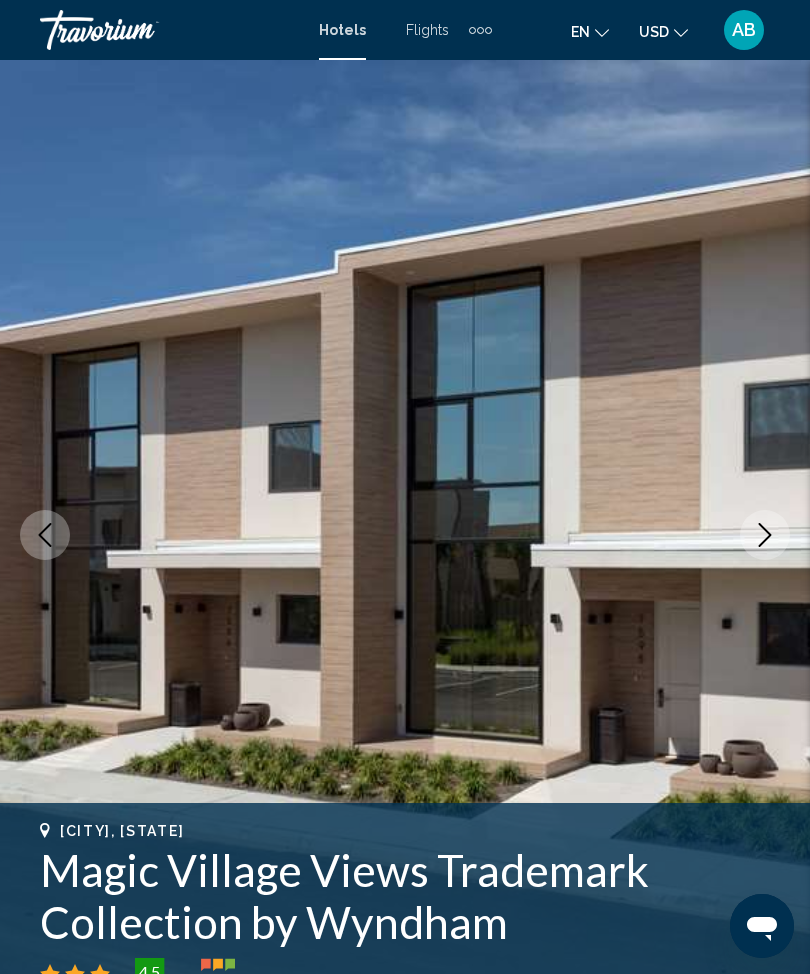 click at bounding box center (765, 535) 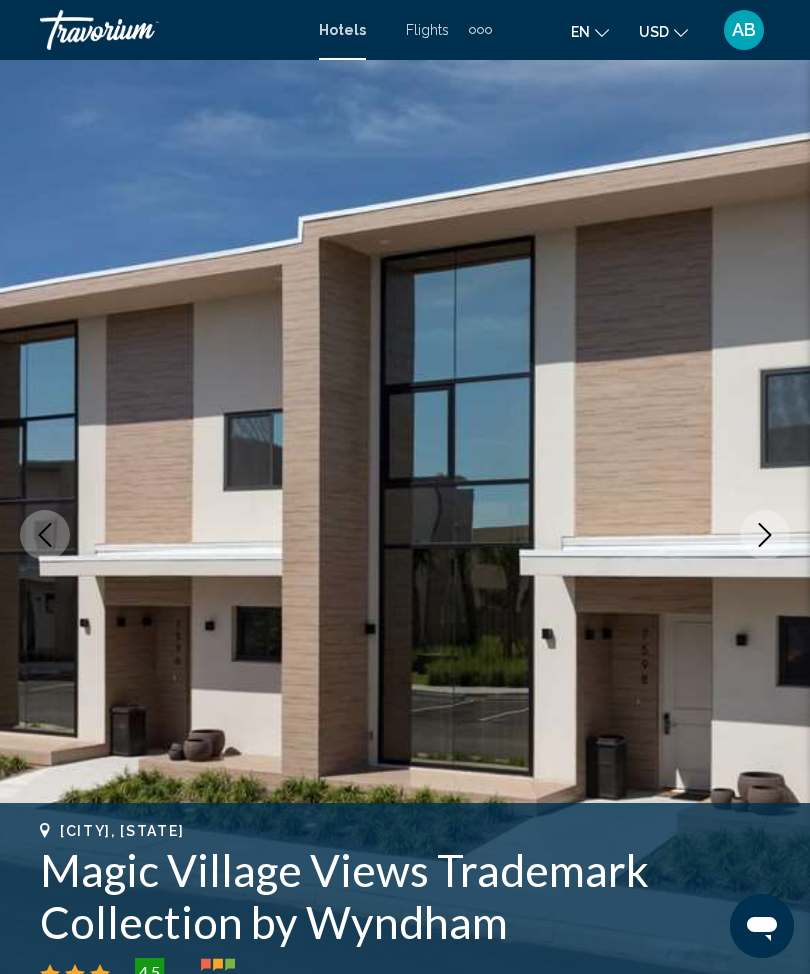 click 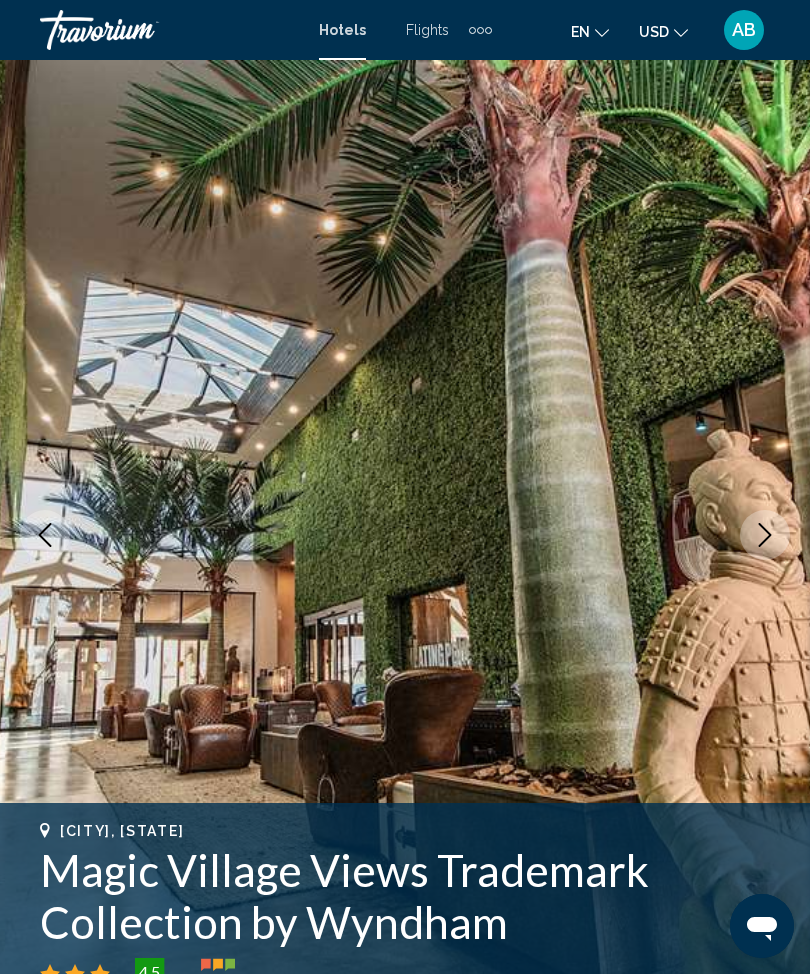click at bounding box center [765, 535] 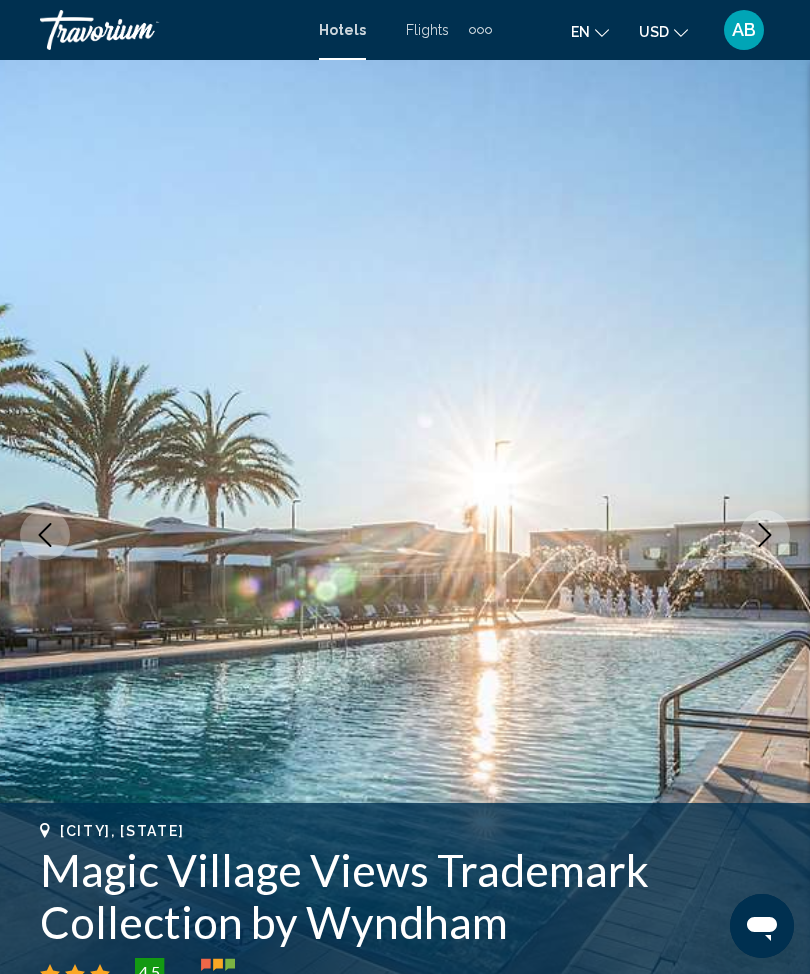 click 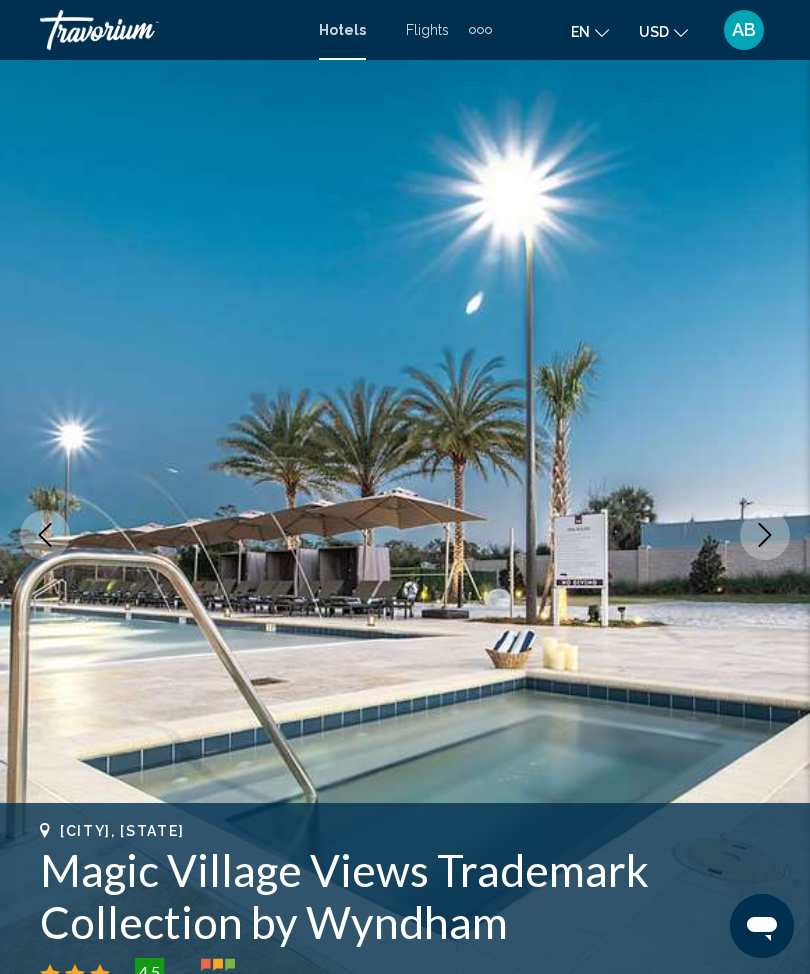 click 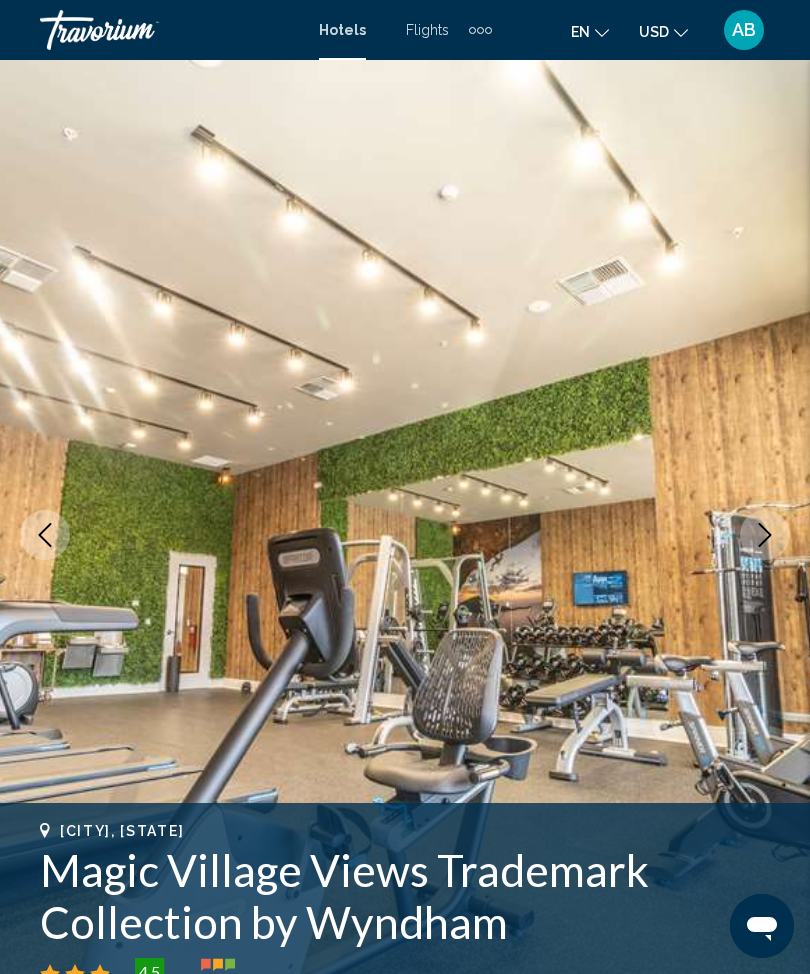 click 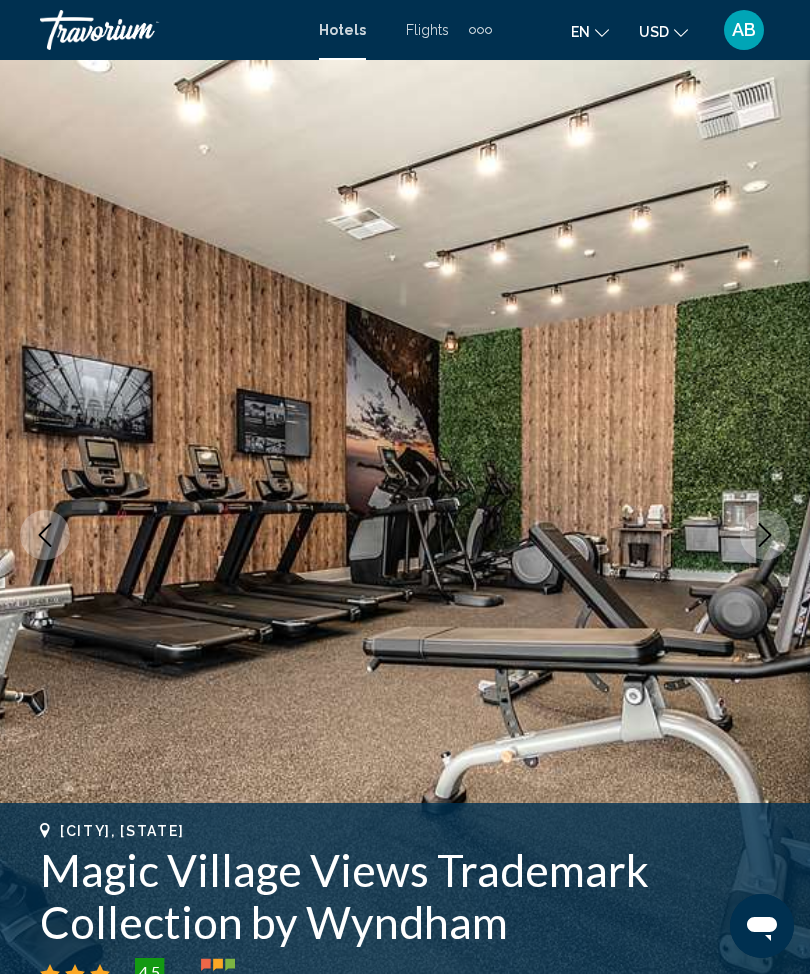 click at bounding box center [765, 535] 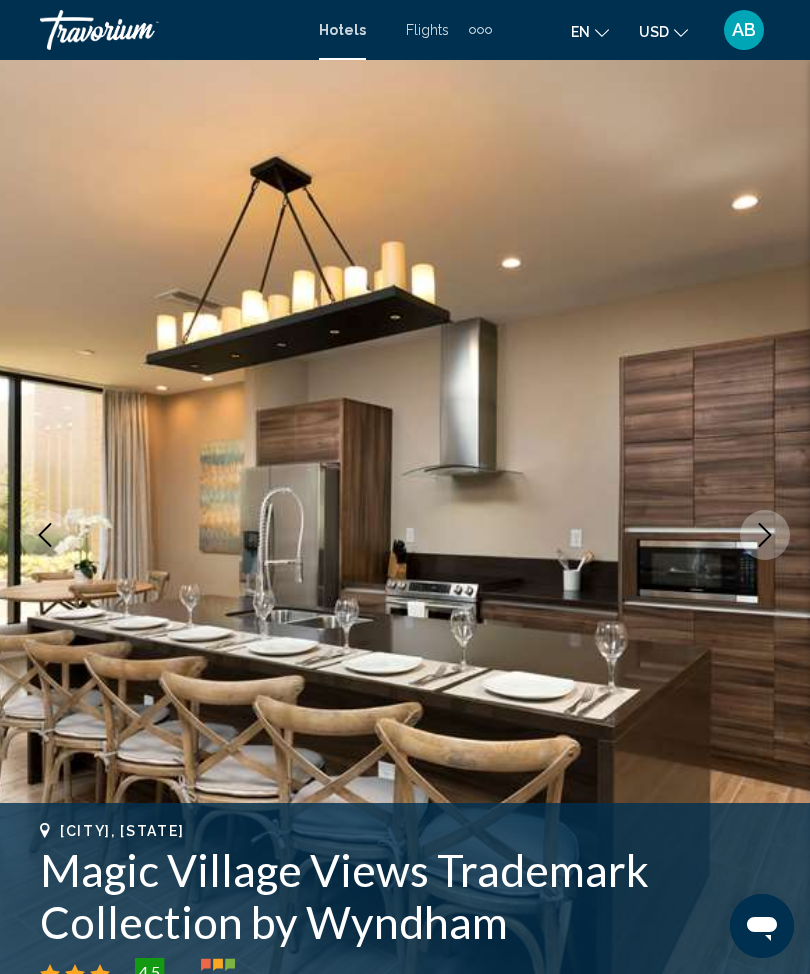 click at bounding box center [765, 535] 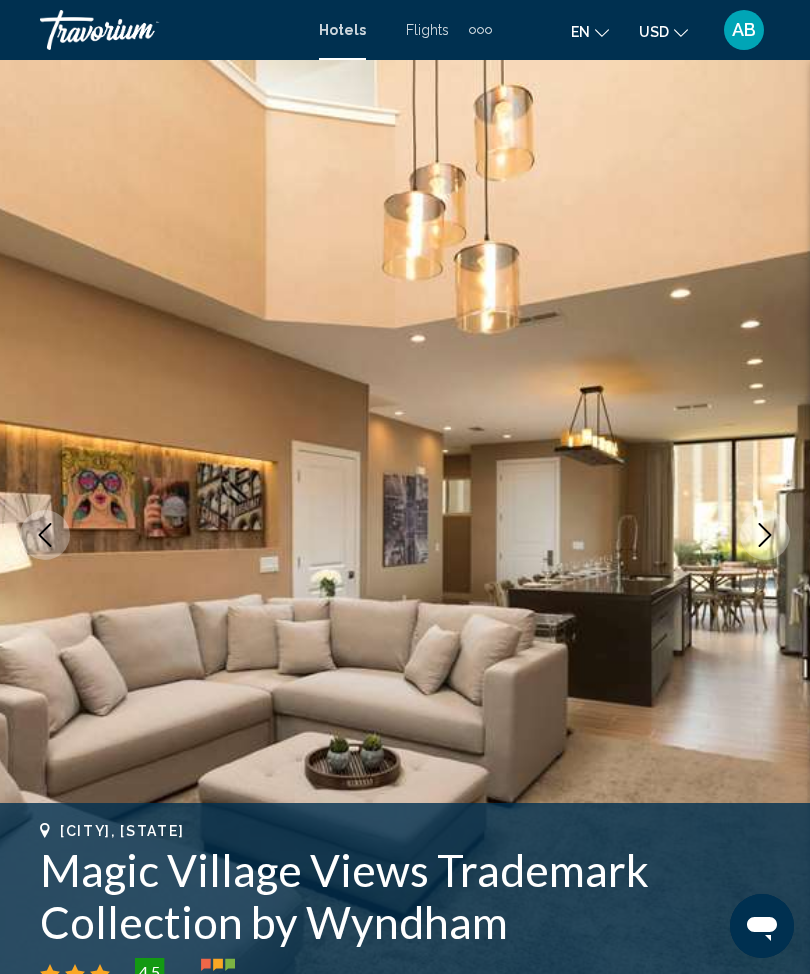 click at bounding box center [765, 535] 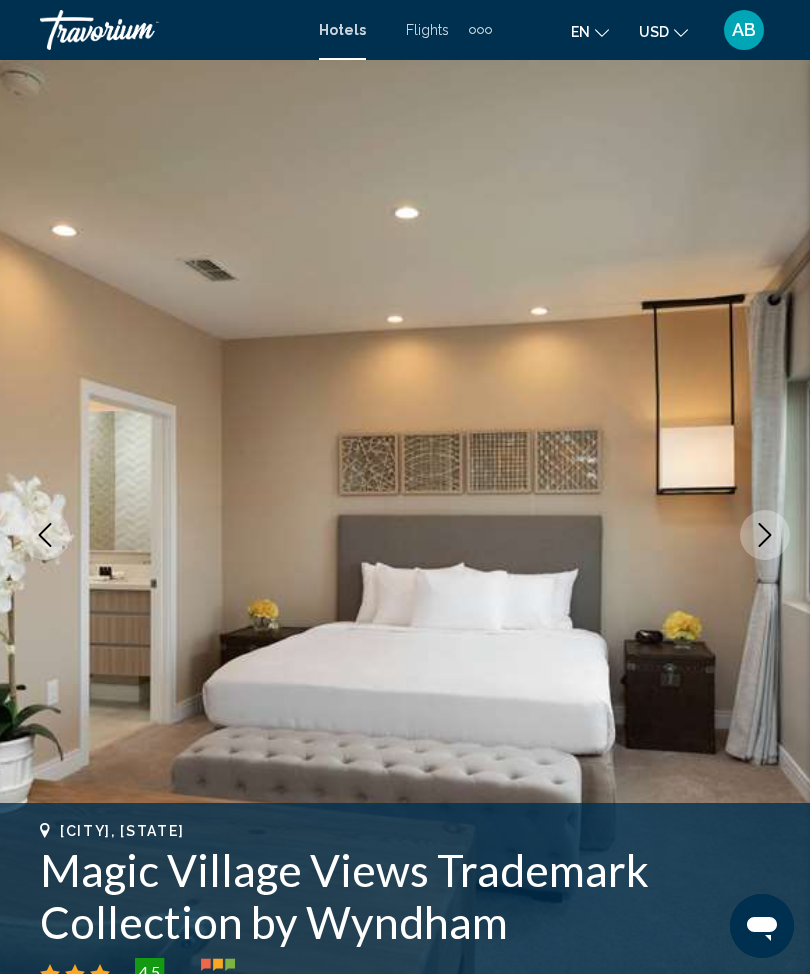 click 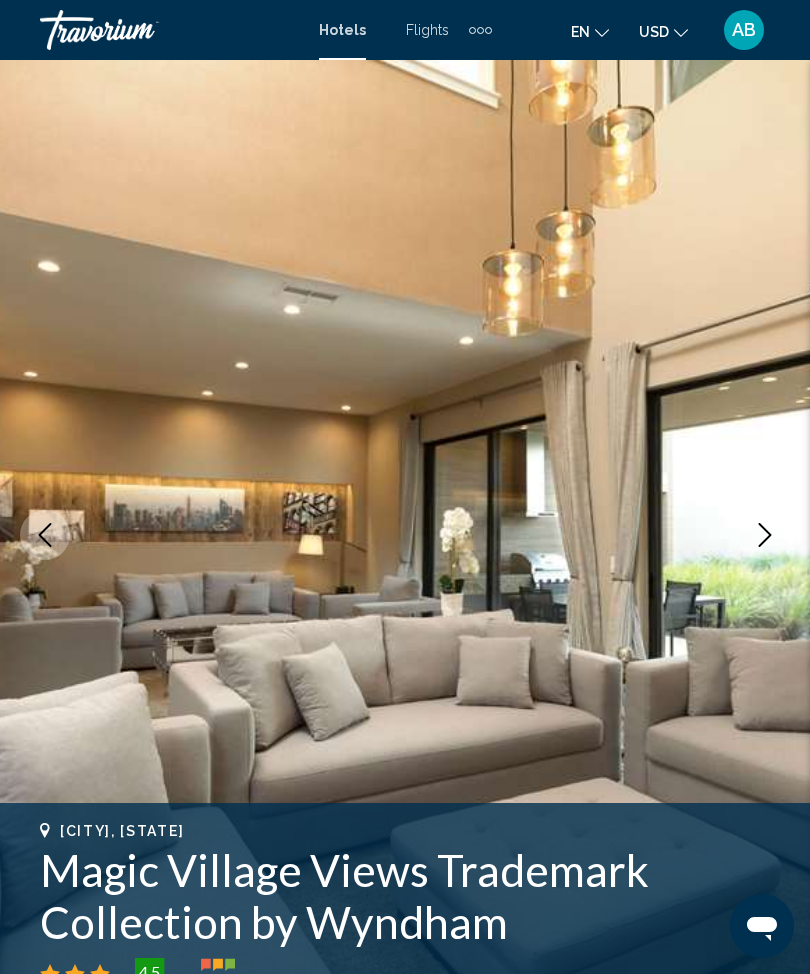 click at bounding box center [765, 535] 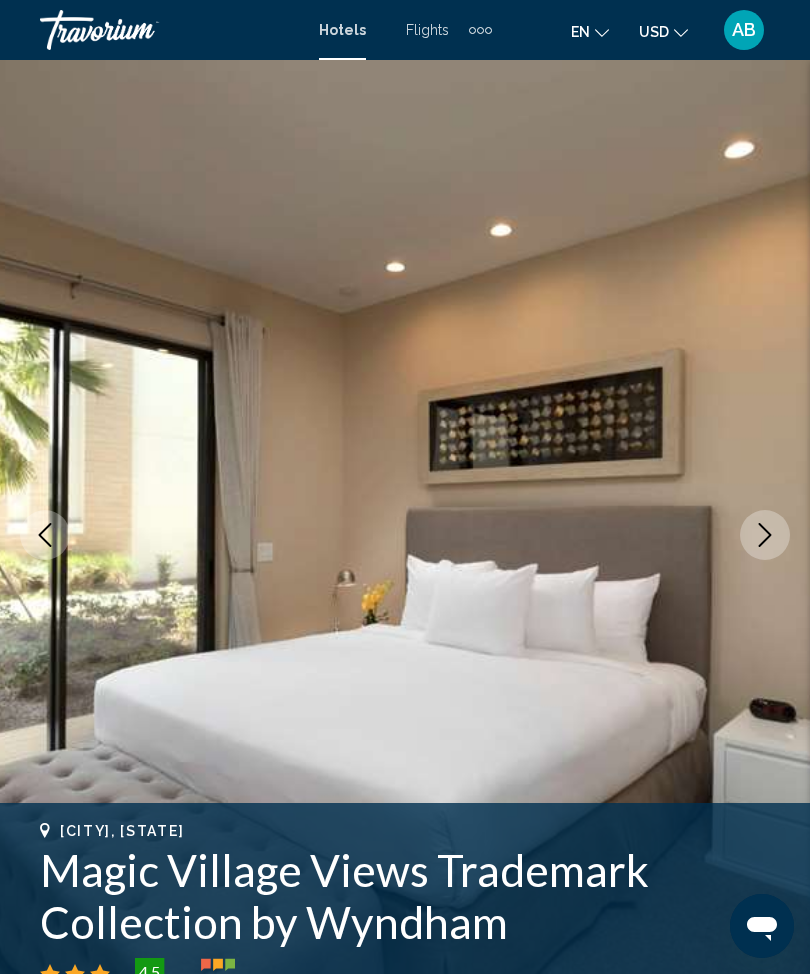click at bounding box center (765, 535) 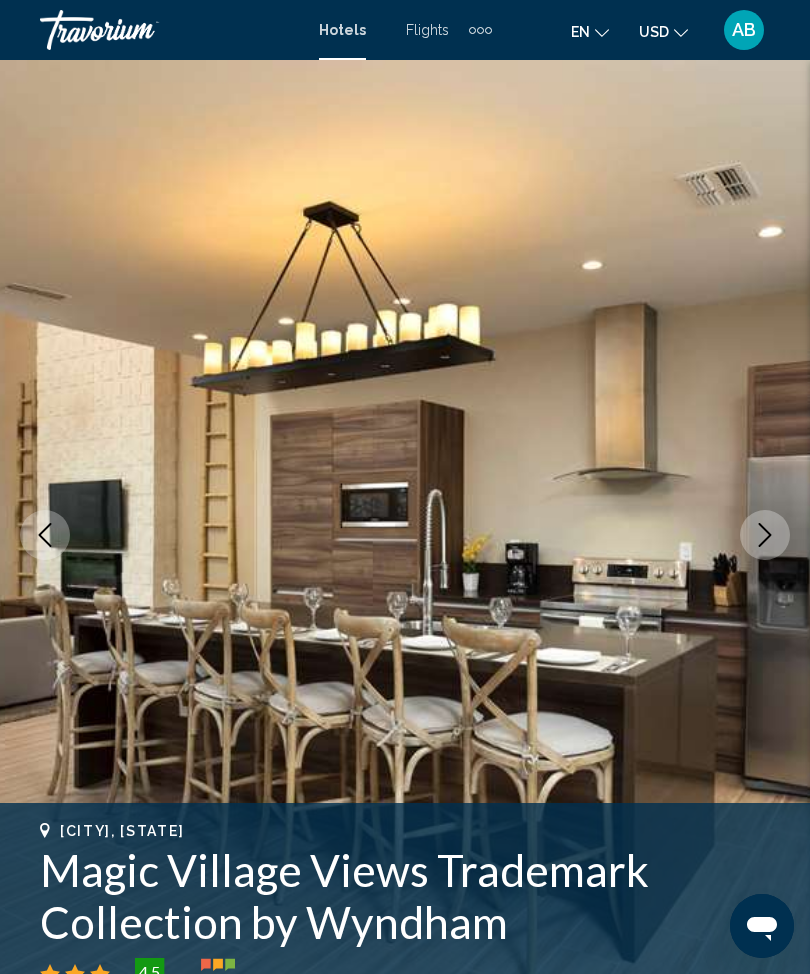 click at bounding box center (765, 535) 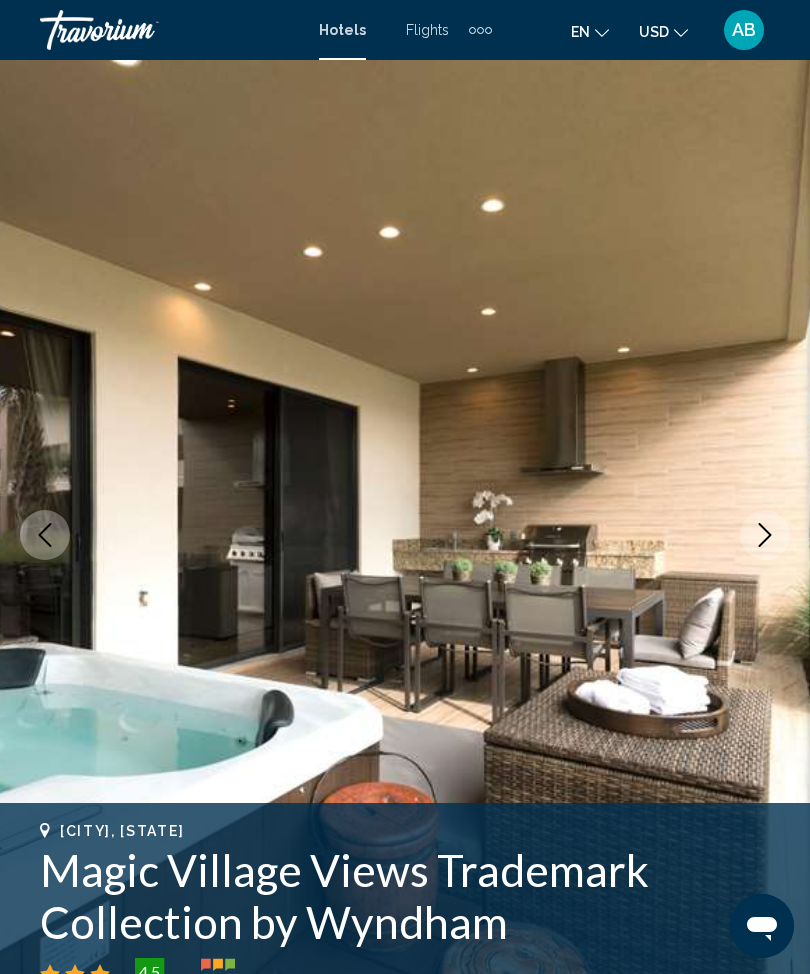 click 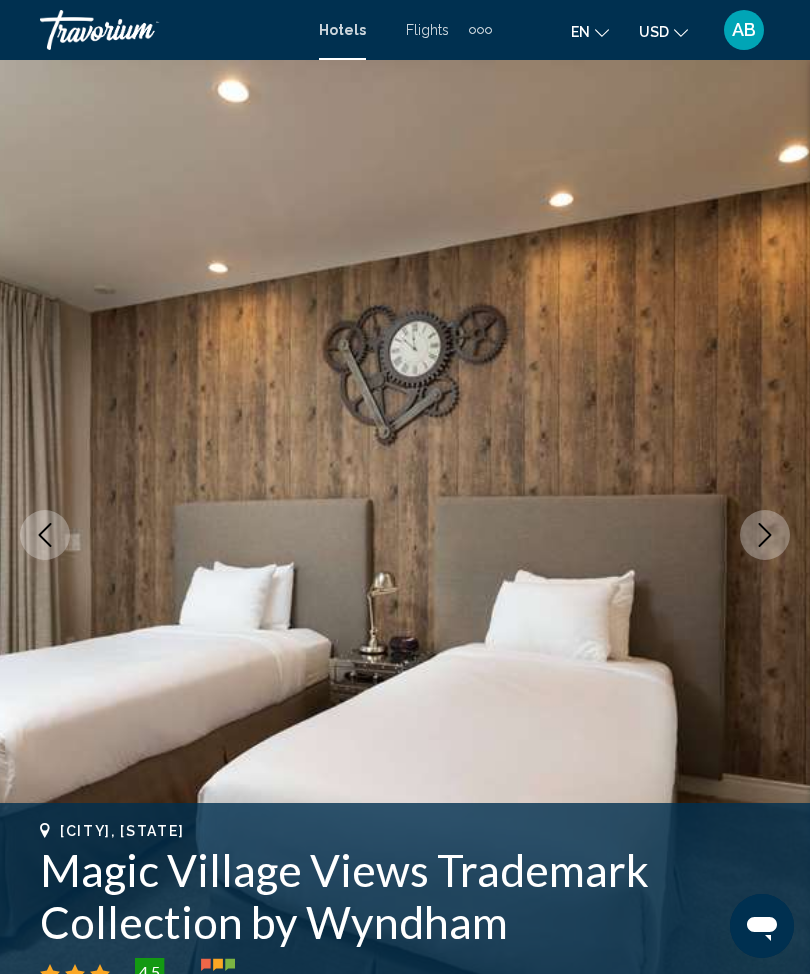 click 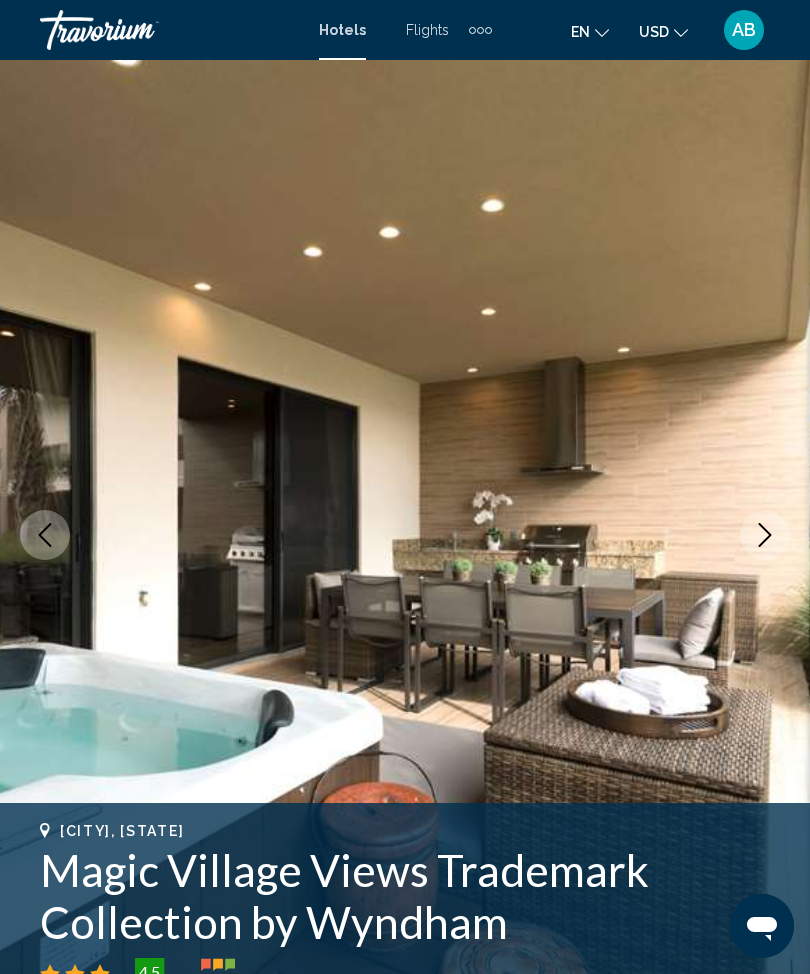 click at bounding box center [765, 535] 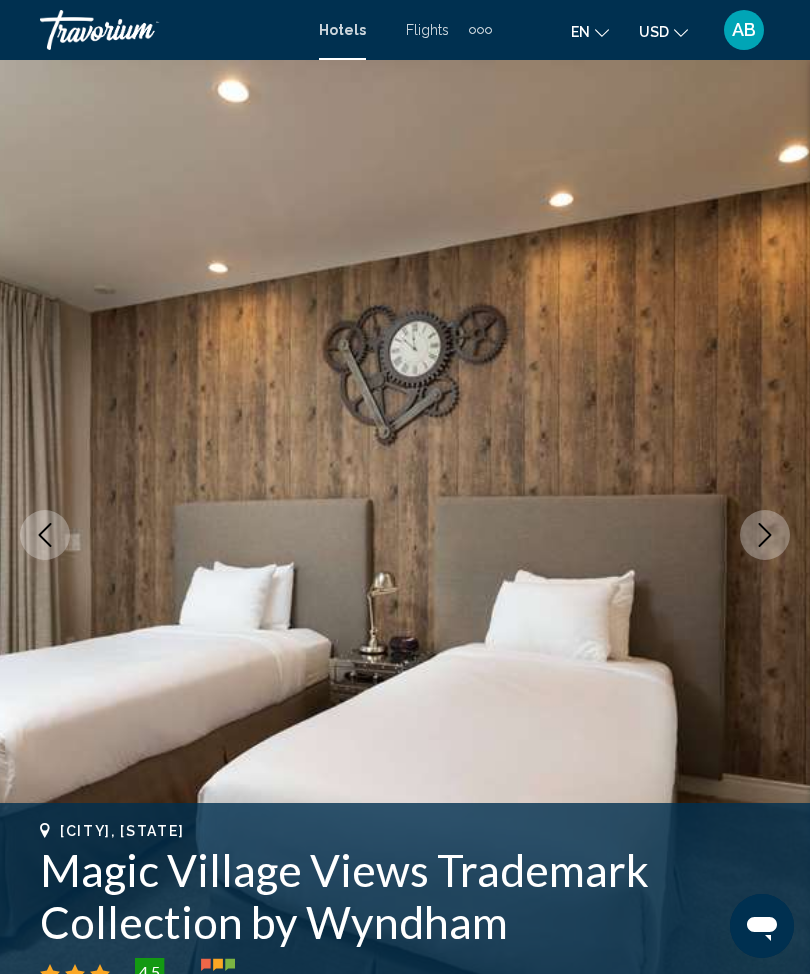 click at bounding box center [405, 535] 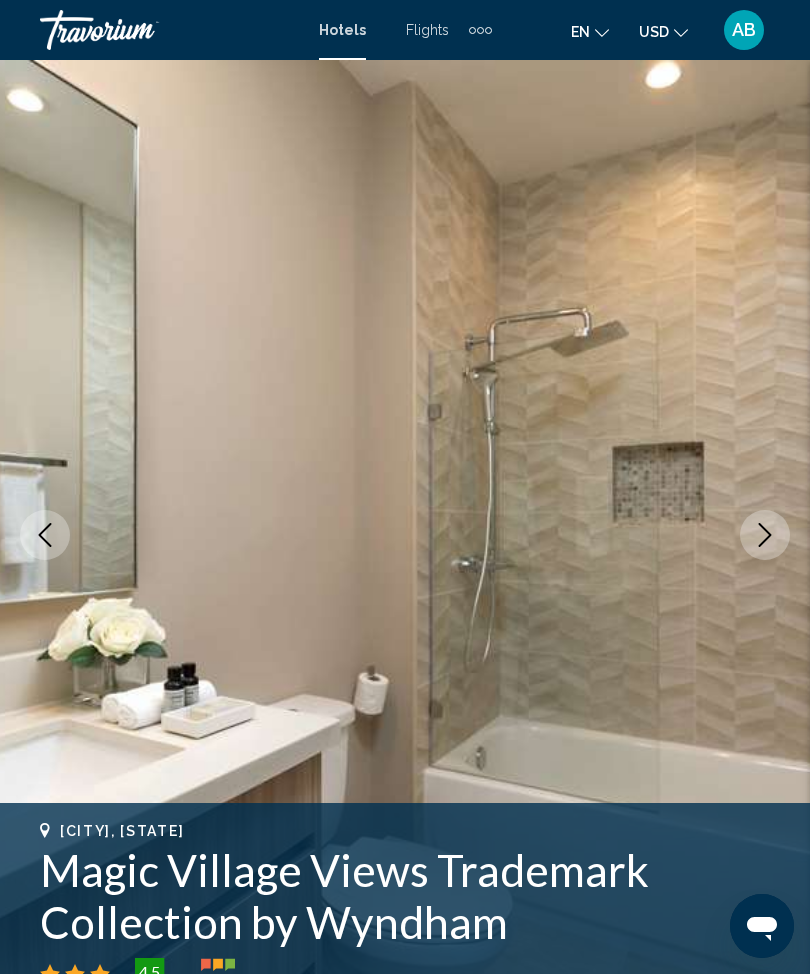 click 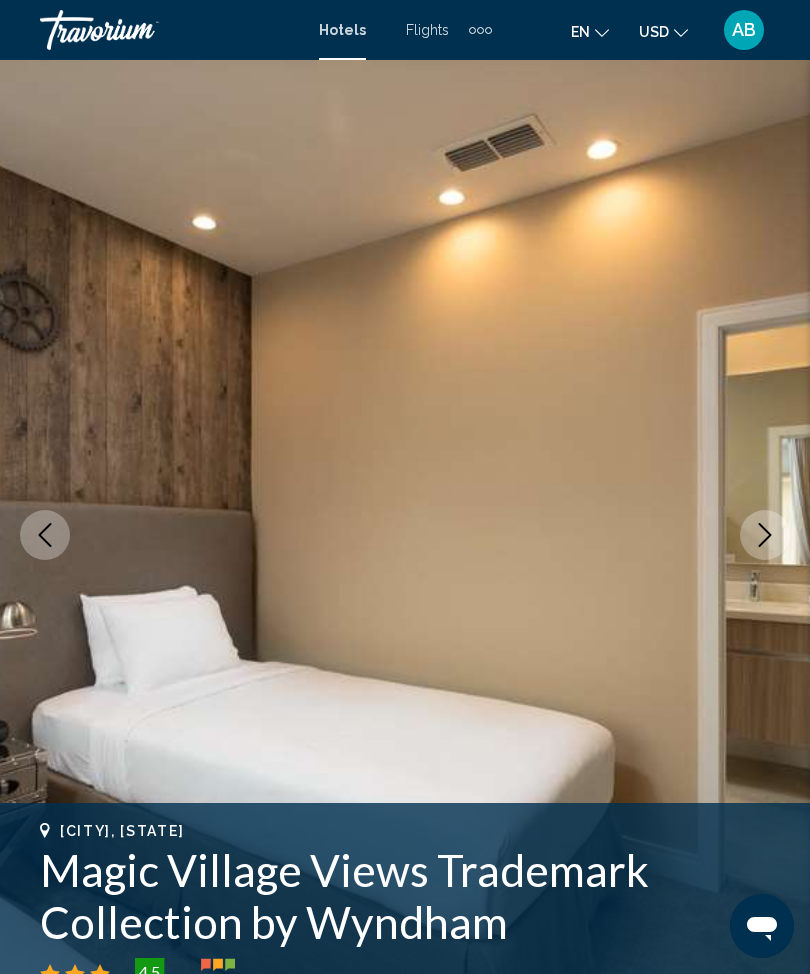 click 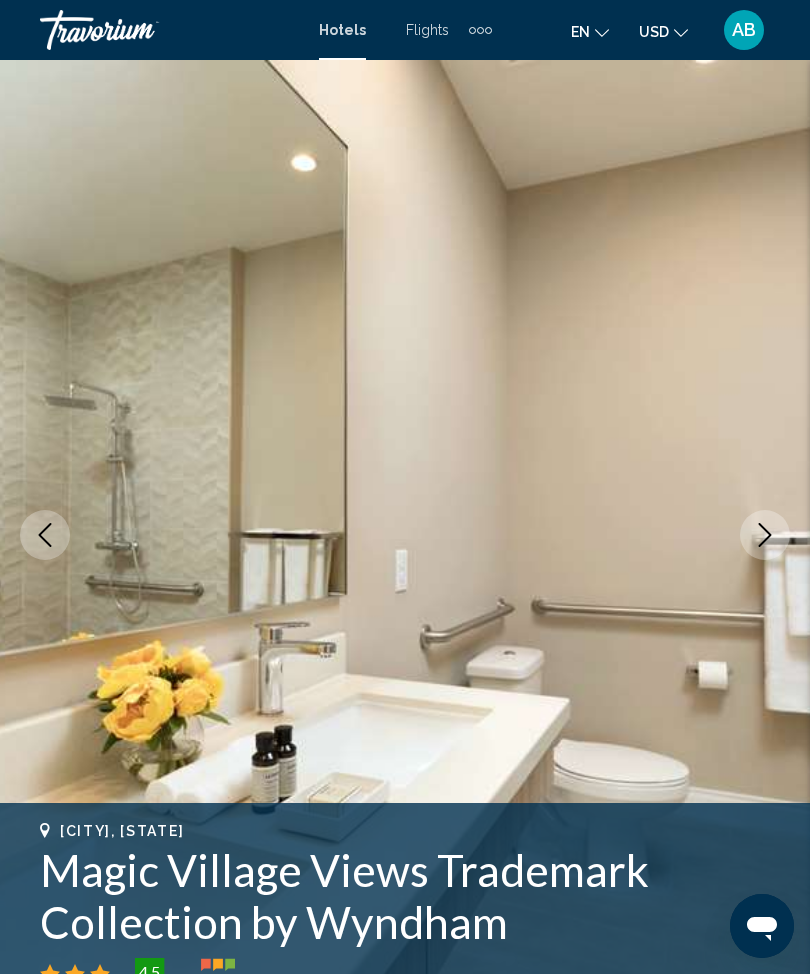 click 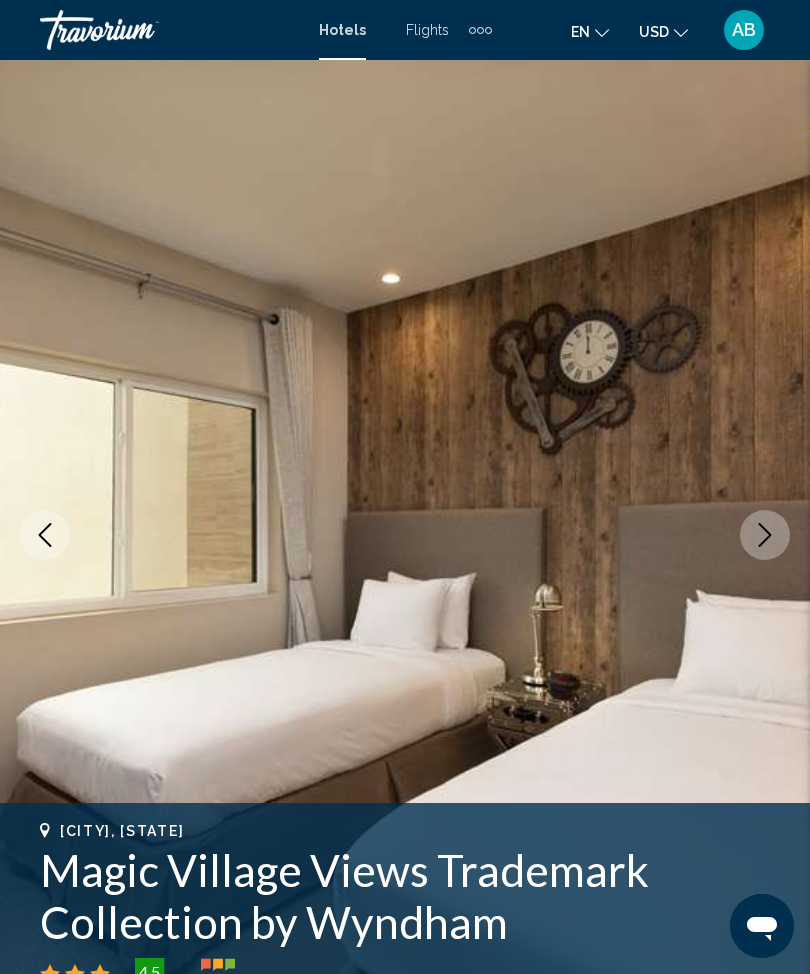 click 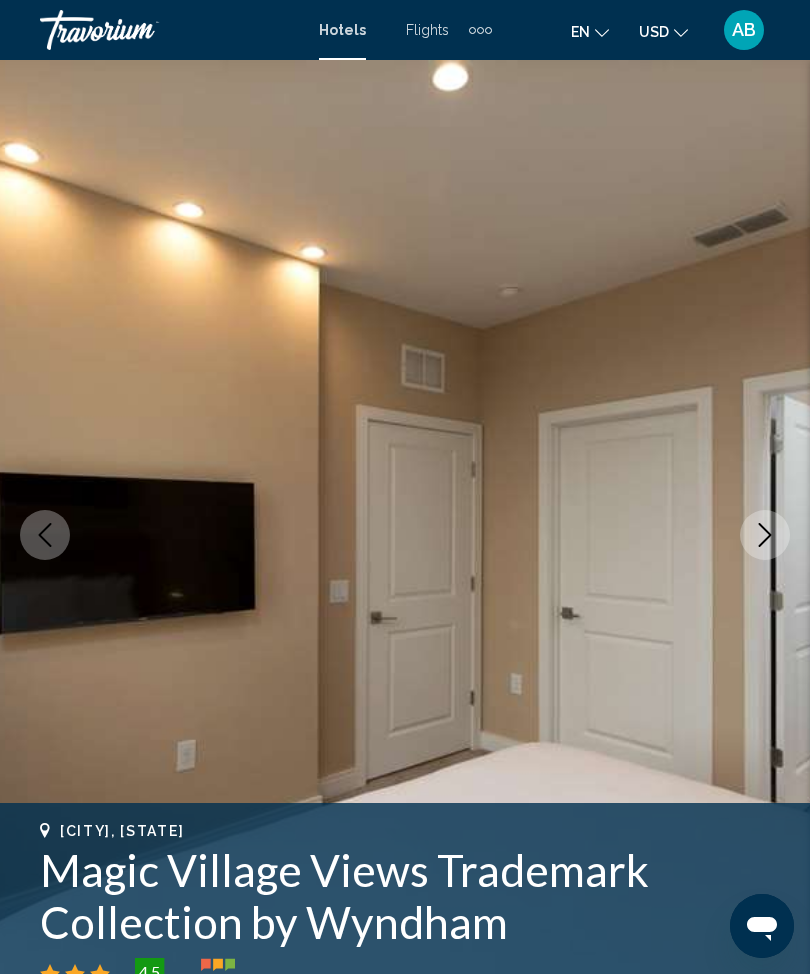 click 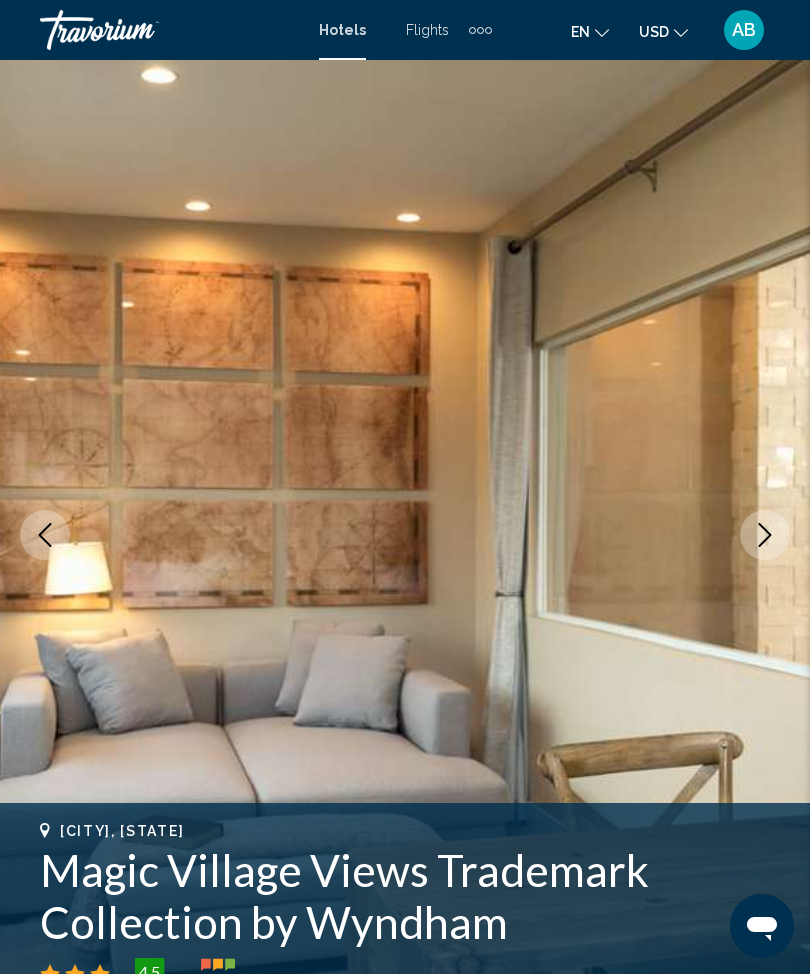 click 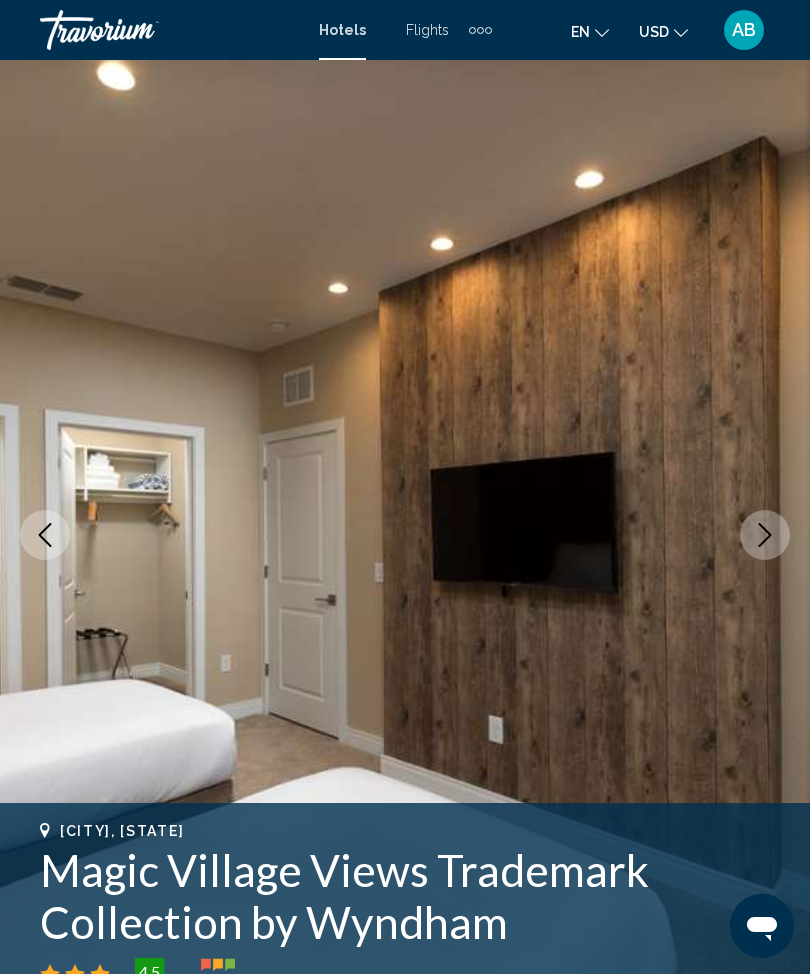 click 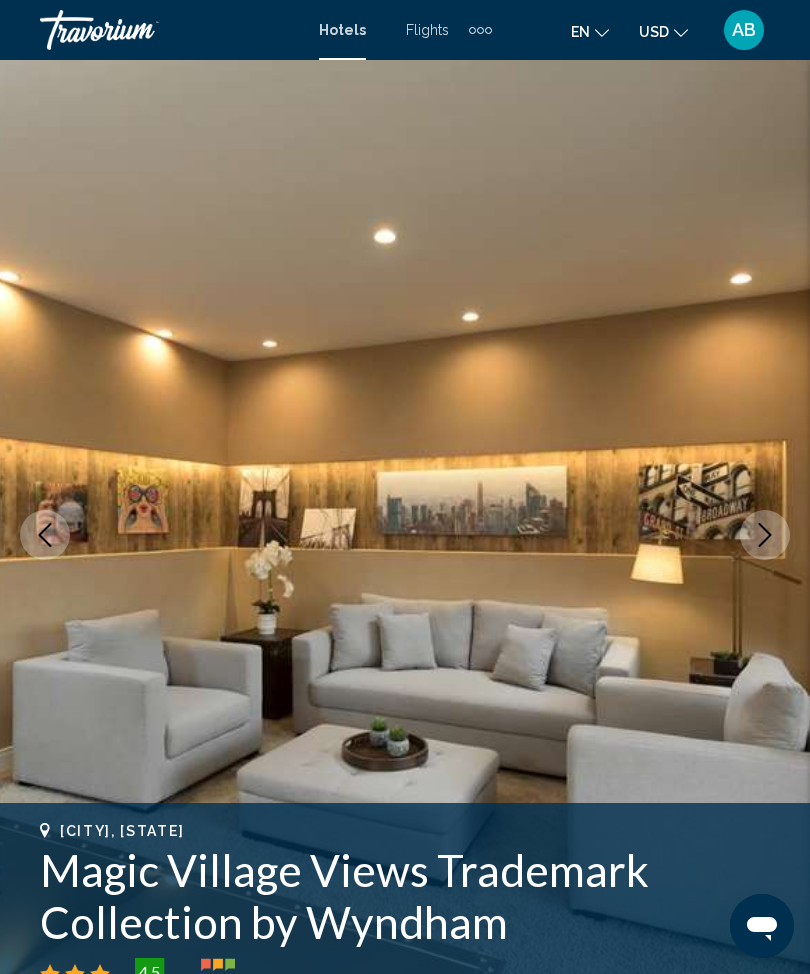 click 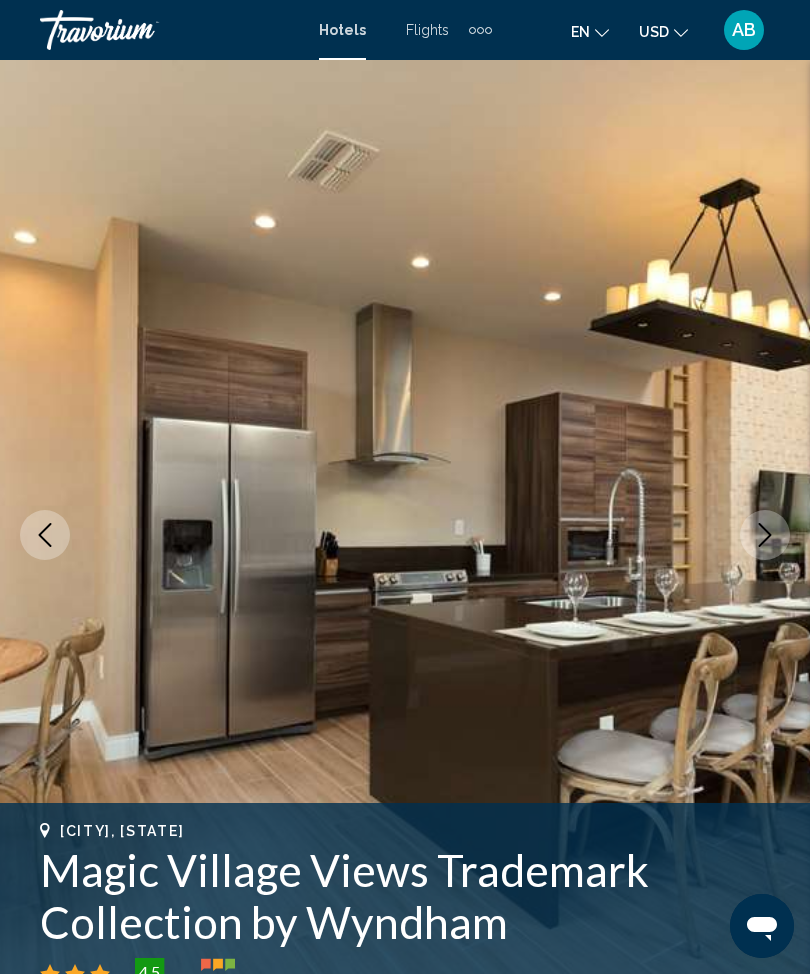 click 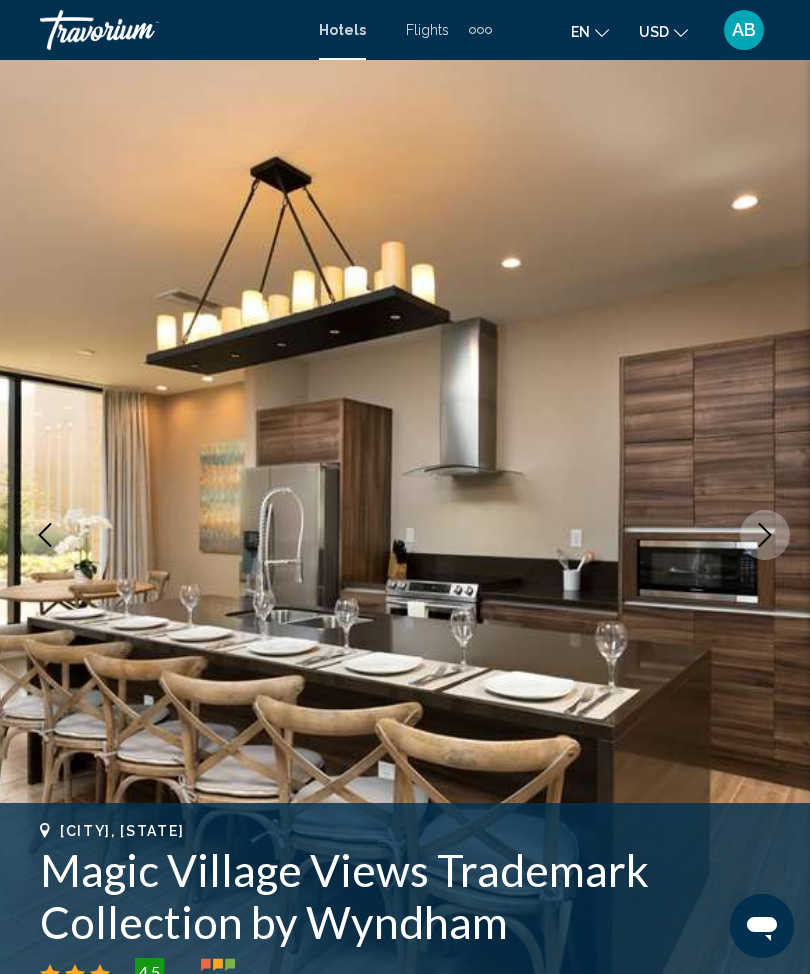 click 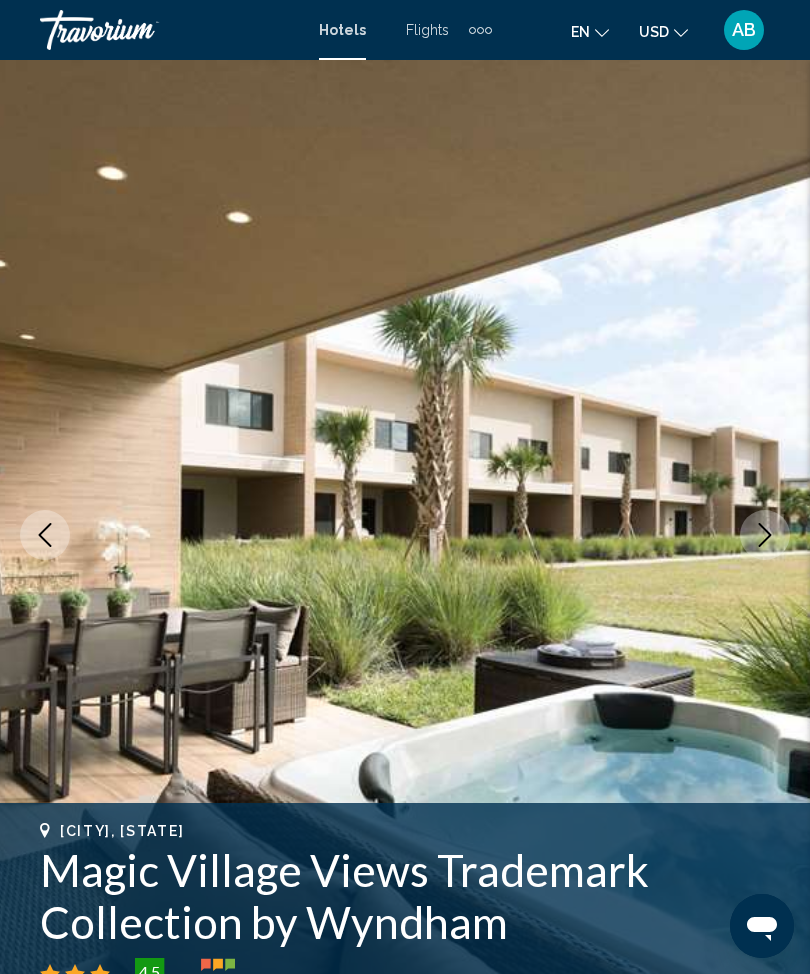 click 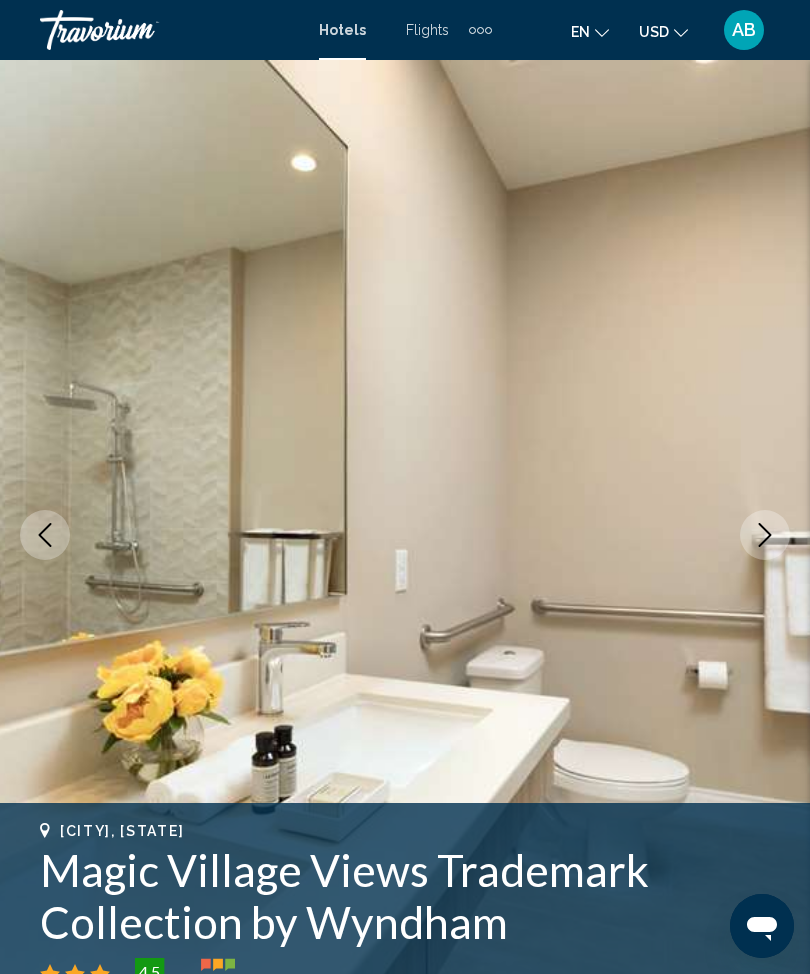 click 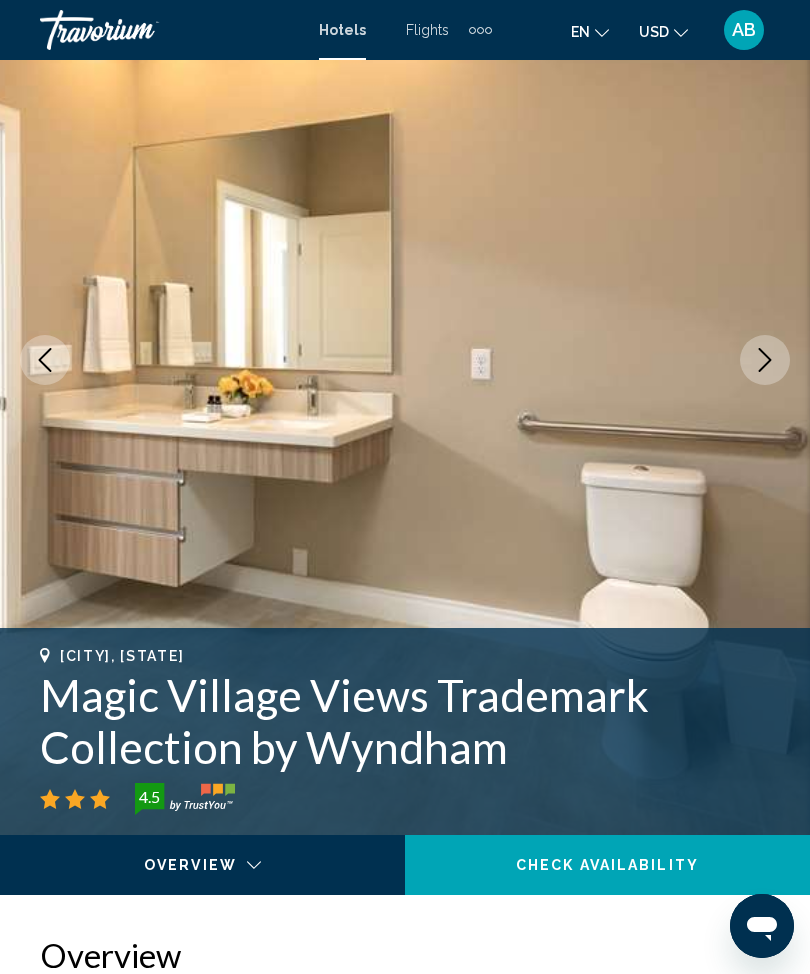 scroll, scrollTop: 0, scrollLeft: 0, axis: both 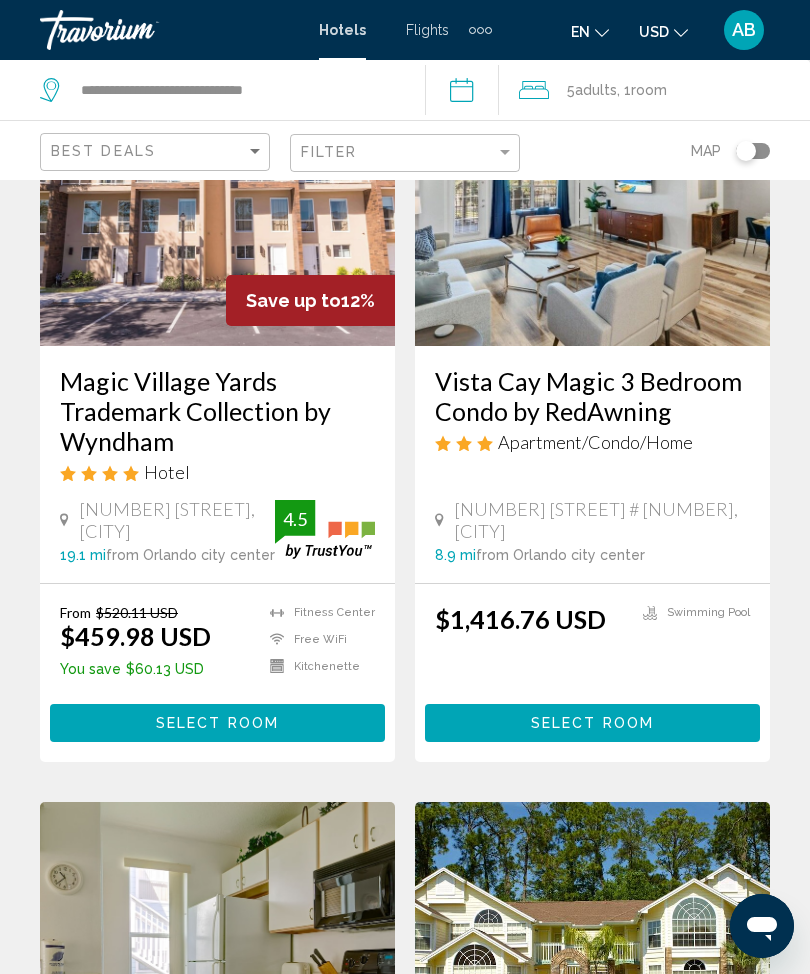 click on "Select Room" at bounding box center [217, 722] 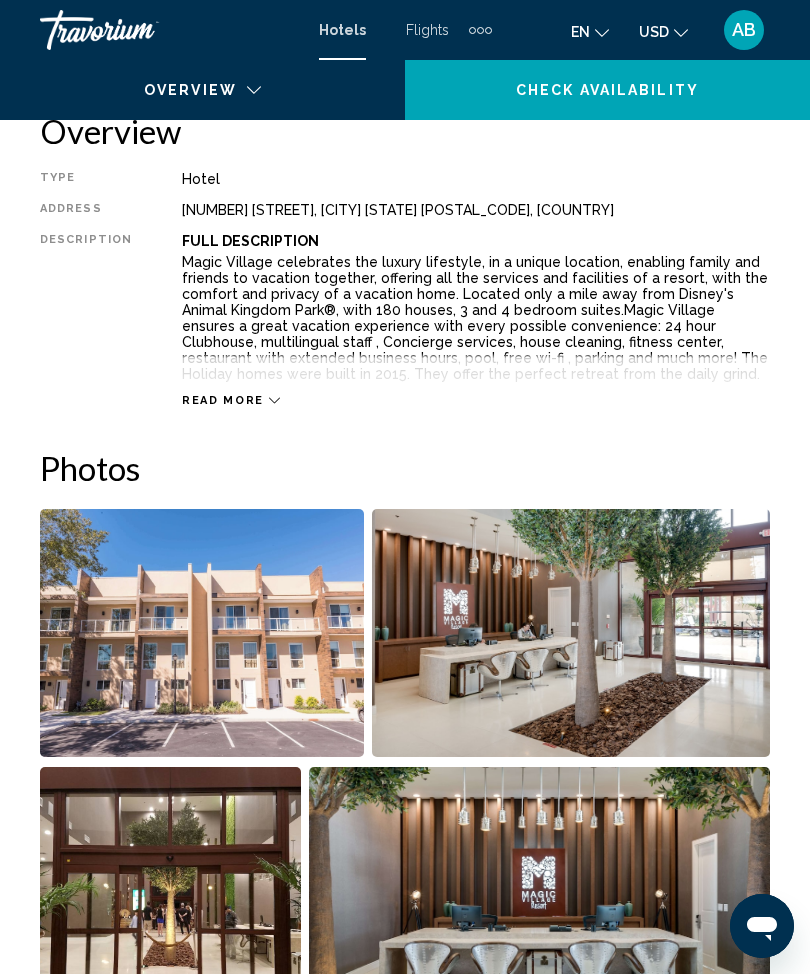 scroll, scrollTop: 0, scrollLeft: 0, axis: both 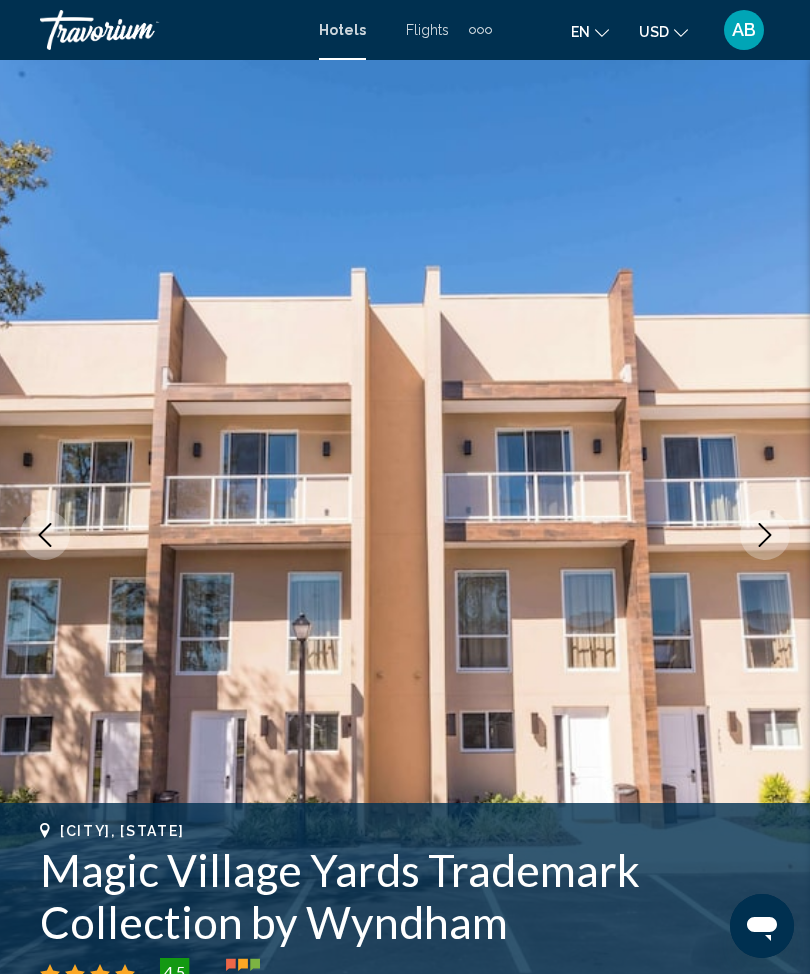 click at bounding box center [765, 535] 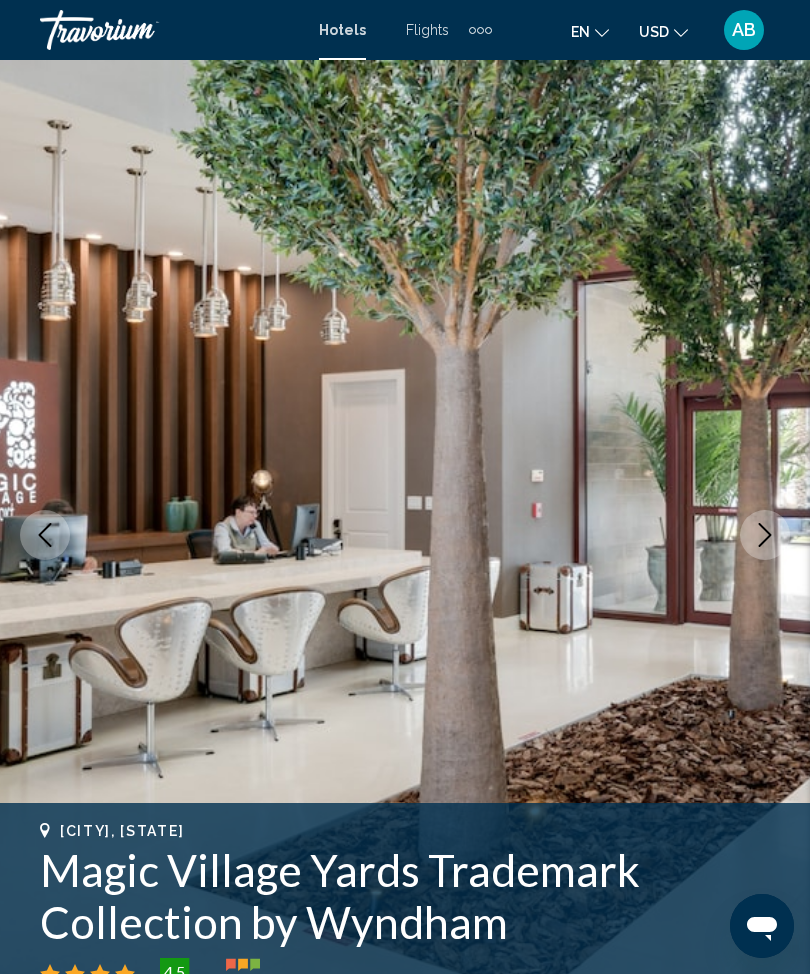 click 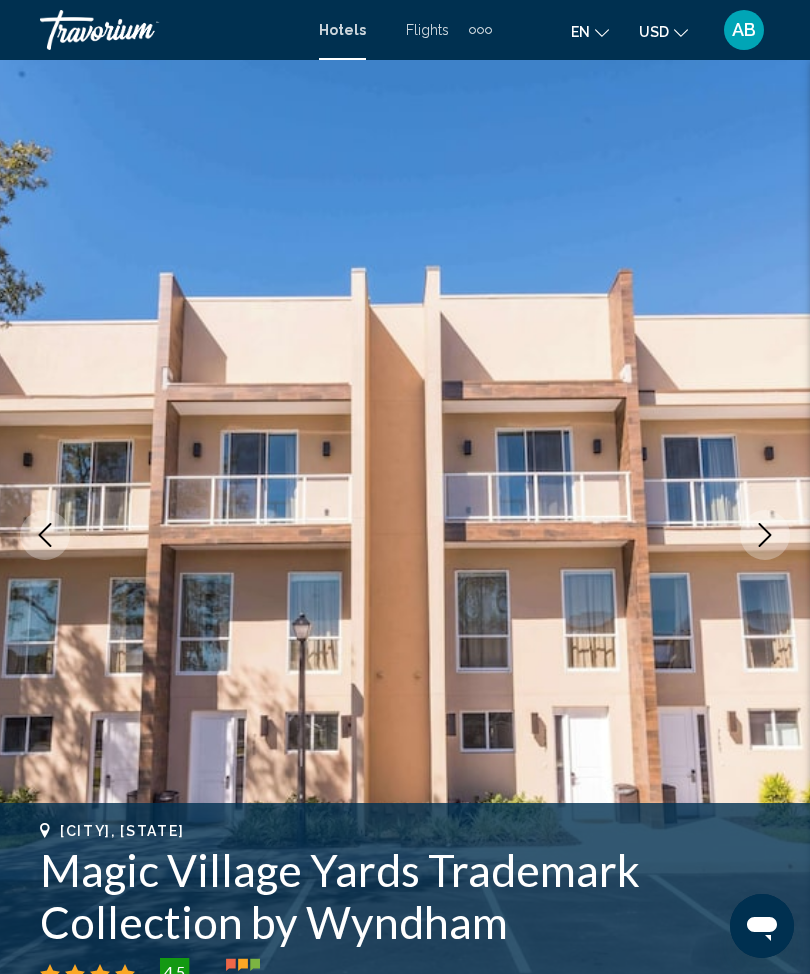 click at bounding box center [405, 535] 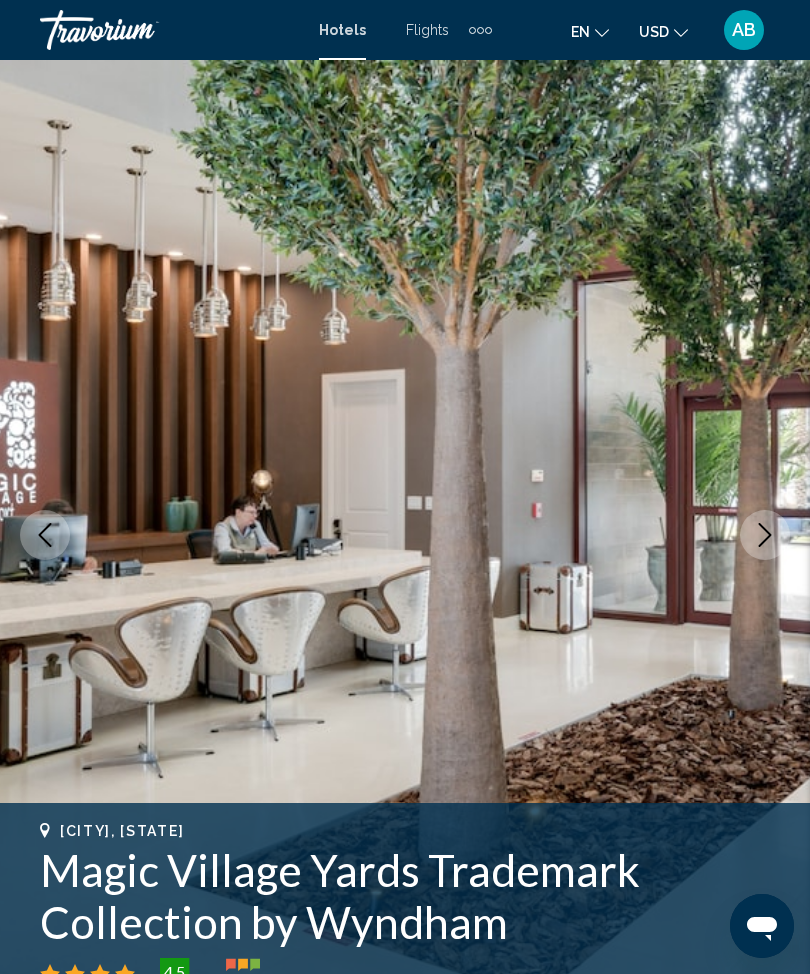click at bounding box center [765, 535] 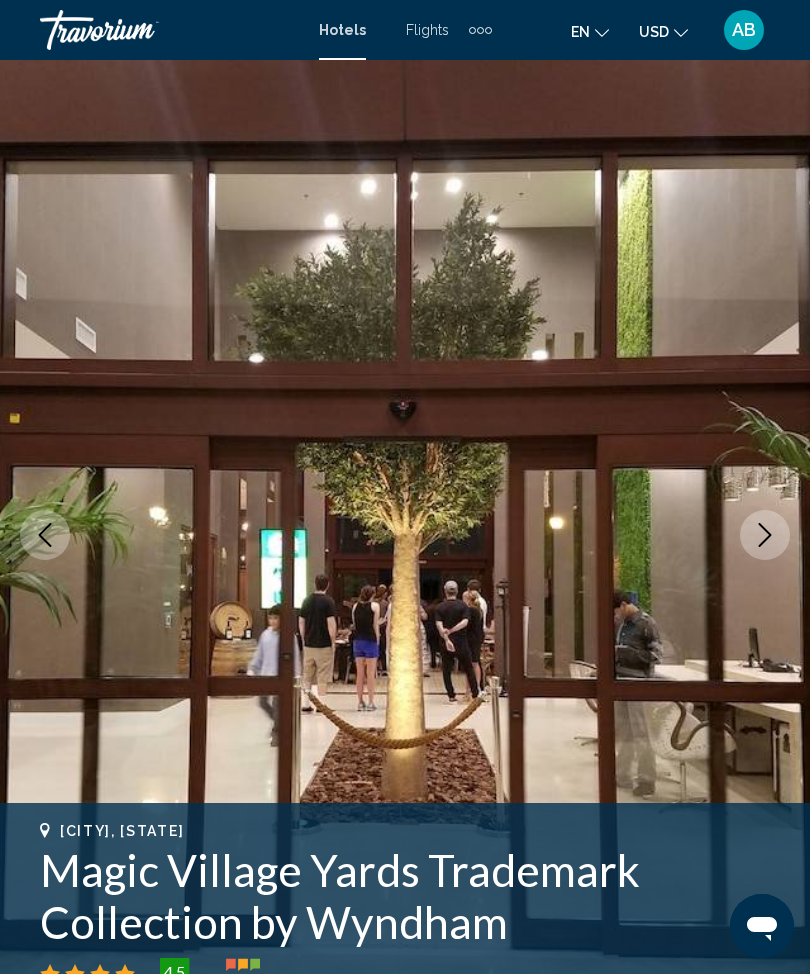 click at bounding box center [765, 535] 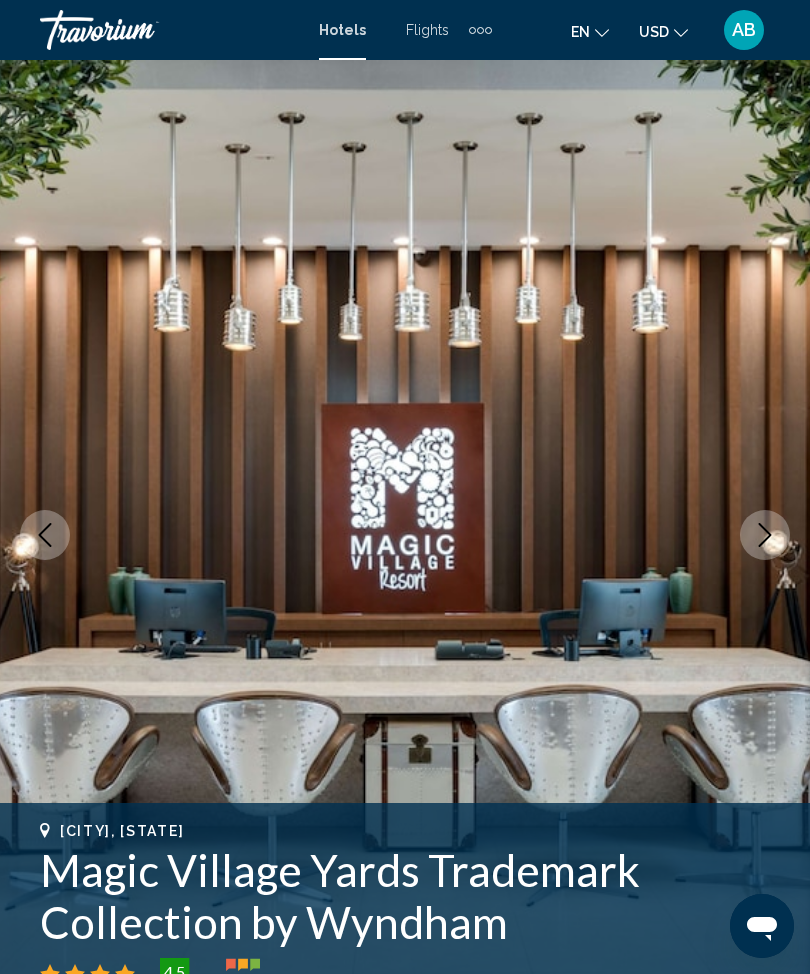 click at bounding box center (765, 535) 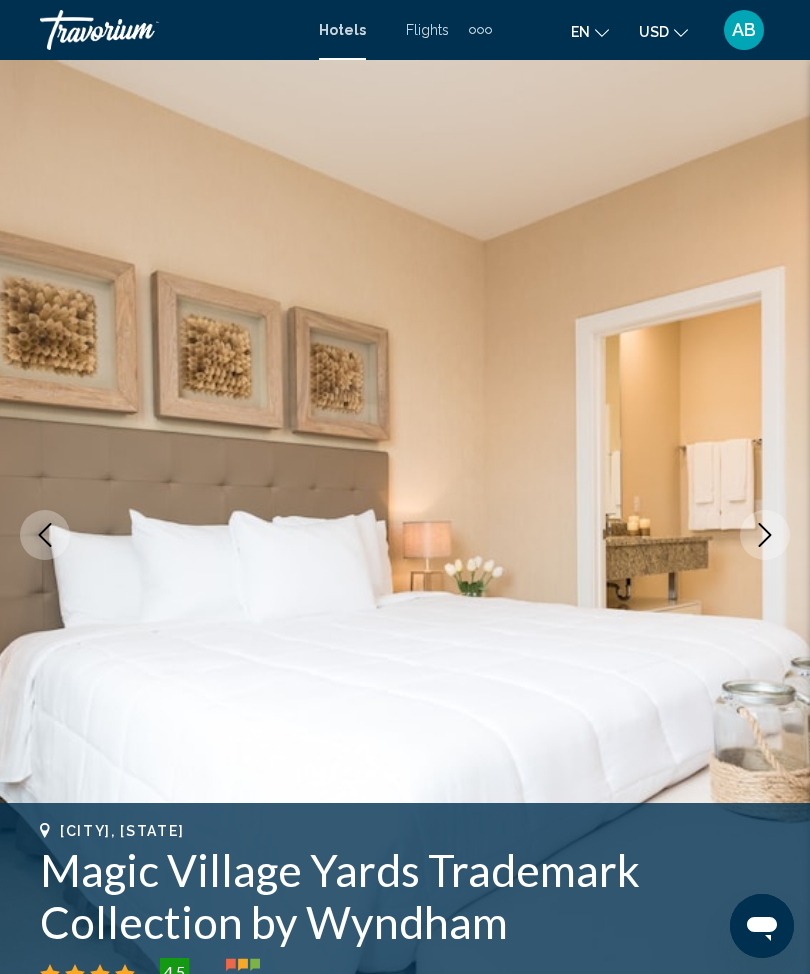 click at bounding box center (765, 535) 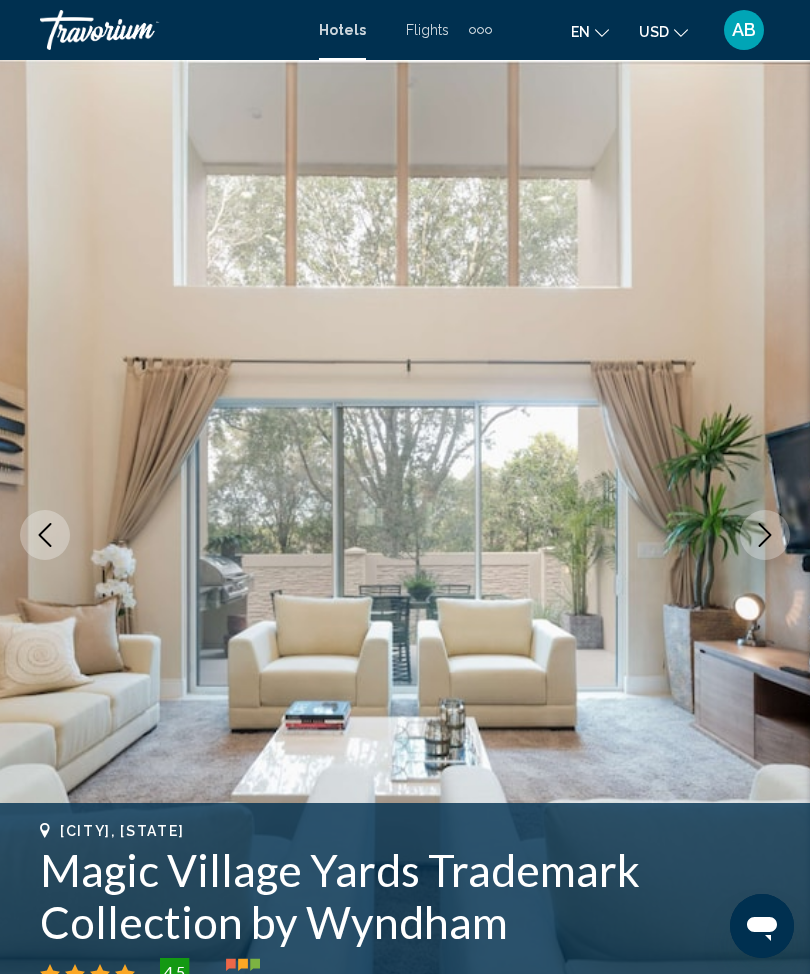 click 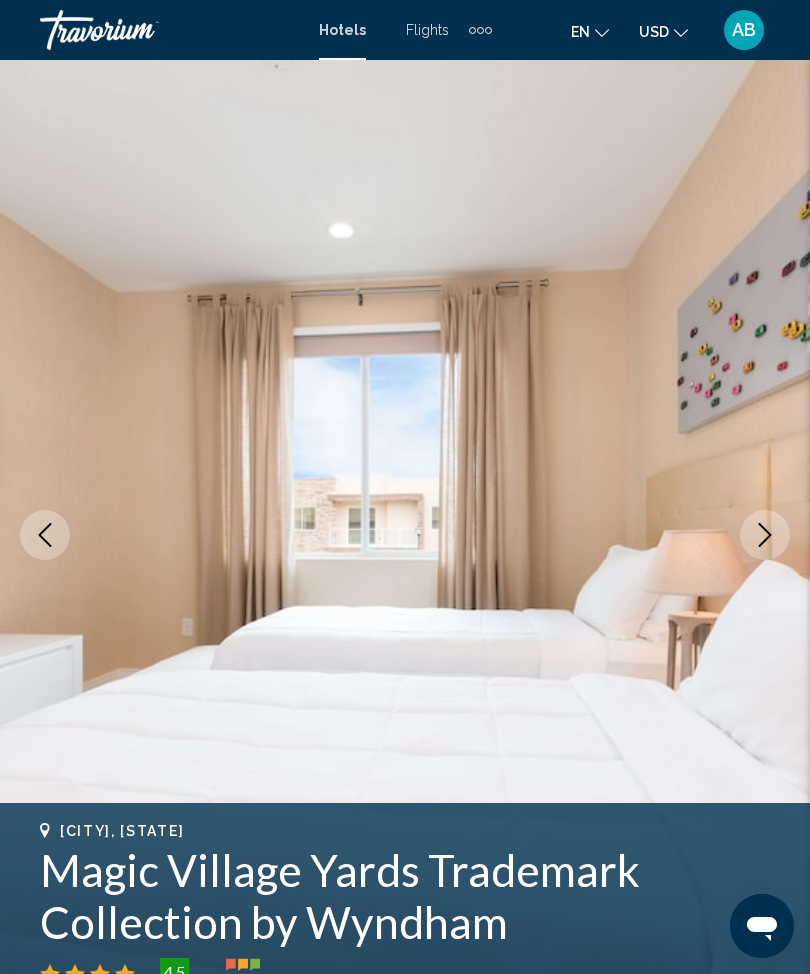 click at bounding box center (765, 535) 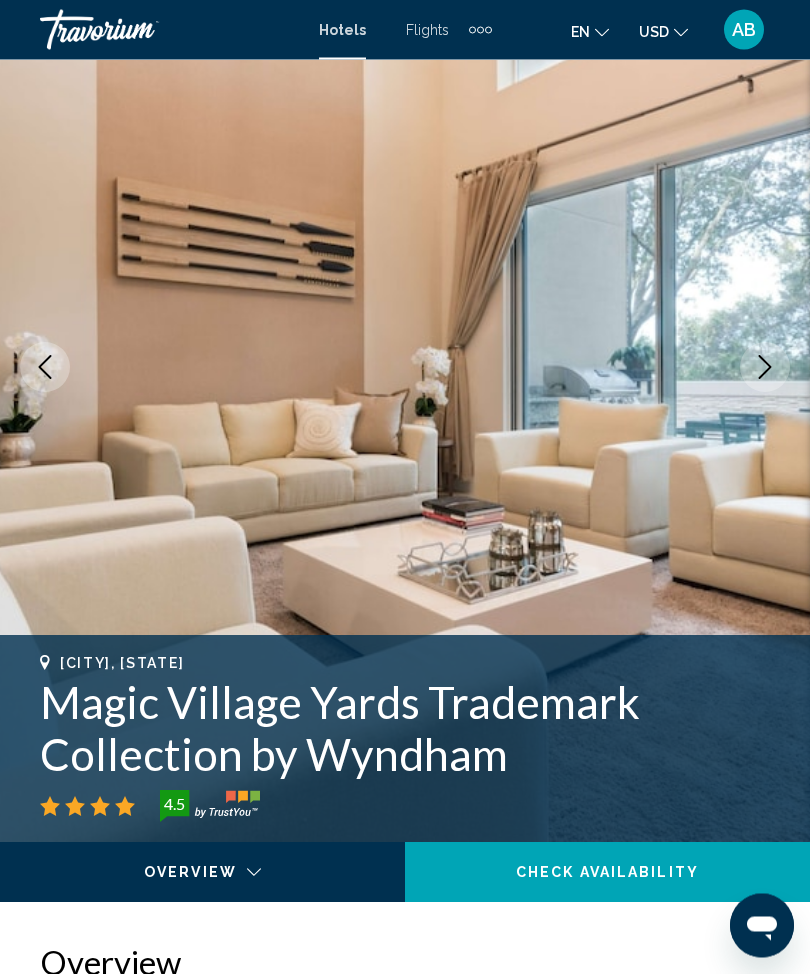 scroll, scrollTop: 174, scrollLeft: 0, axis: vertical 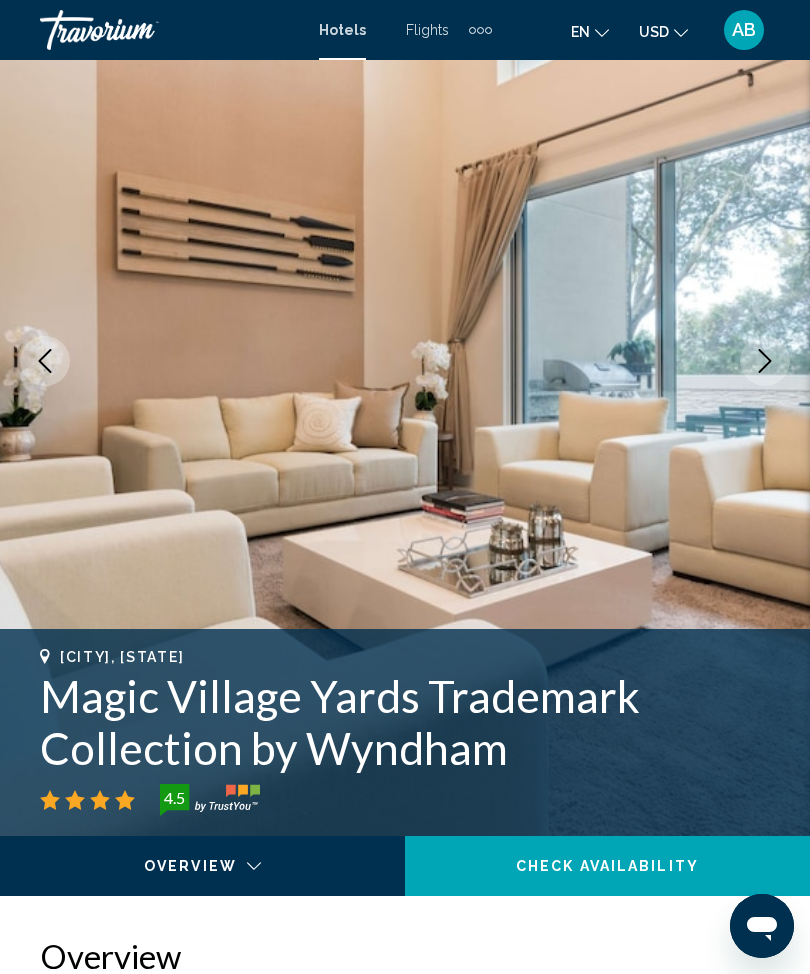 click at bounding box center [765, 361] 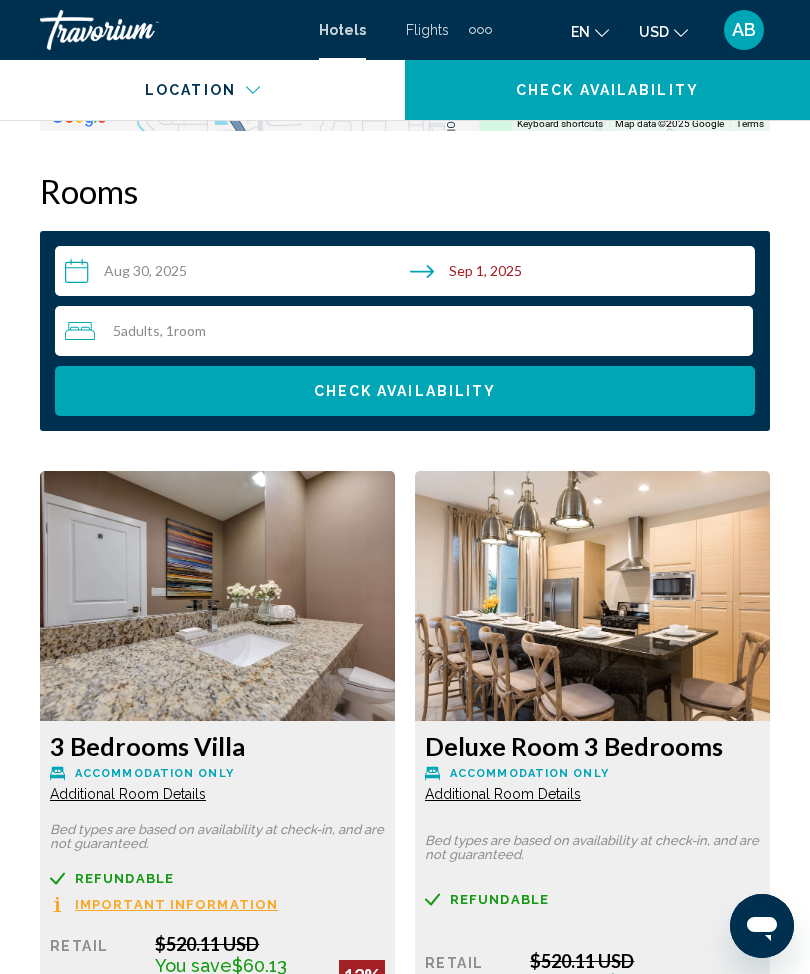 scroll, scrollTop: 3087, scrollLeft: 0, axis: vertical 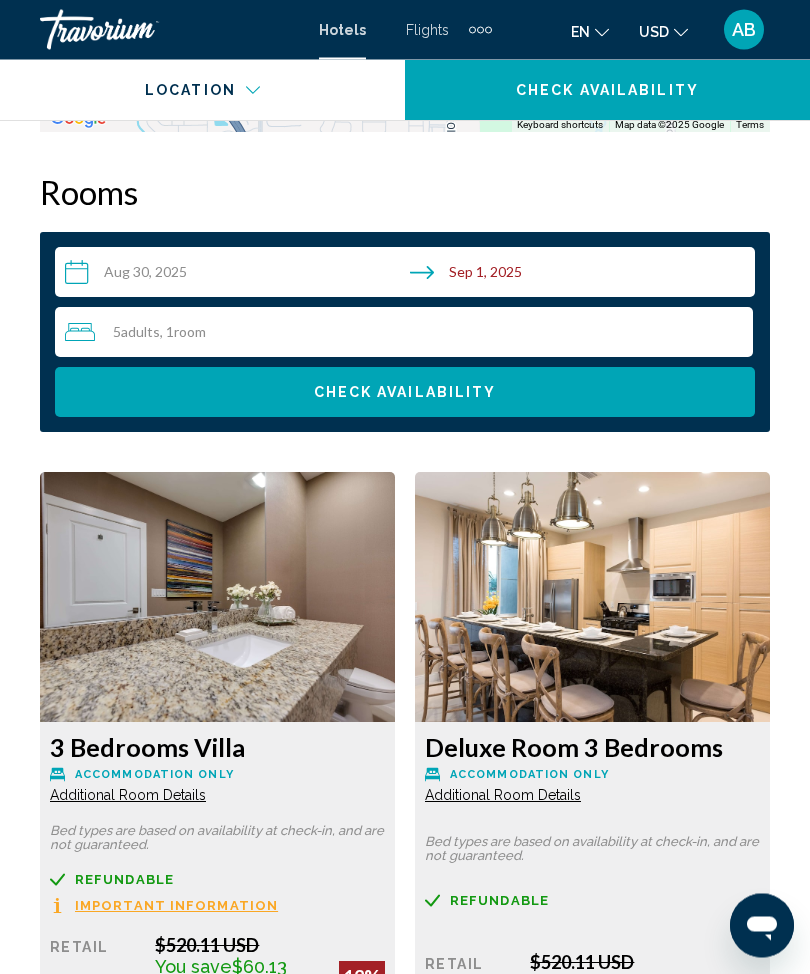 click on "5  Adult Adults , 1  Room rooms" at bounding box center (409, 333) 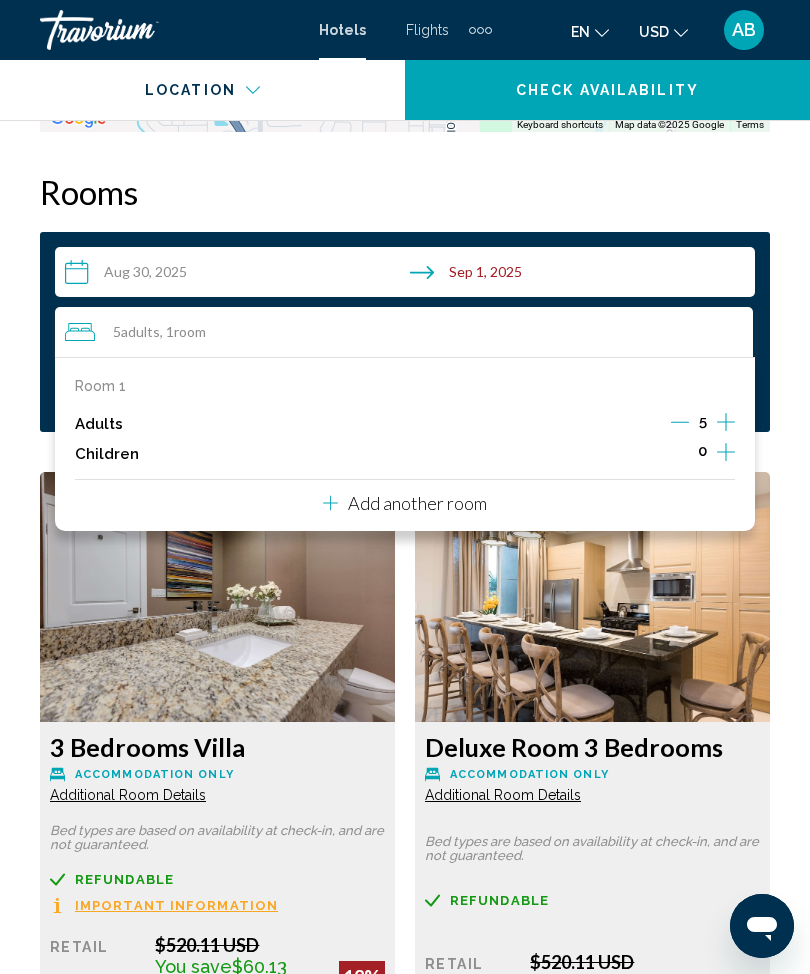 click 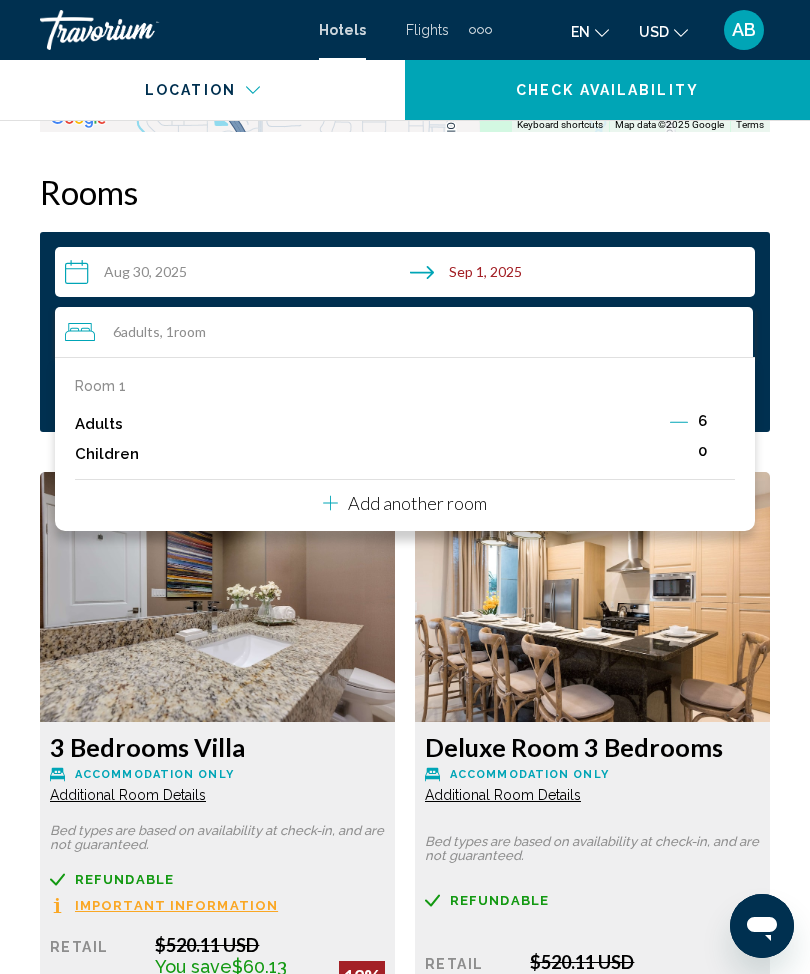 click on "Overview Type Hotel Address 3151 Pantanal Lane, Kissimmee FL 34747, United States Description  Full Description Magic Village celebrates the luxury lifestyle, in a unique location, enabling family and friends to vacation together, offering all the services and facilities of a resort, with the comfort and privacy of a vacation home. Located only a mile away from Disney's Animal Kingdom Park®, with 180 houses, 3 and 4 bedroom suites.Magic Village ensures a great vacation experience with every possible convenience: 24 hour Clubhouse, multilingual staff , Concierge services, house cleaning, fitness center, restaurant with extended business hours, pool, free wi-fi , parking and much more! The Holiday homes were built in 2015. They offer the perfect retreat from the daily grind. They are close to the city's main train and bus stations. The Holiday homes are a quick drive from the airport and only a short walk from the city's main entertainment areas.  Short Description This is a modern building.  Rooms Description" at bounding box center (405, 4031) 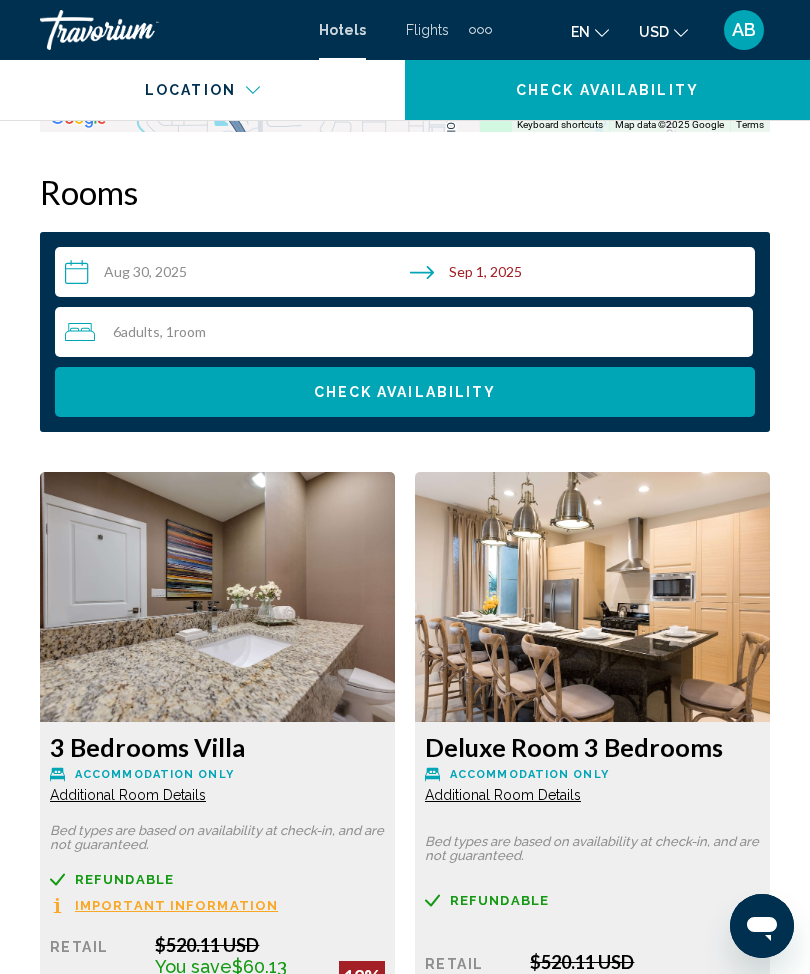 click on "Check Availability" at bounding box center [405, 393] 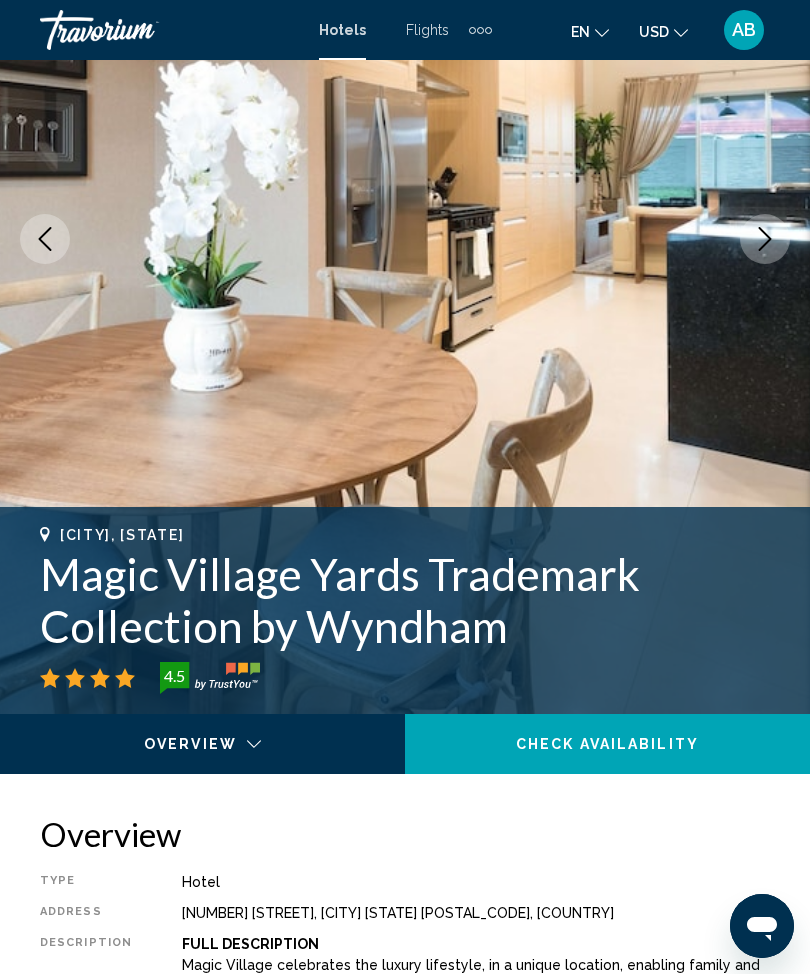scroll, scrollTop: 0, scrollLeft: 0, axis: both 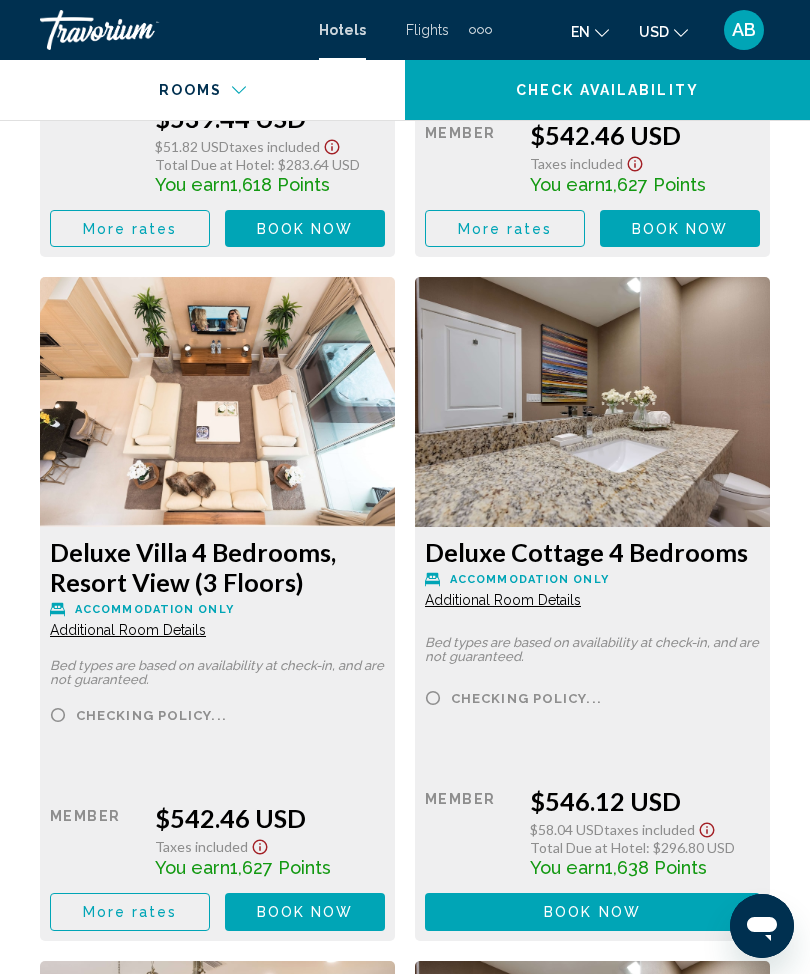 click on "Book now" at bounding box center [217, -3326] 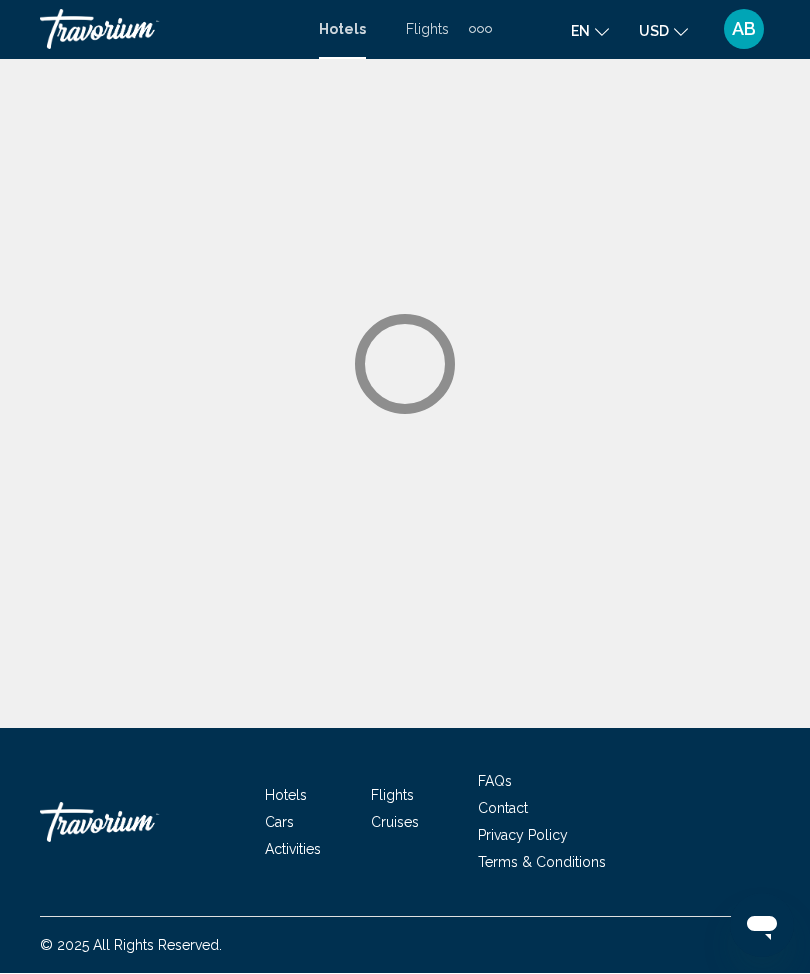 scroll, scrollTop: 1, scrollLeft: 0, axis: vertical 